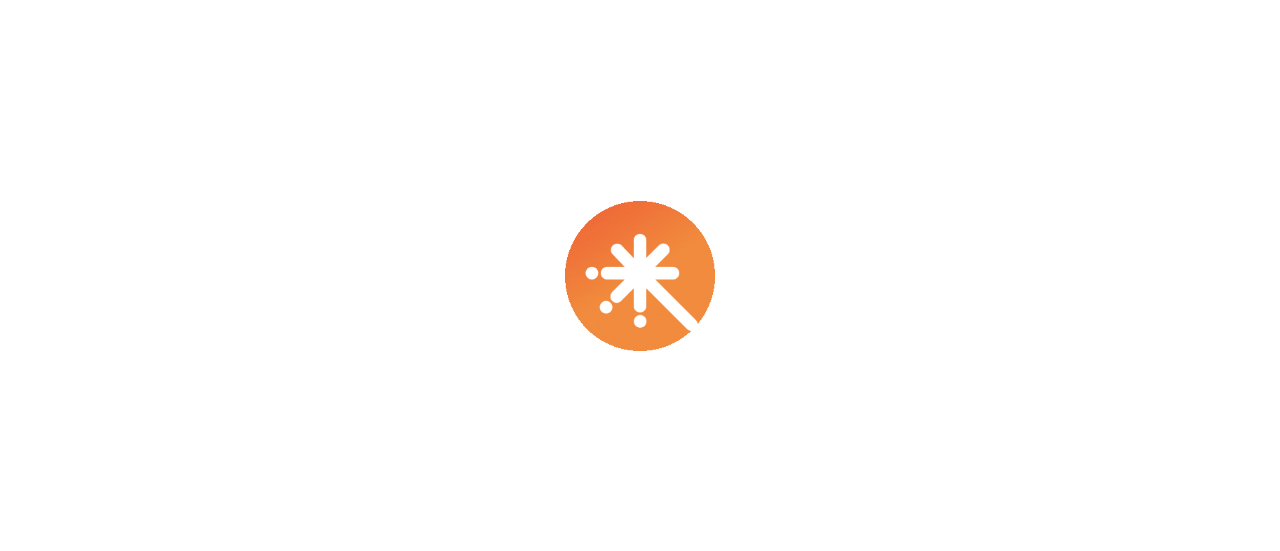 scroll, scrollTop: 0, scrollLeft: 0, axis: both 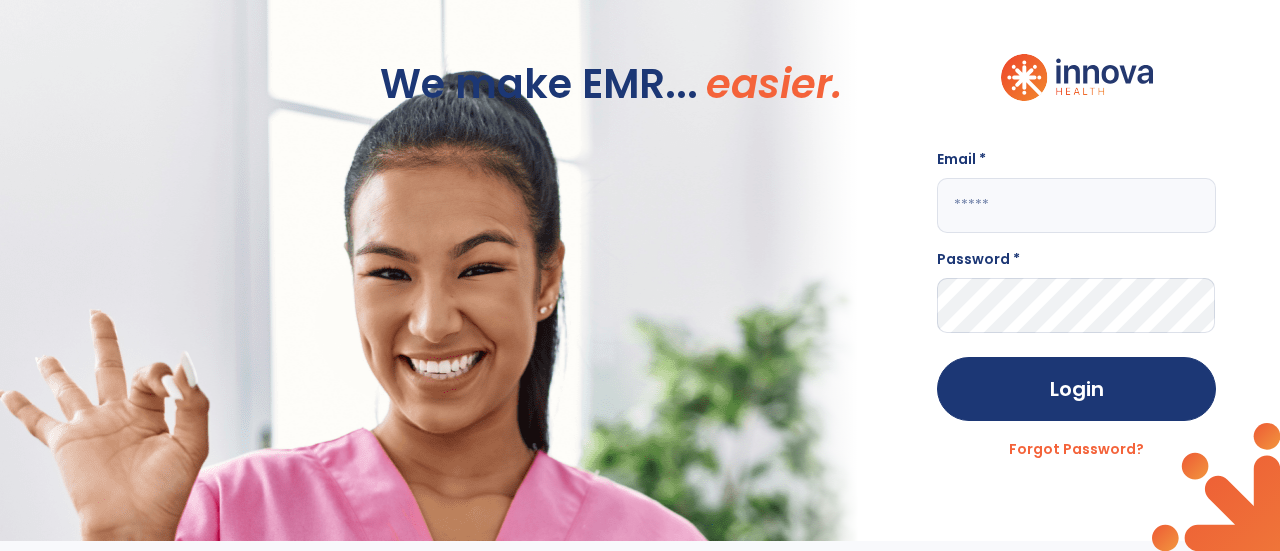 click on "We make EMR... easier. Email * Password * Login Forgot Password?" 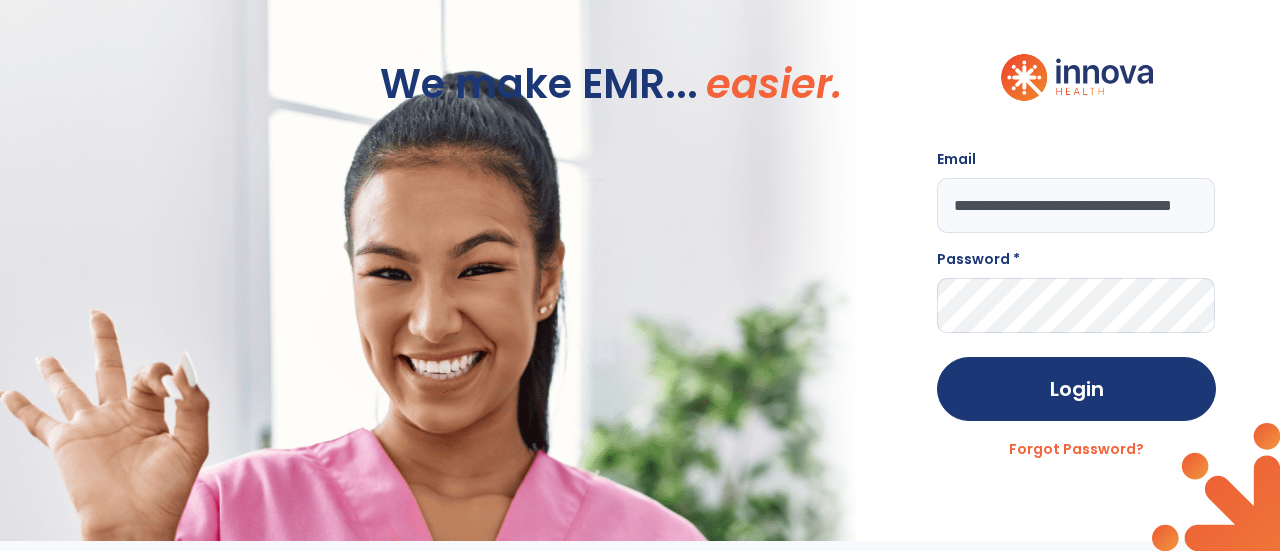 scroll, scrollTop: 0, scrollLeft: 54, axis: horizontal 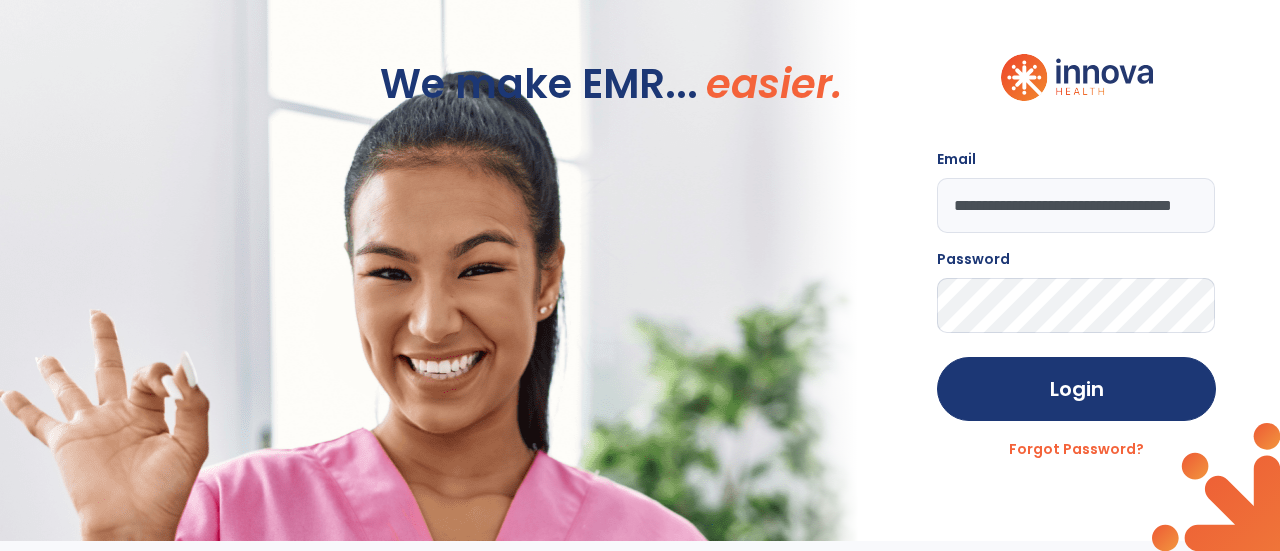 click on "Login" 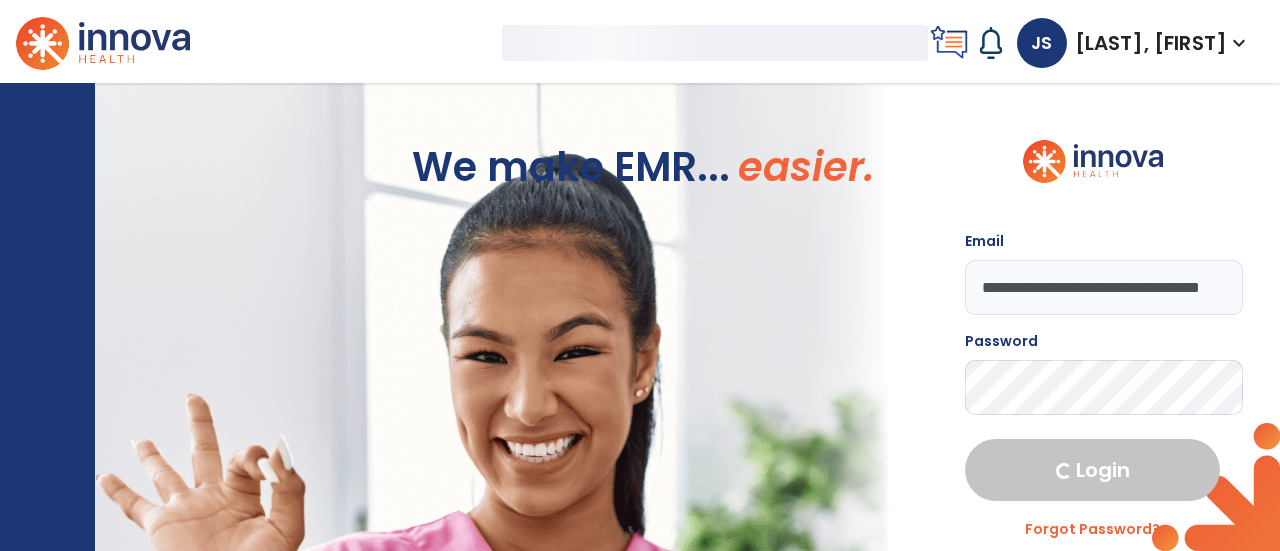 select on "****" 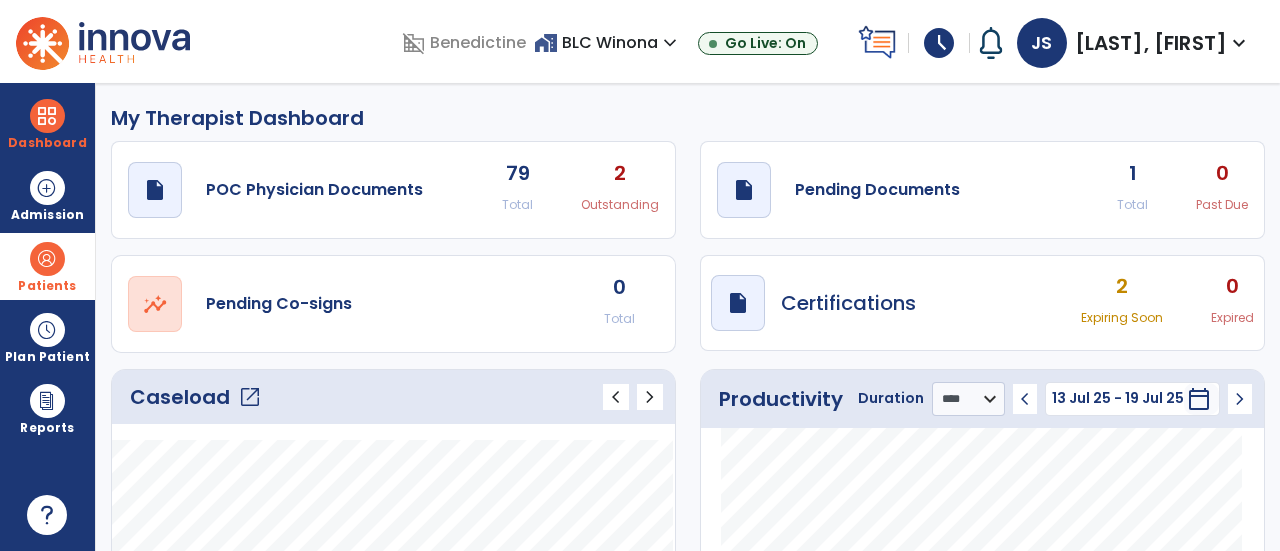 click on "Patients" at bounding box center [47, 266] 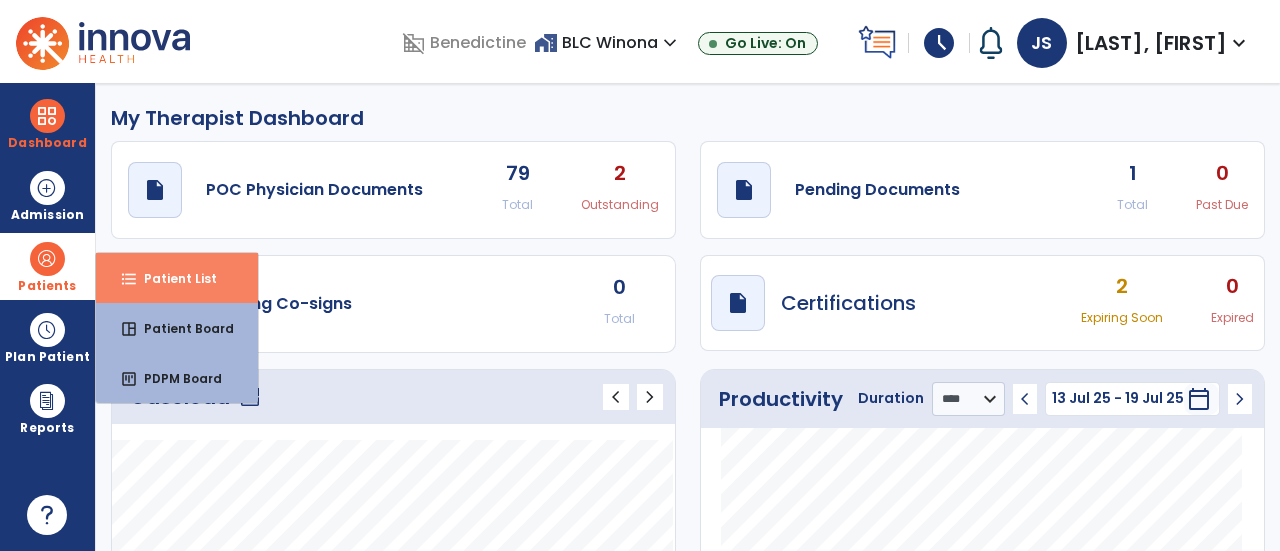 click on "format_list_bulleted" at bounding box center (129, 279) 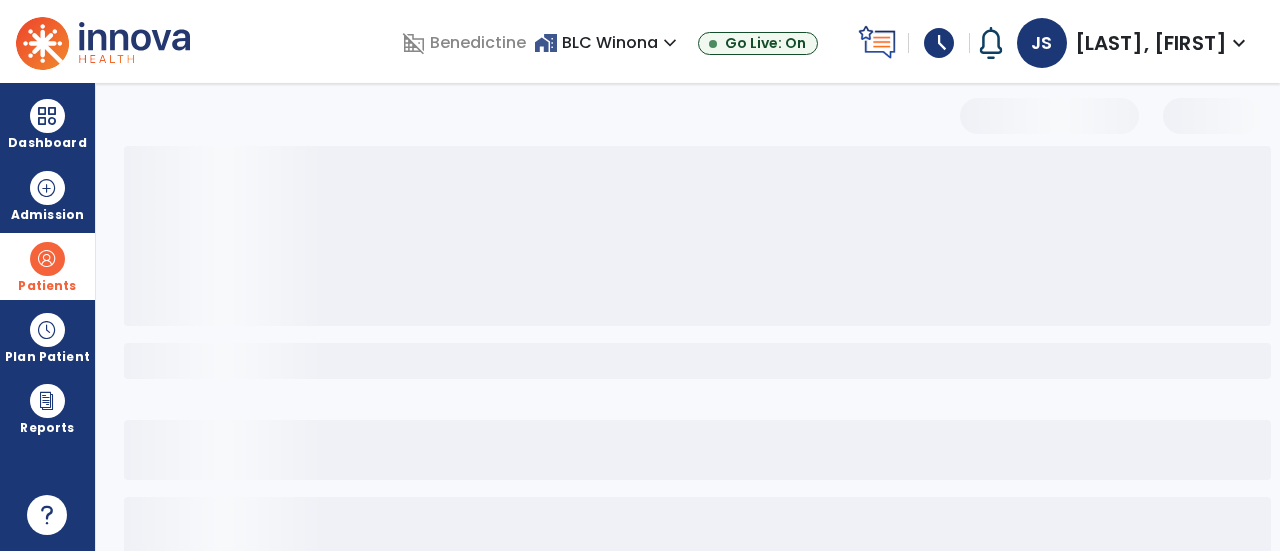 select on "***" 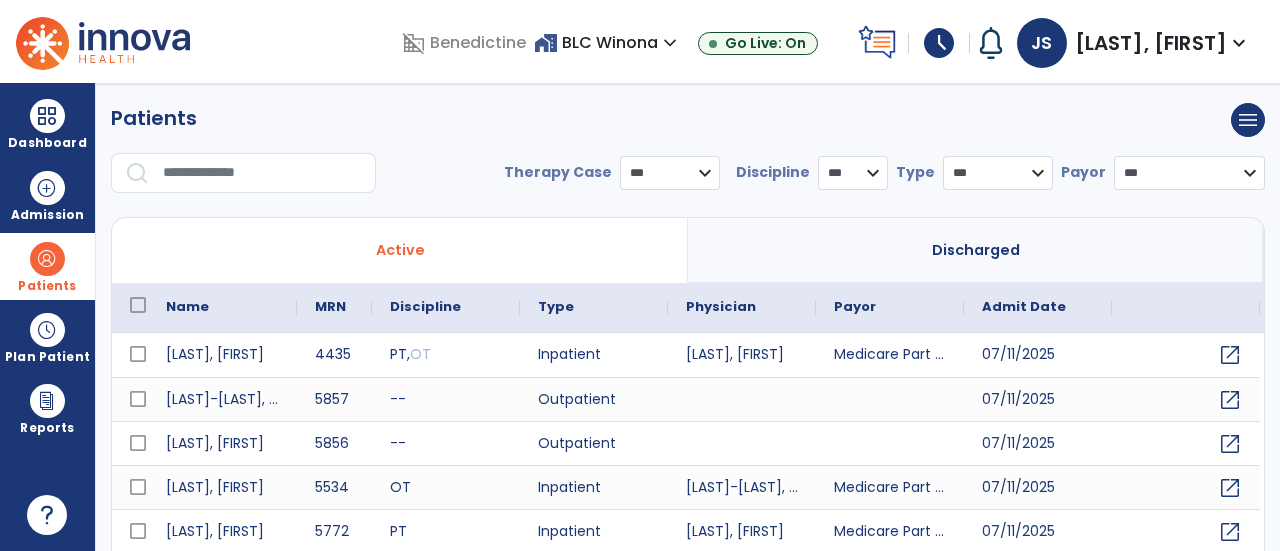 click at bounding box center (262, 173) 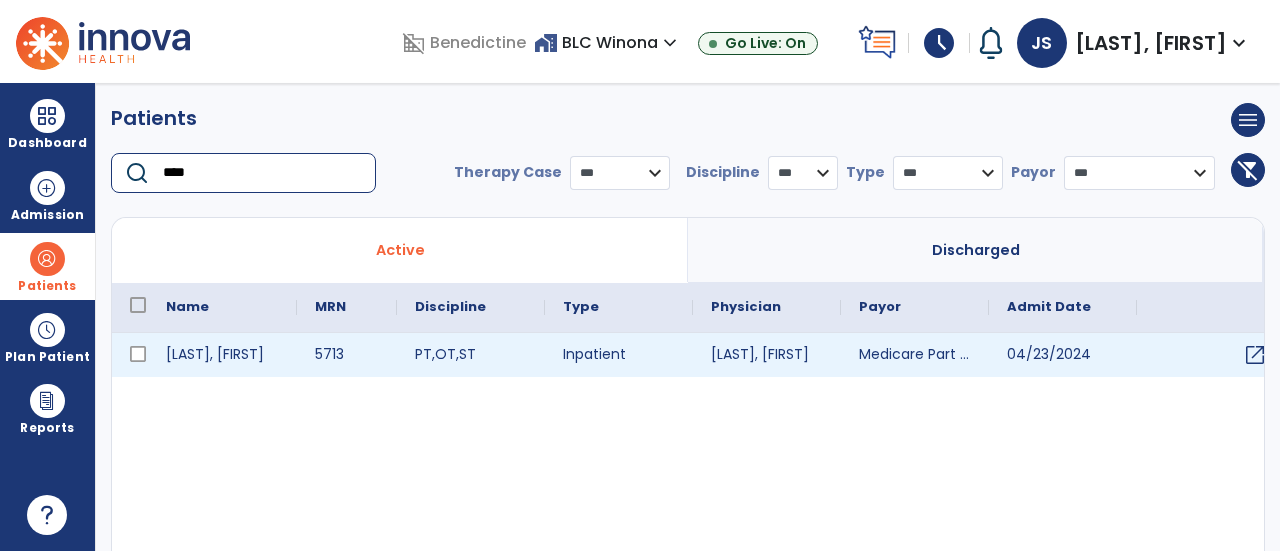 type on "****" 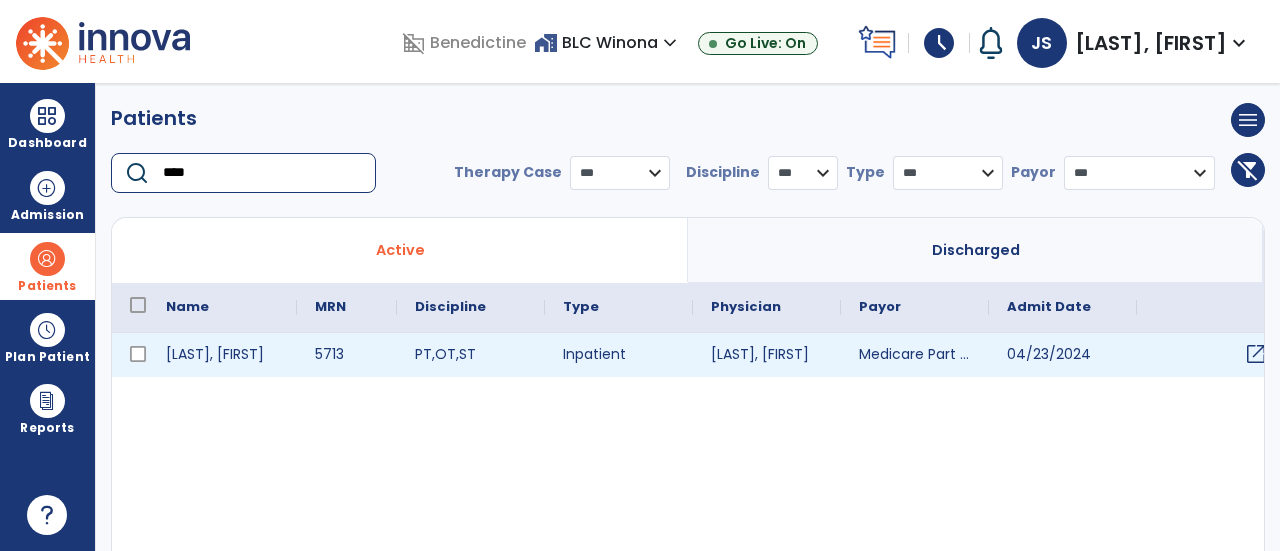 click on "open_in_new" at bounding box center (1211, 355) 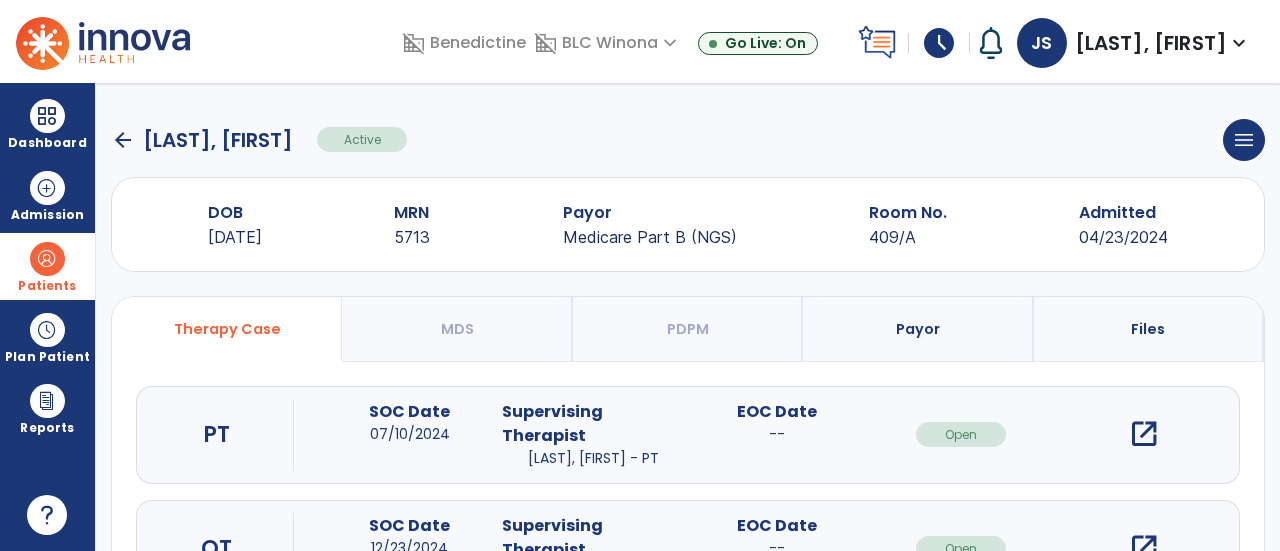 scroll, scrollTop: 294, scrollLeft: 0, axis: vertical 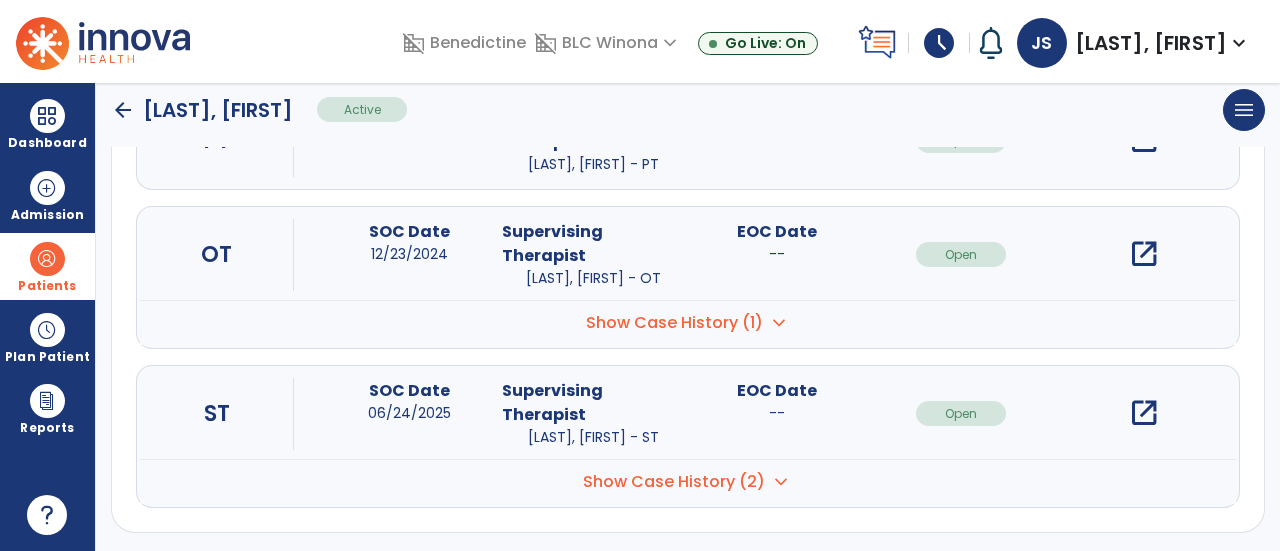 click on "open_in_new" at bounding box center (1144, 413) 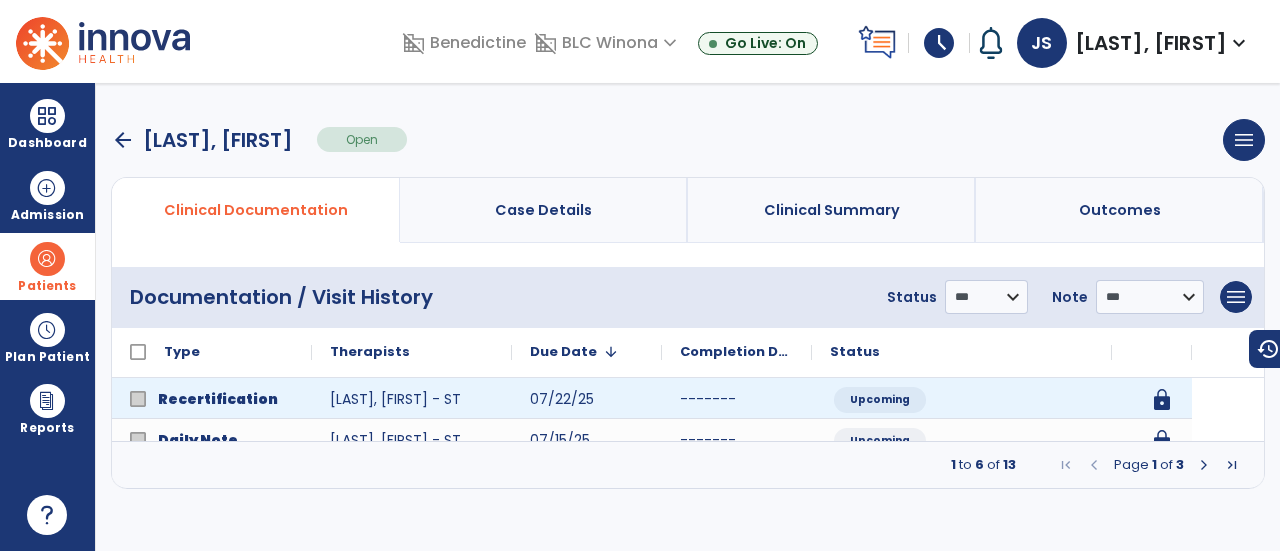 scroll, scrollTop: 0, scrollLeft: 0, axis: both 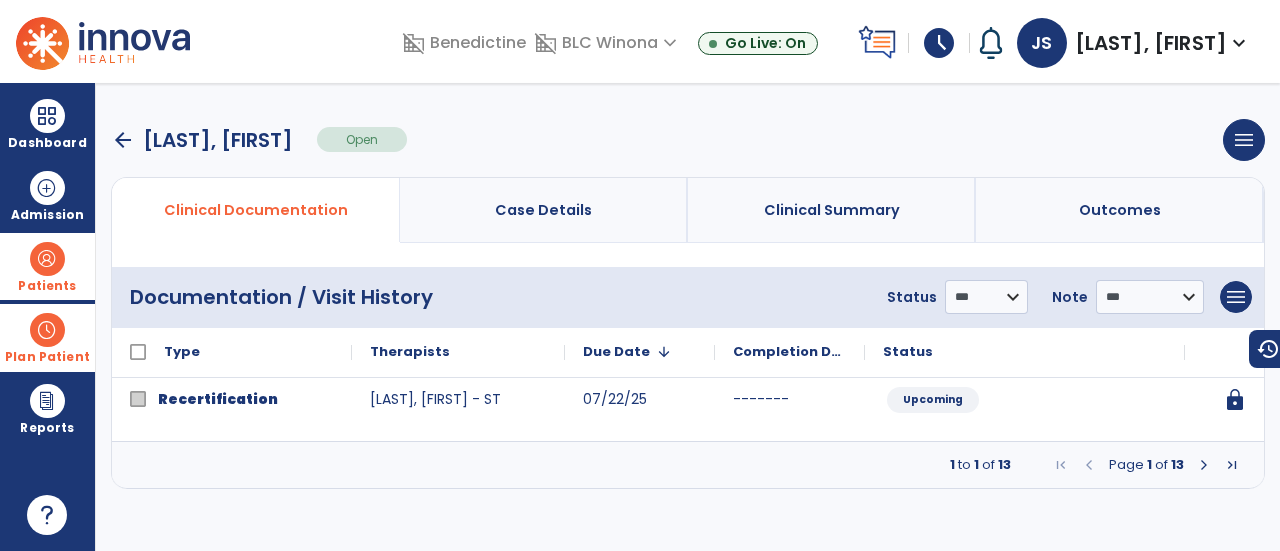 click at bounding box center (47, 330) 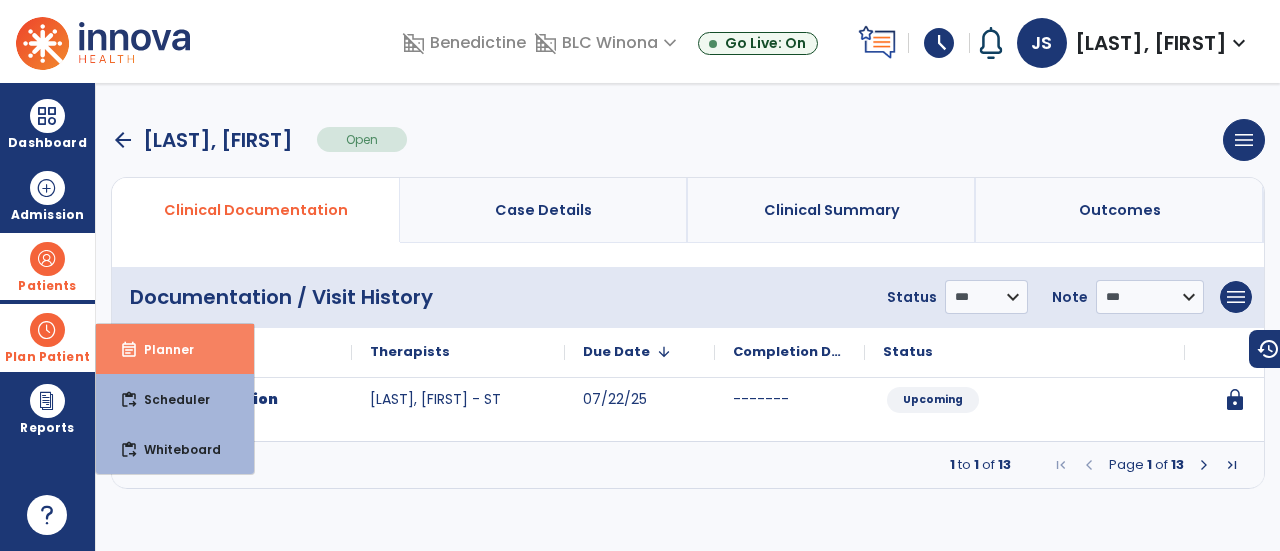 click on "event_note" at bounding box center (129, 350) 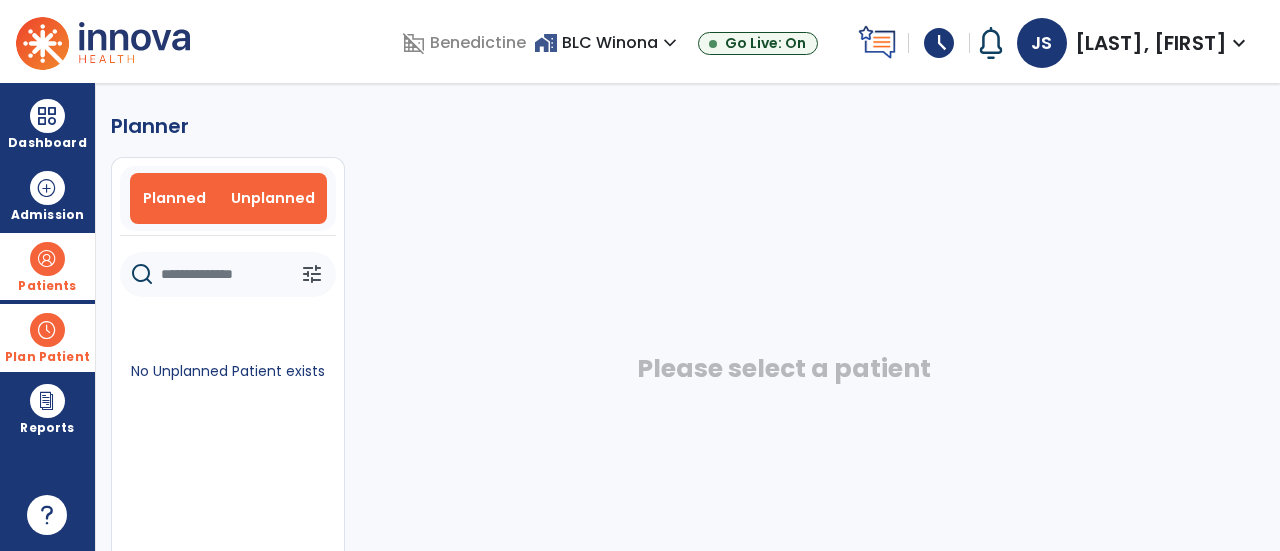 click on "Planned" at bounding box center [174, 198] 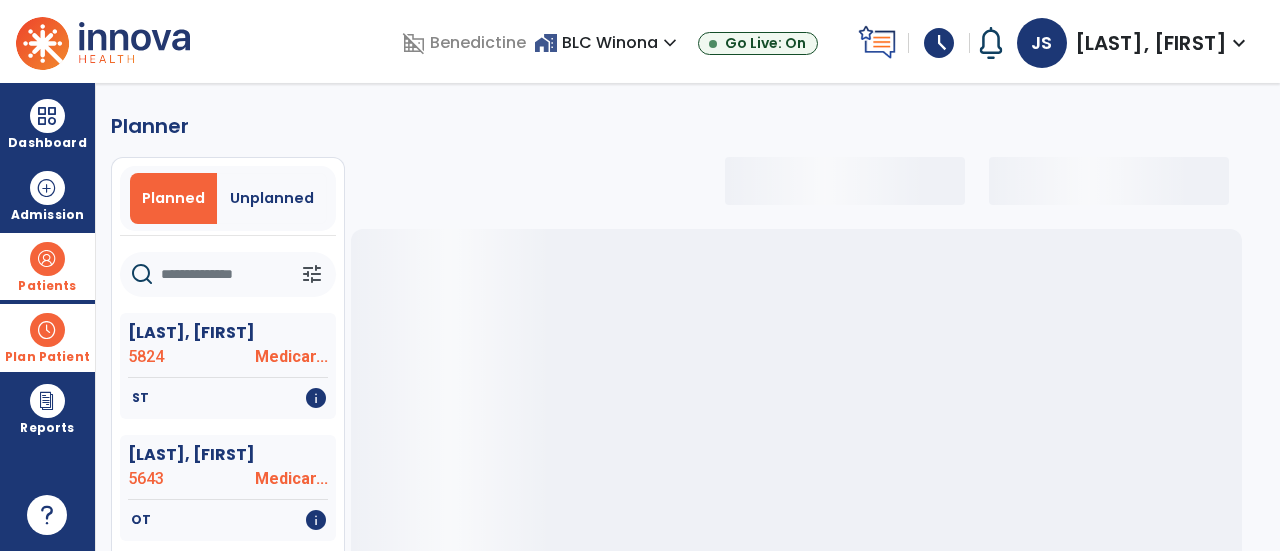 select on "***" 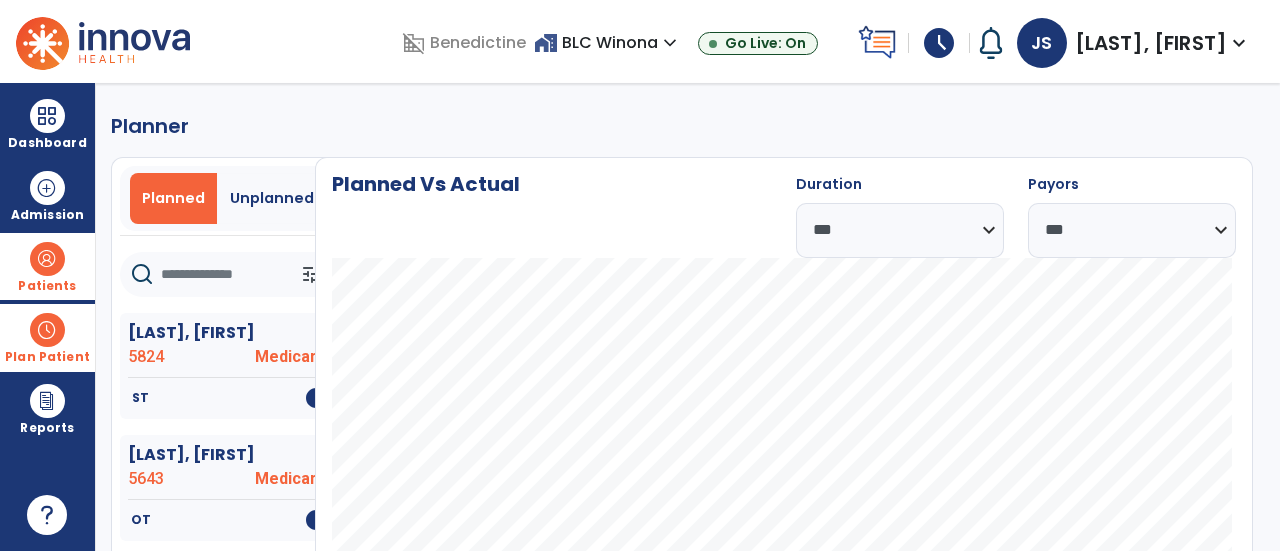 click 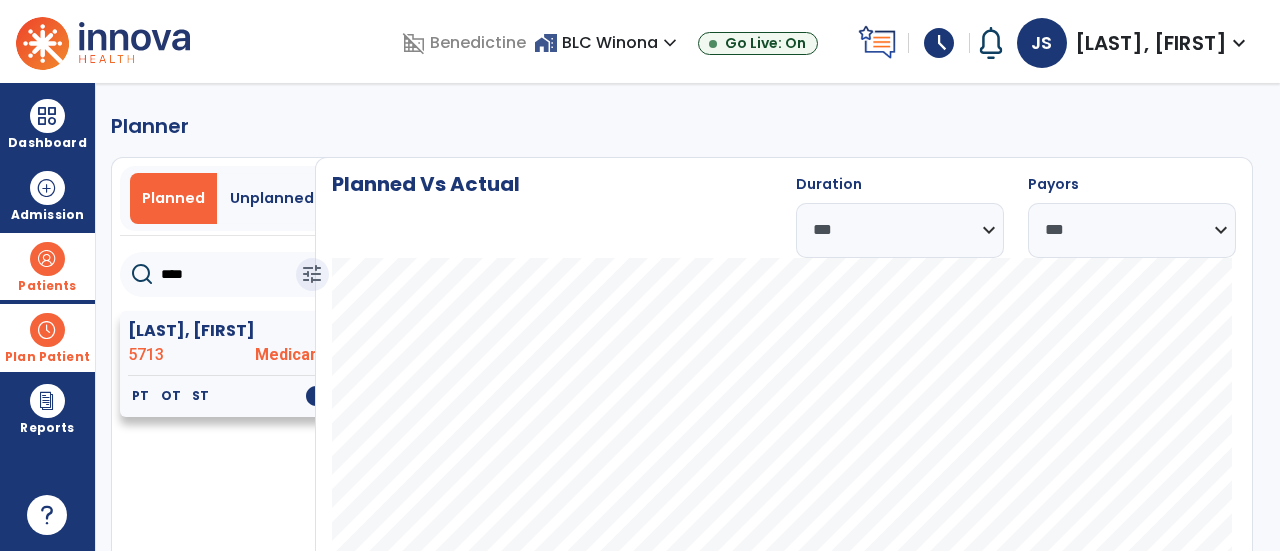 type on "****" 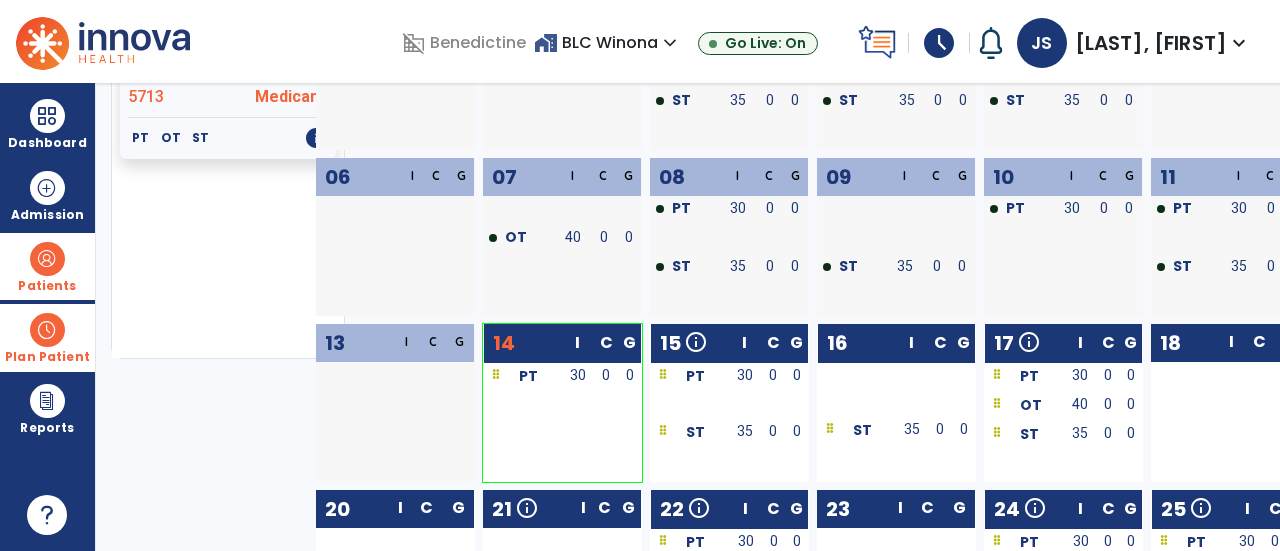 scroll, scrollTop: 284, scrollLeft: 0, axis: vertical 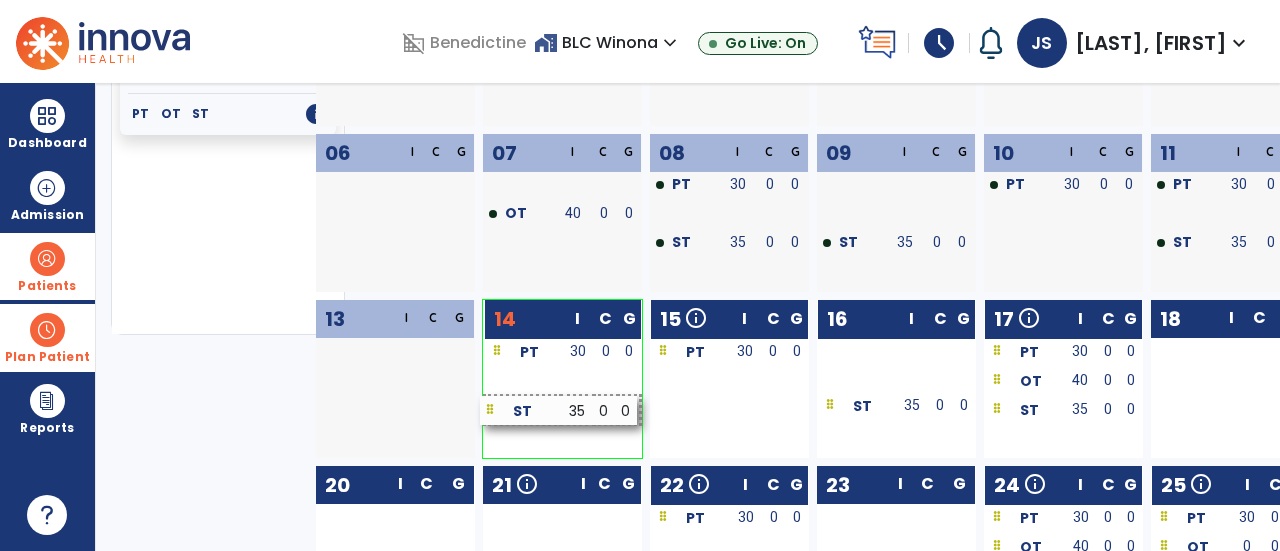 drag, startPoint x: 744, startPoint y: 409, endPoint x: 571, endPoint y: 409, distance: 173 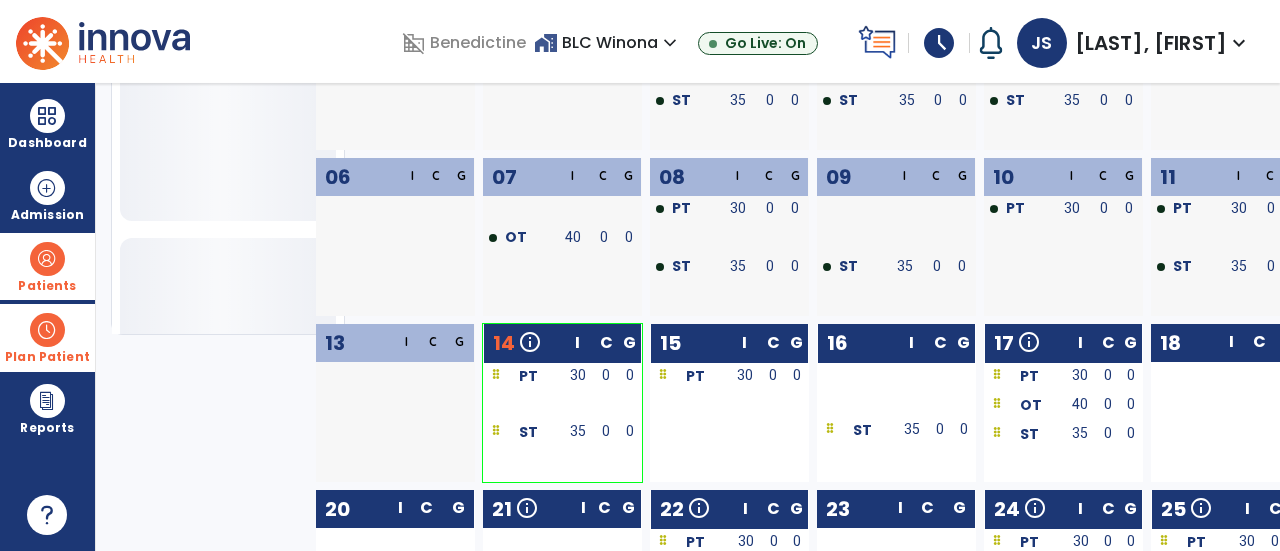 scroll, scrollTop: 83, scrollLeft: 0, axis: vertical 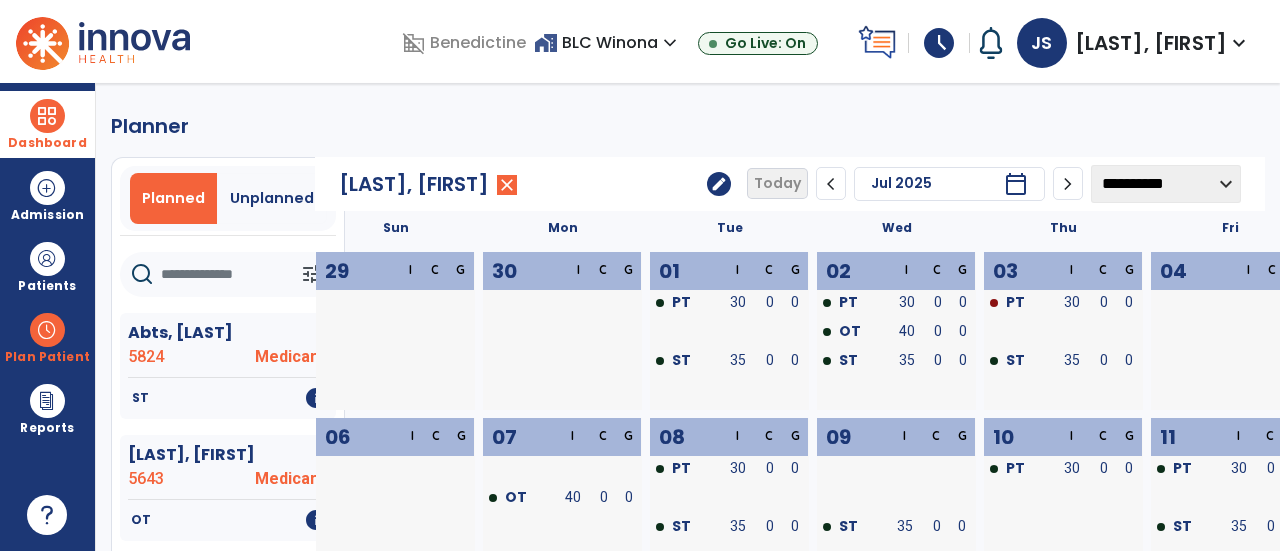 click at bounding box center (47, 116) 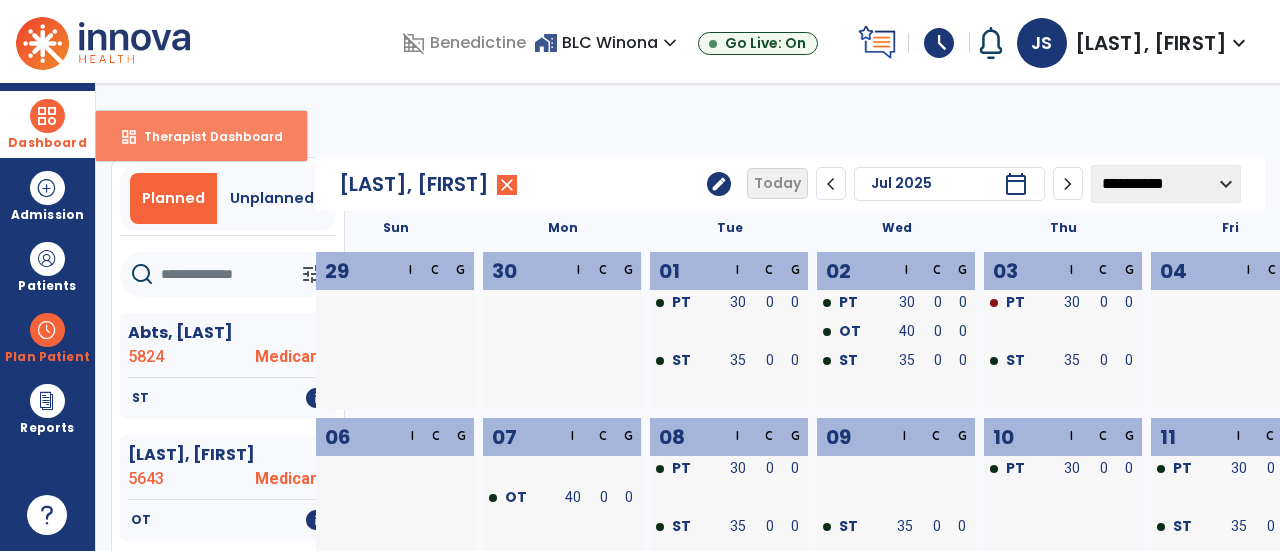 click on "Therapist Dashboard" at bounding box center (205, 136) 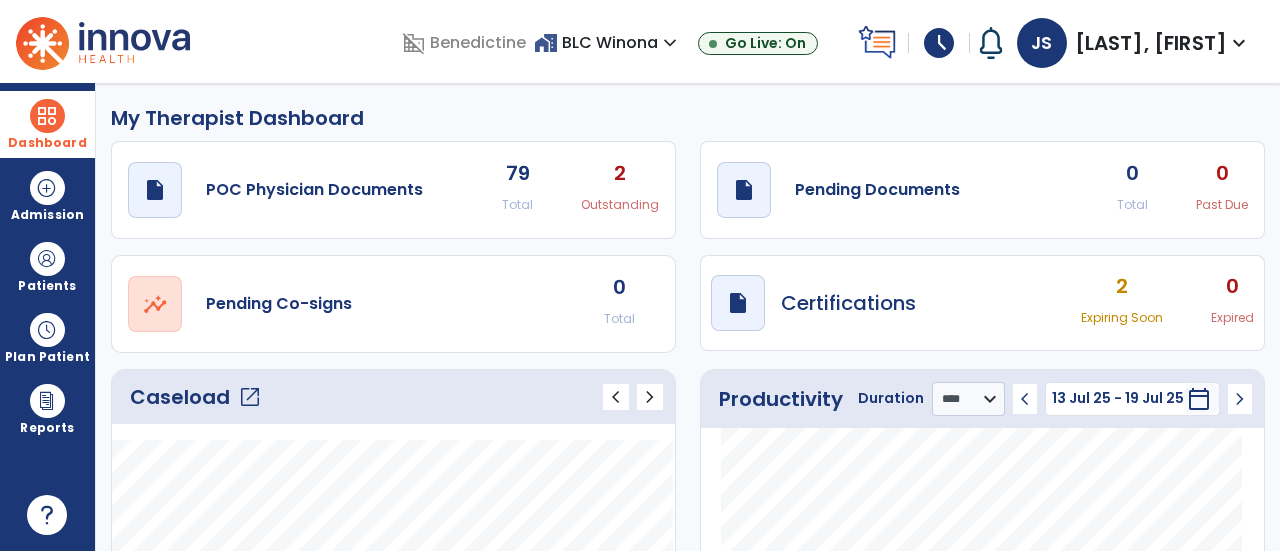 click on "draft   open_in_new  Pending Documents 0 Total 0 Past Due" 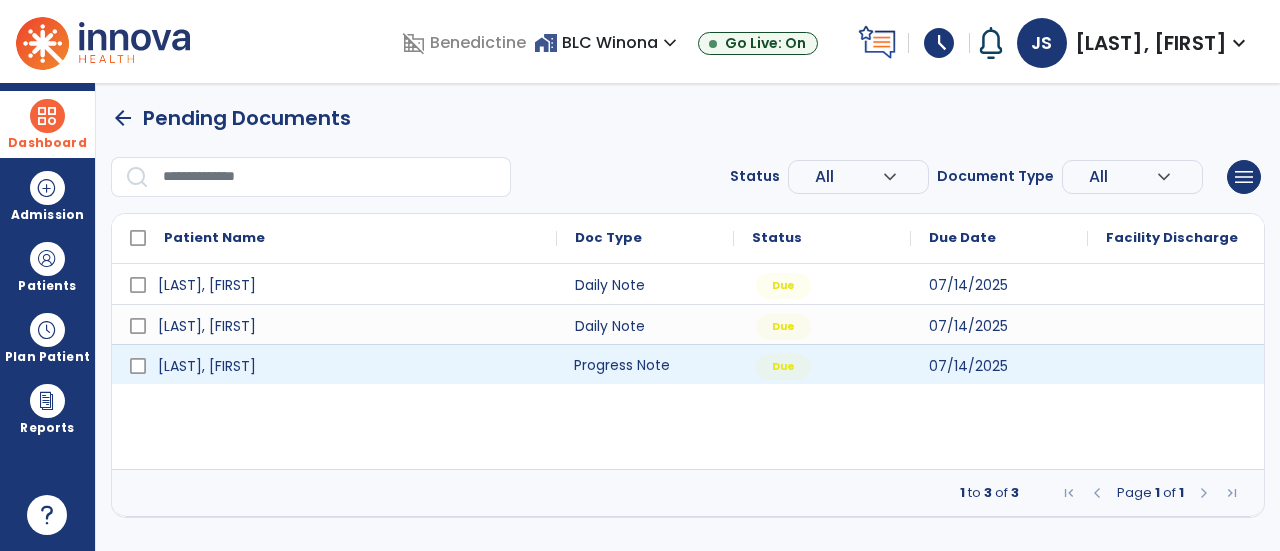 click on "Progress Note" at bounding box center (645, 364) 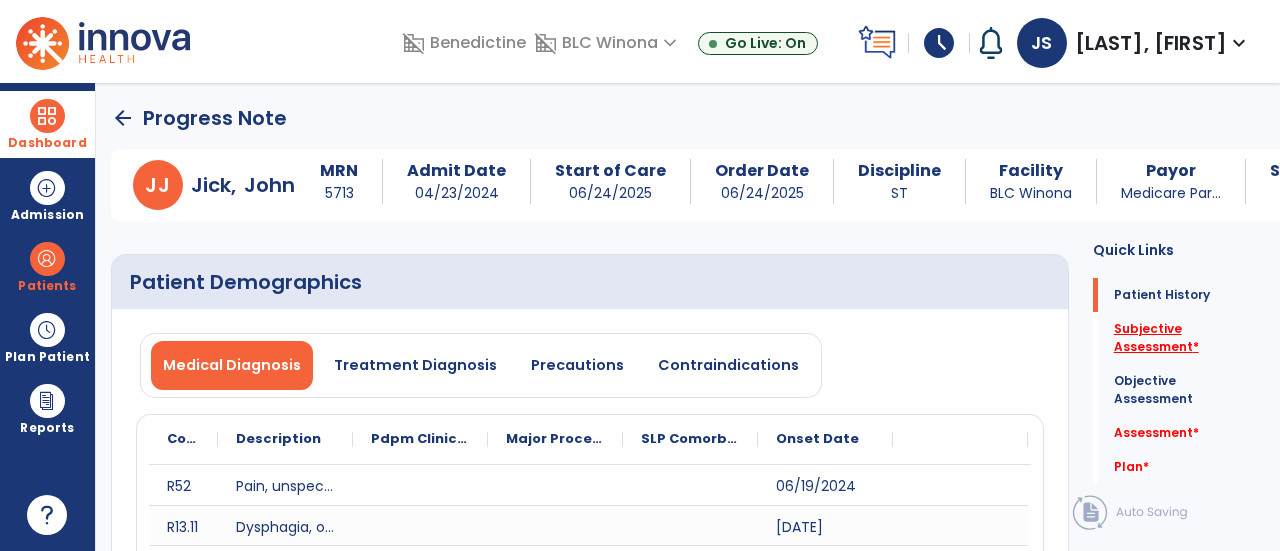click on "Subjective Assessment   *" 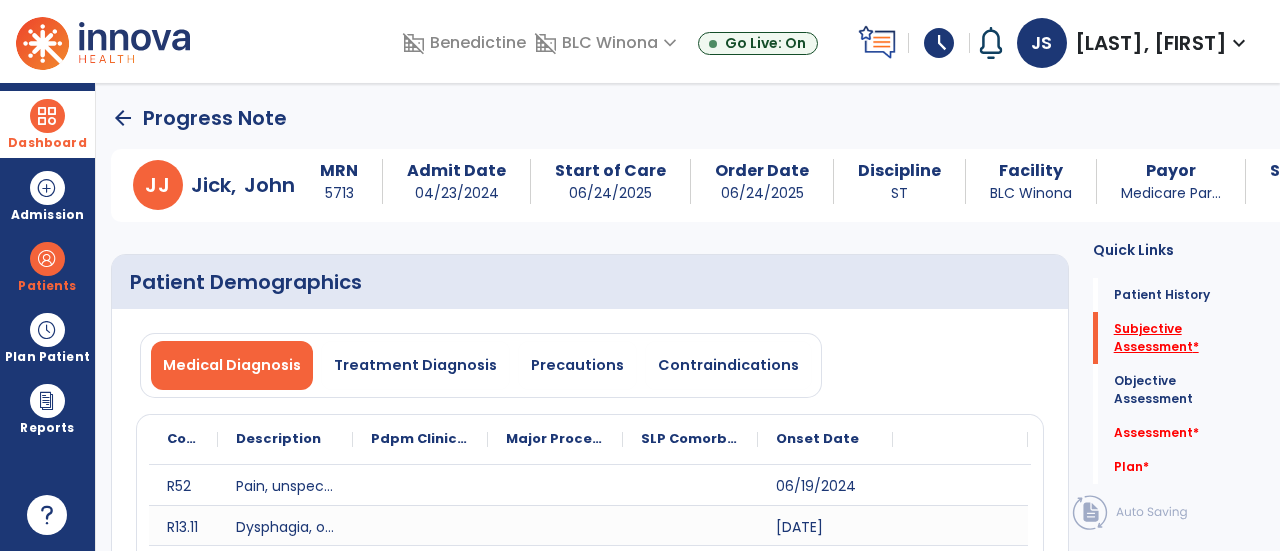 scroll, scrollTop: 36, scrollLeft: 0, axis: vertical 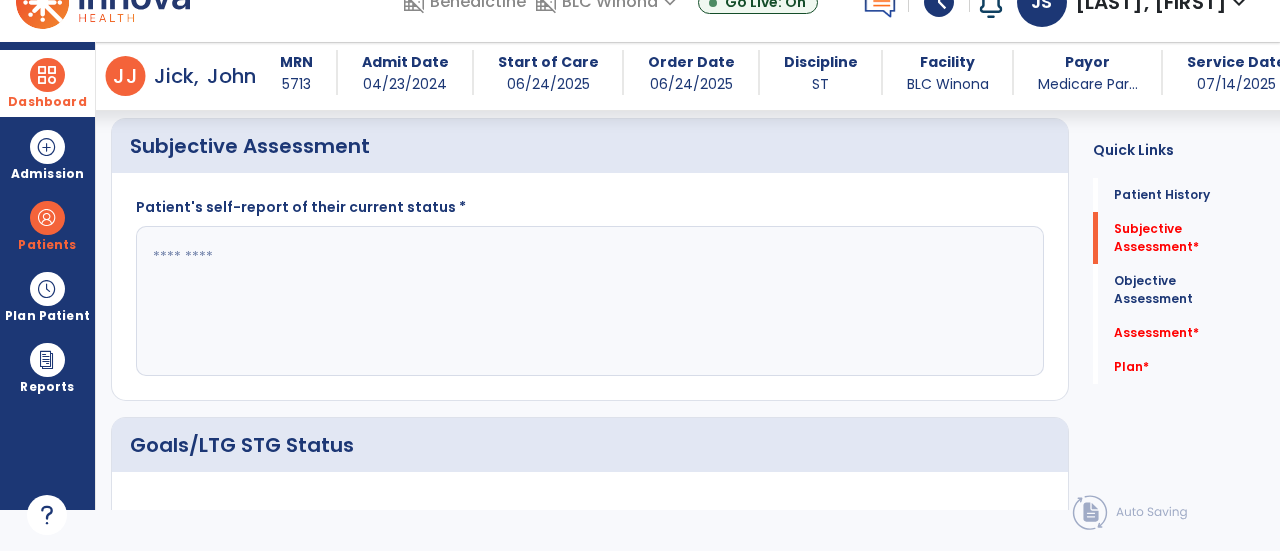 click 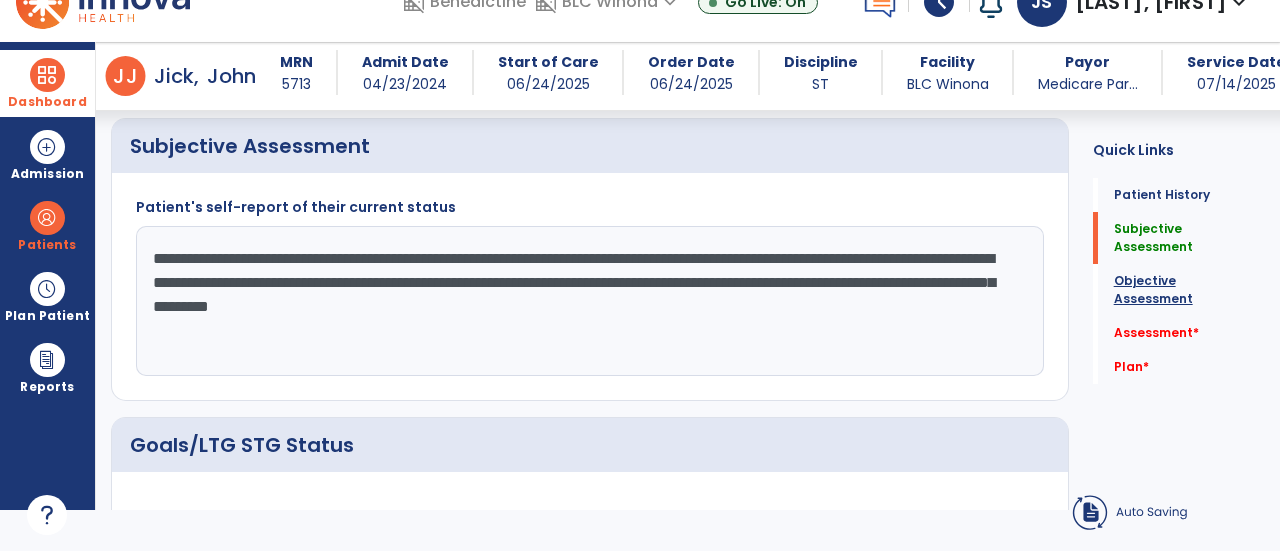 type on "**********" 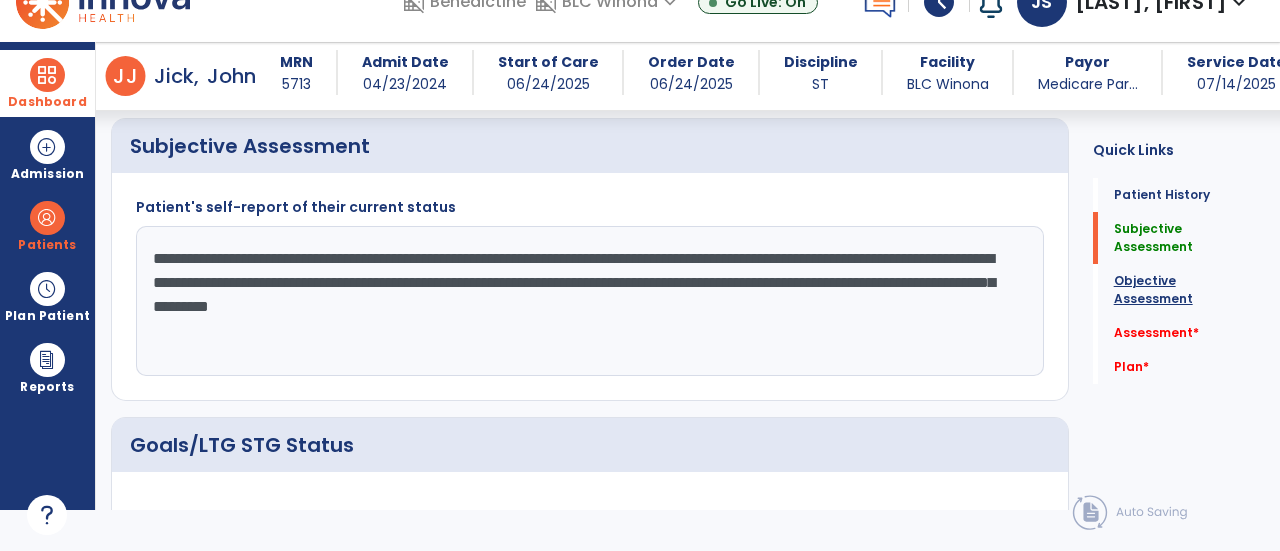 click on "Objective Assessment" 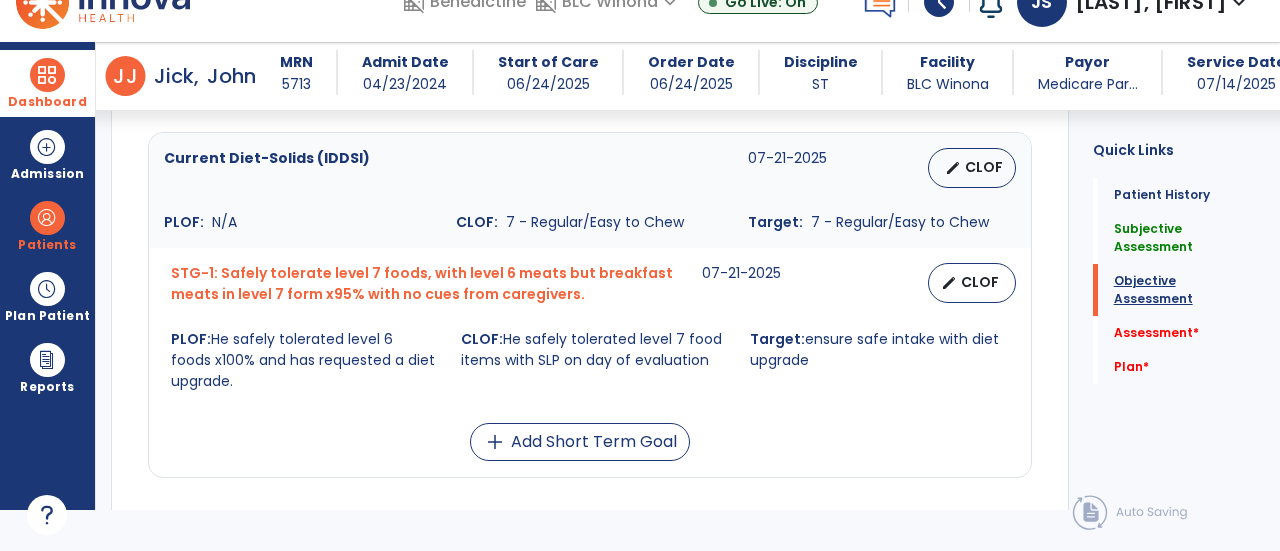 scroll, scrollTop: 2159, scrollLeft: 0, axis: vertical 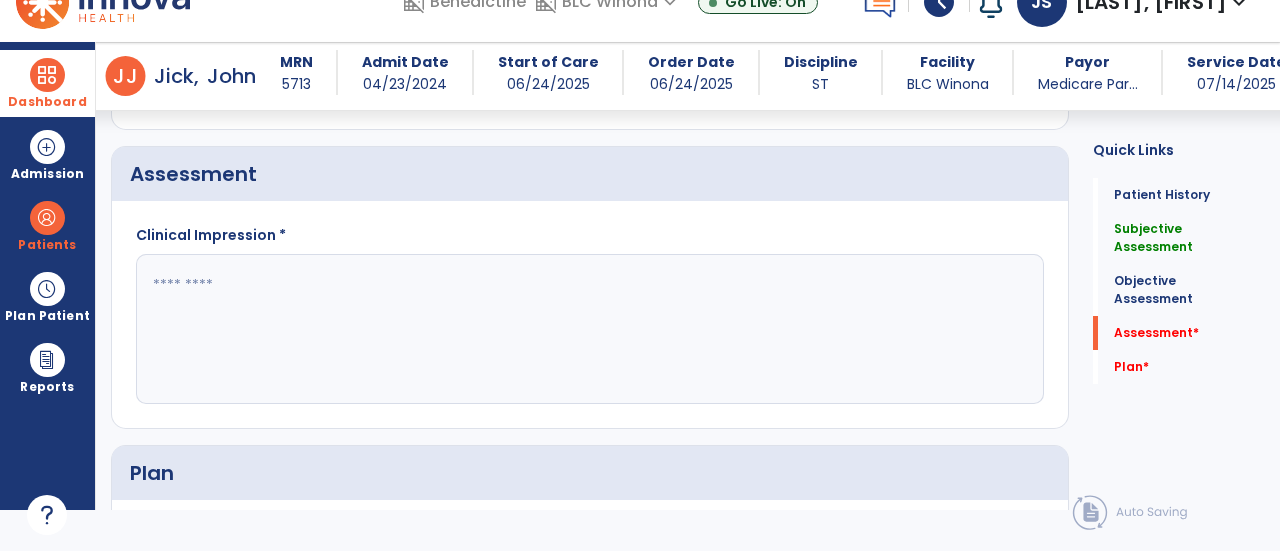 click 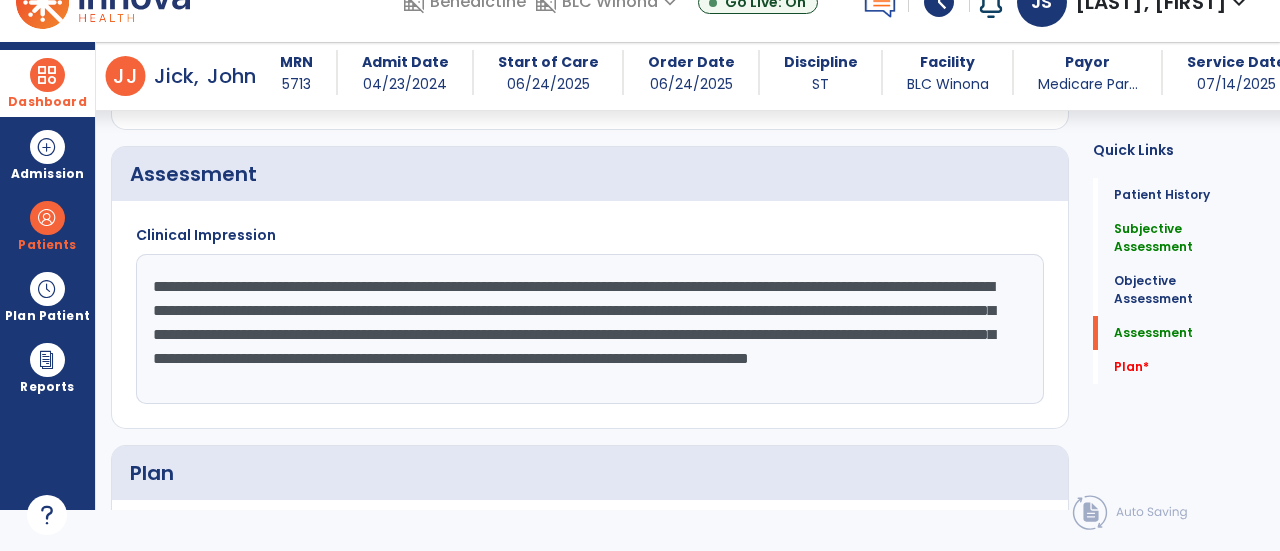 scroll, scrollTop: 14, scrollLeft: 0, axis: vertical 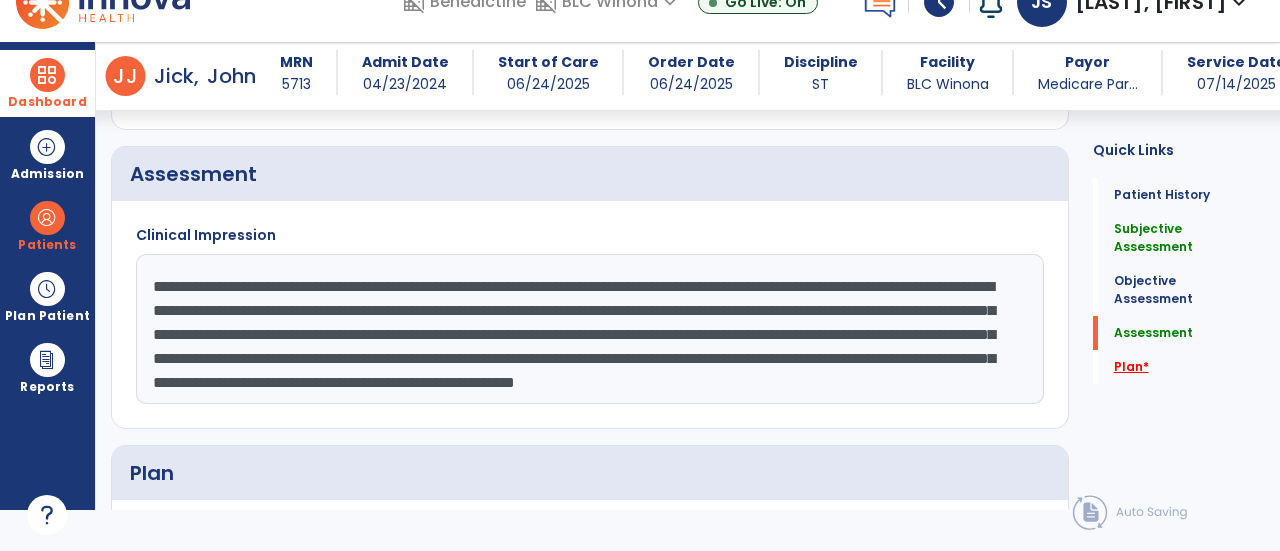 type on "**********" 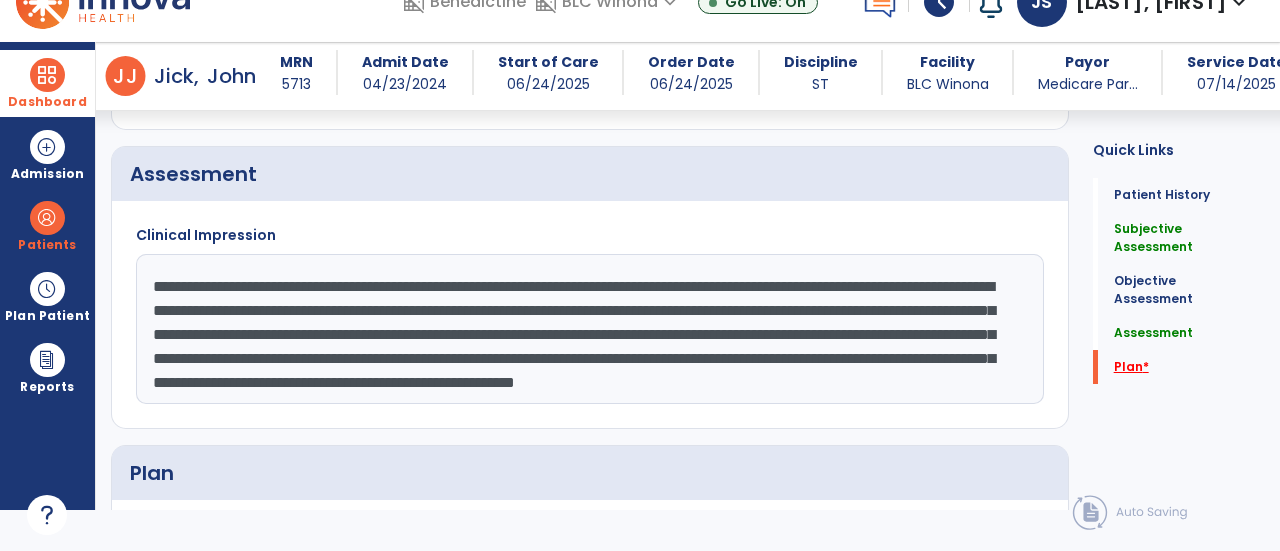 scroll, scrollTop: 2827, scrollLeft: 0, axis: vertical 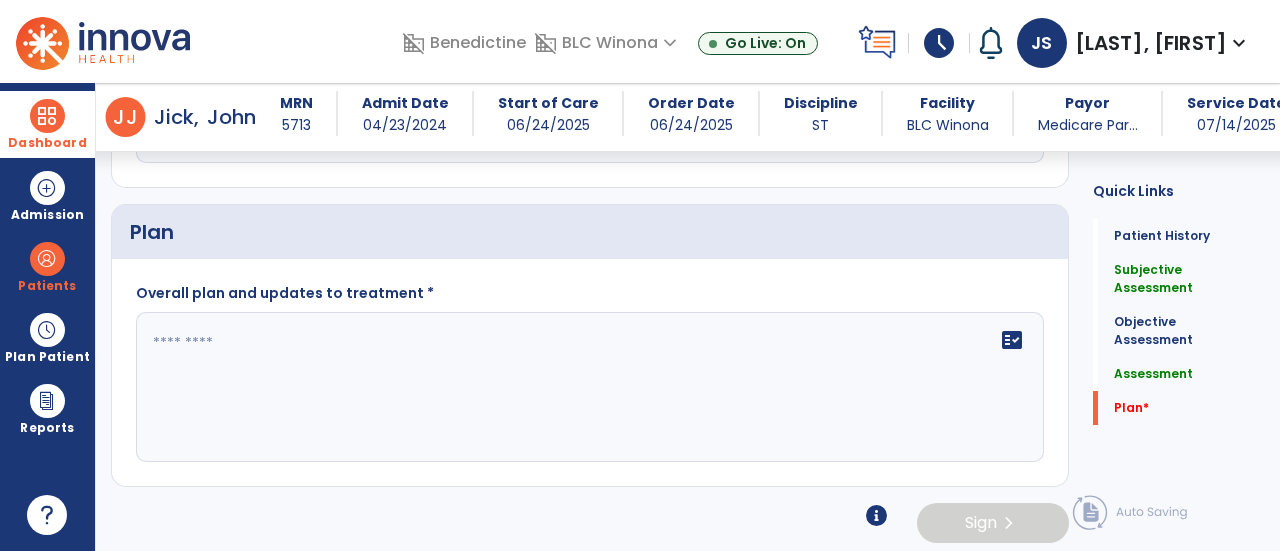 click on "fact_check" 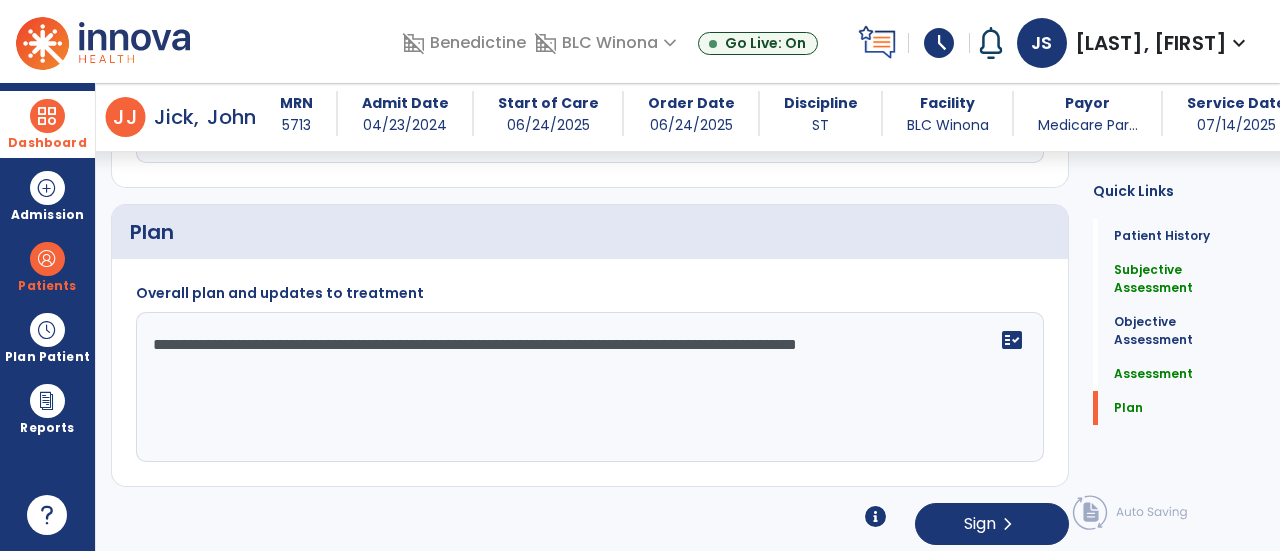click on "**********" 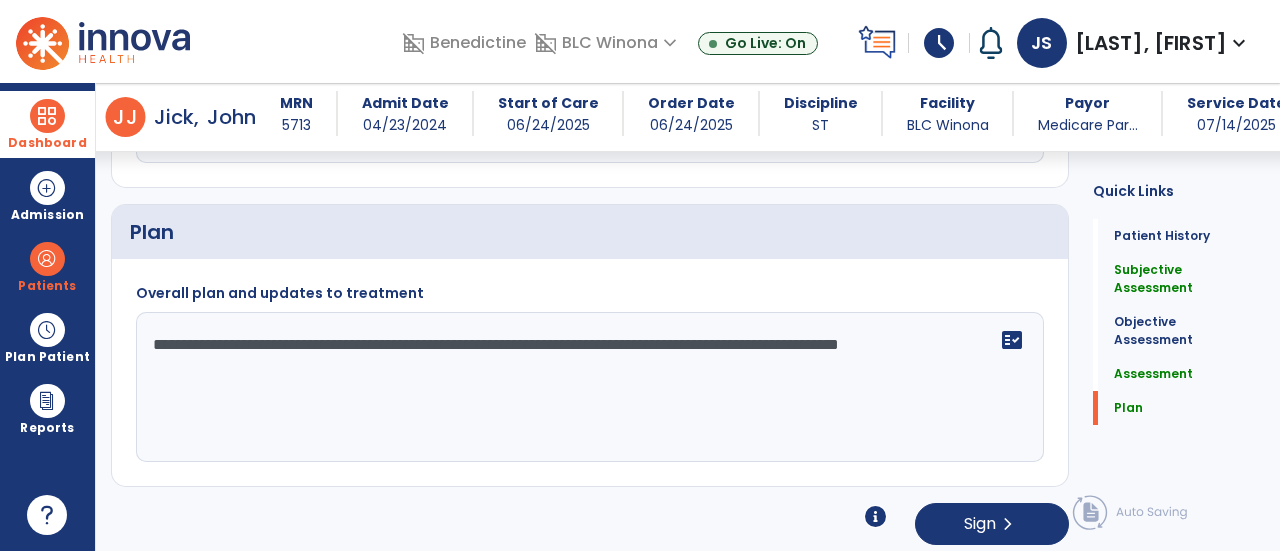 click on "**********" 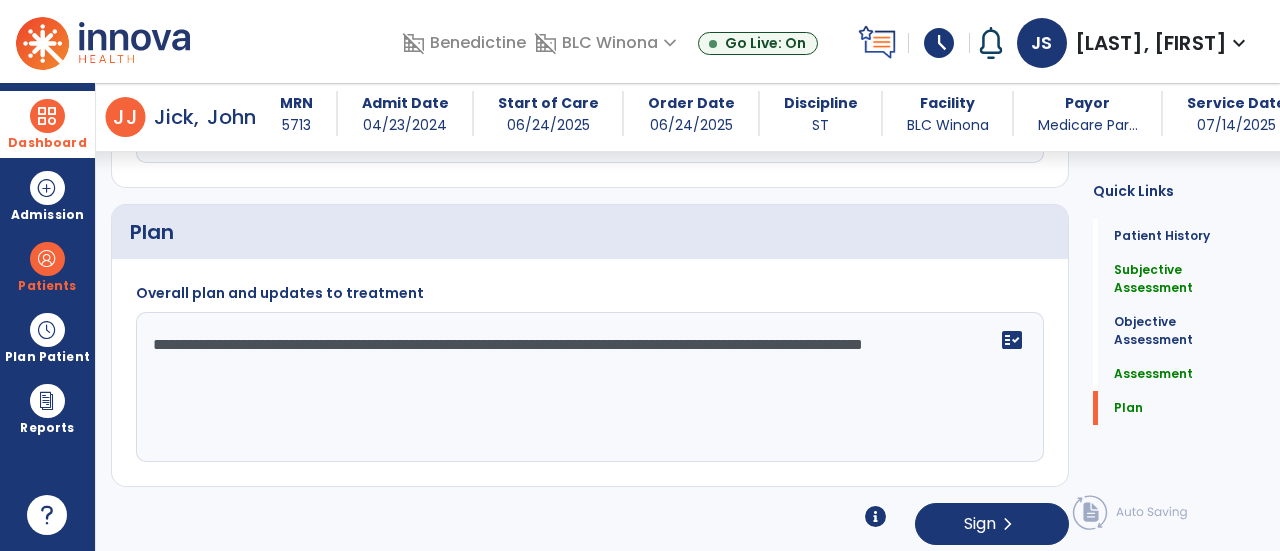 click on "**********" 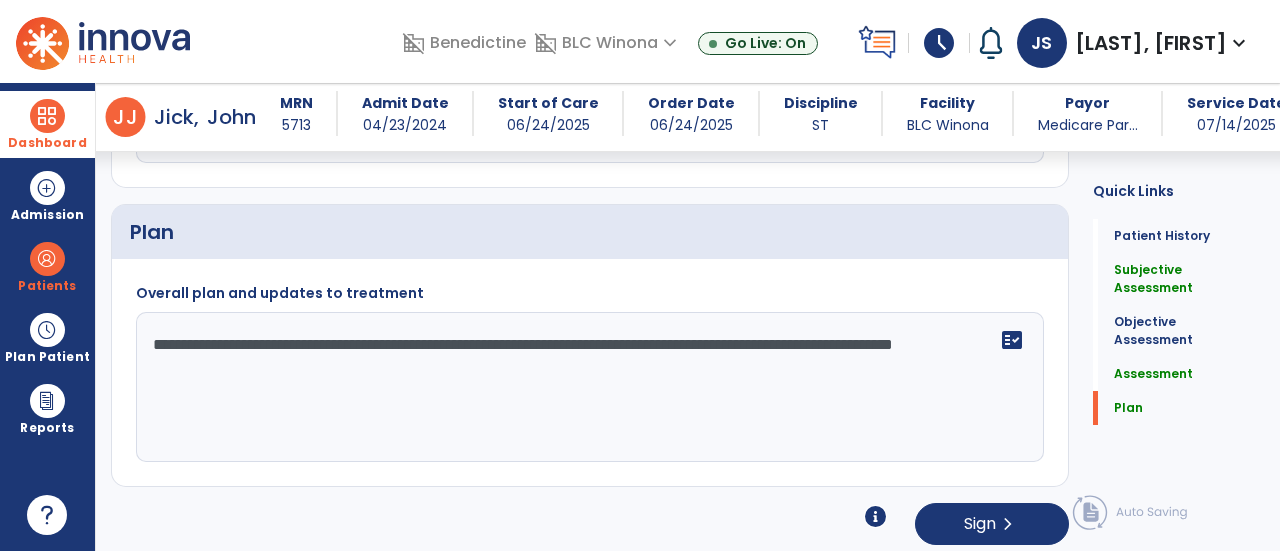 click on "**********" 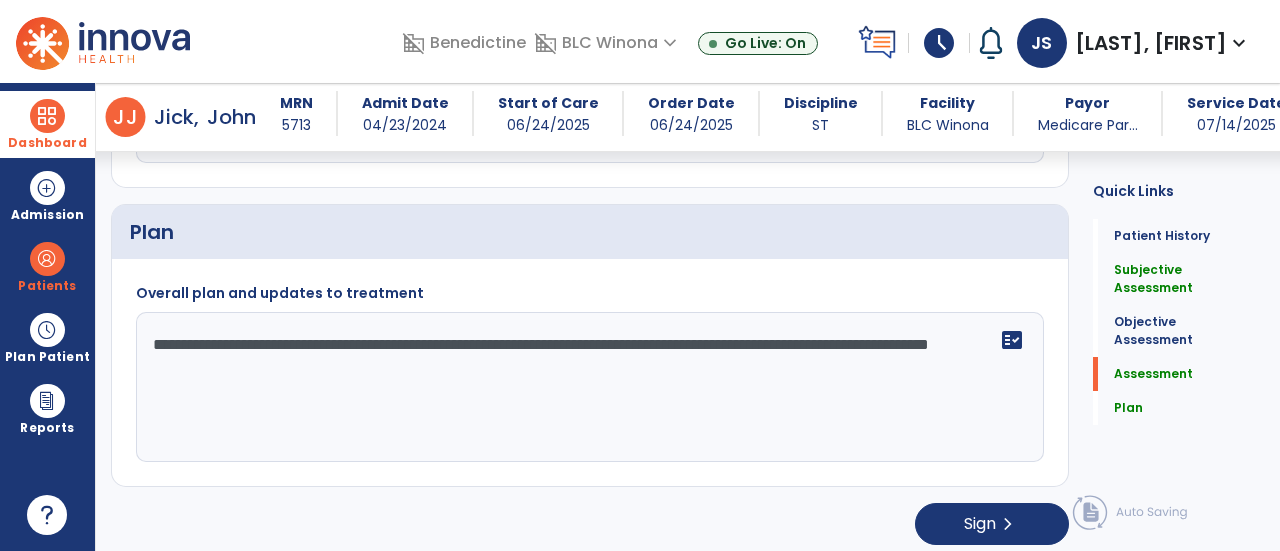 scroll, scrollTop: 2544, scrollLeft: 0, axis: vertical 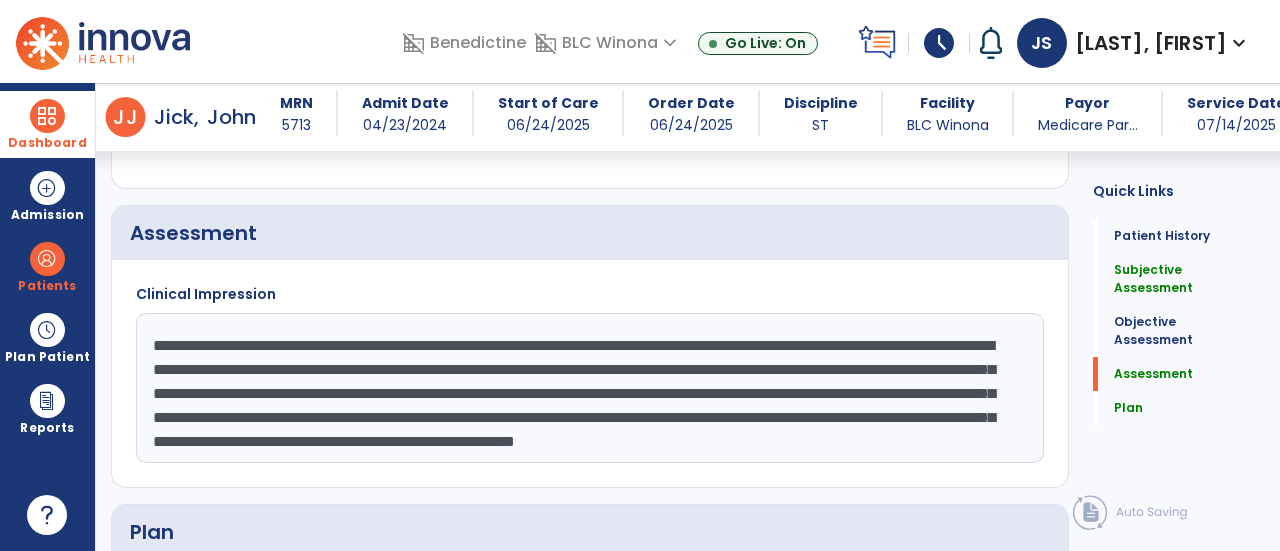 type on "**********" 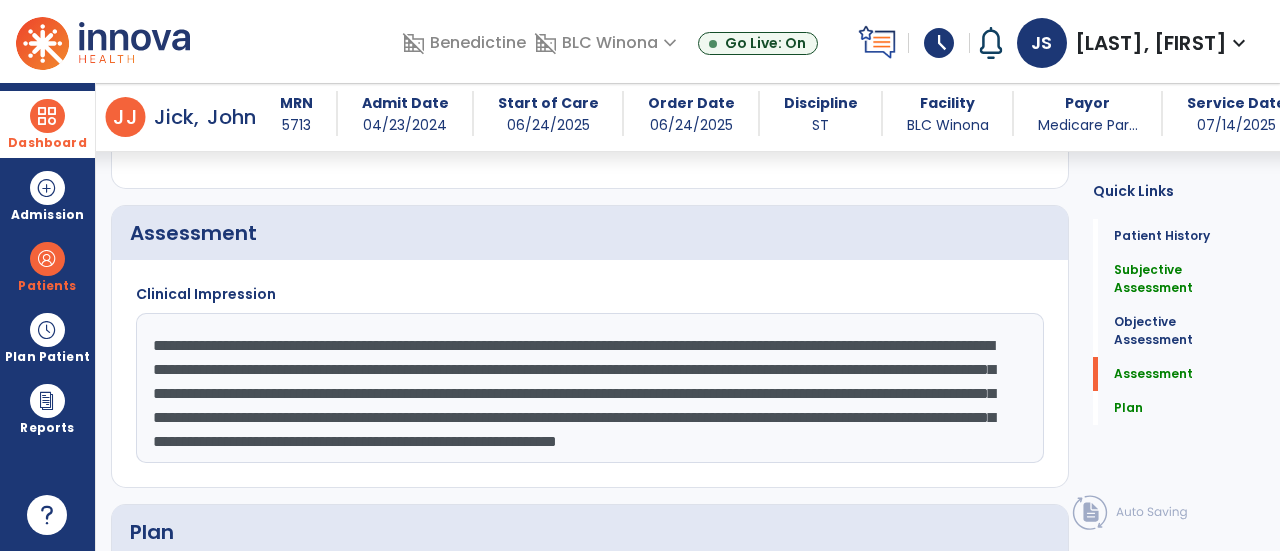 scroll, scrollTop: 38, scrollLeft: 0, axis: vertical 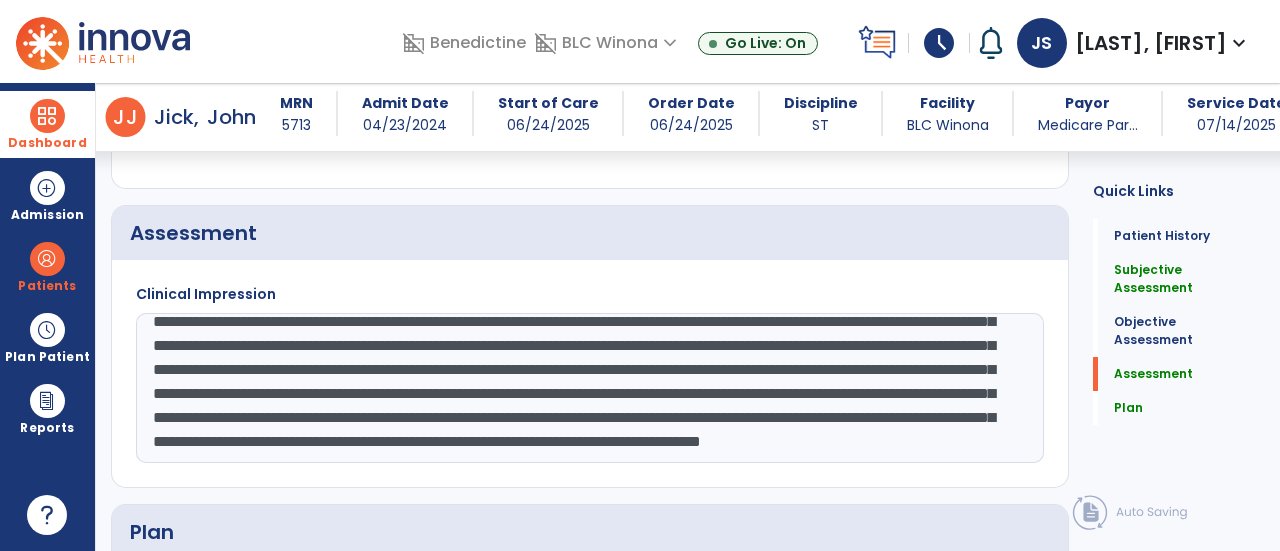 click on "**********" 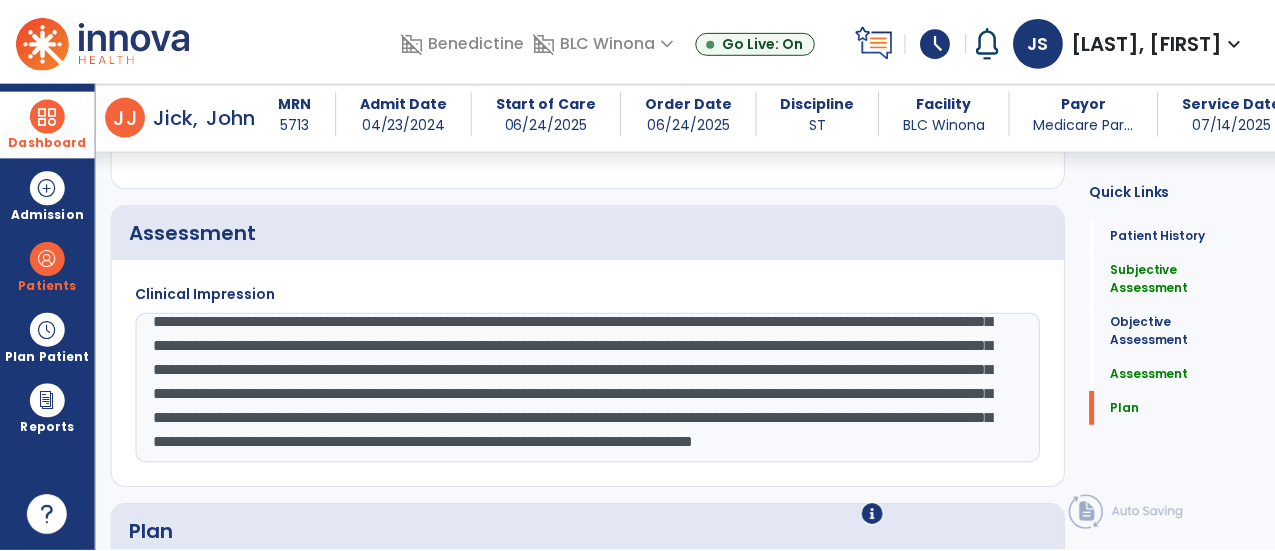 scroll, scrollTop: 2845, scrollLeft: 0, axis: vertical 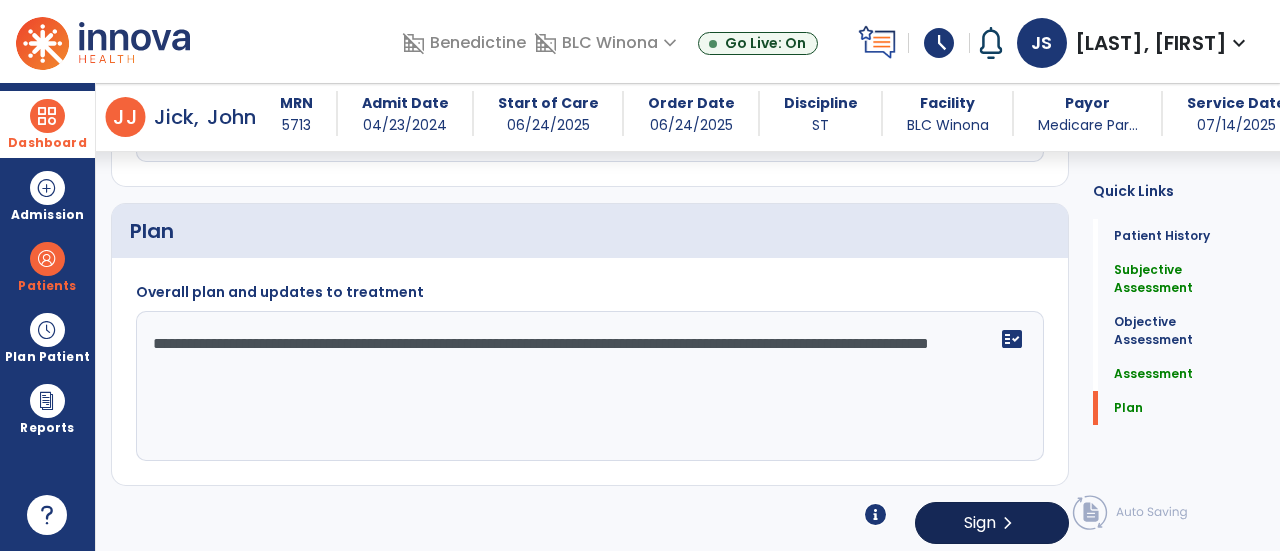 type on "**********" 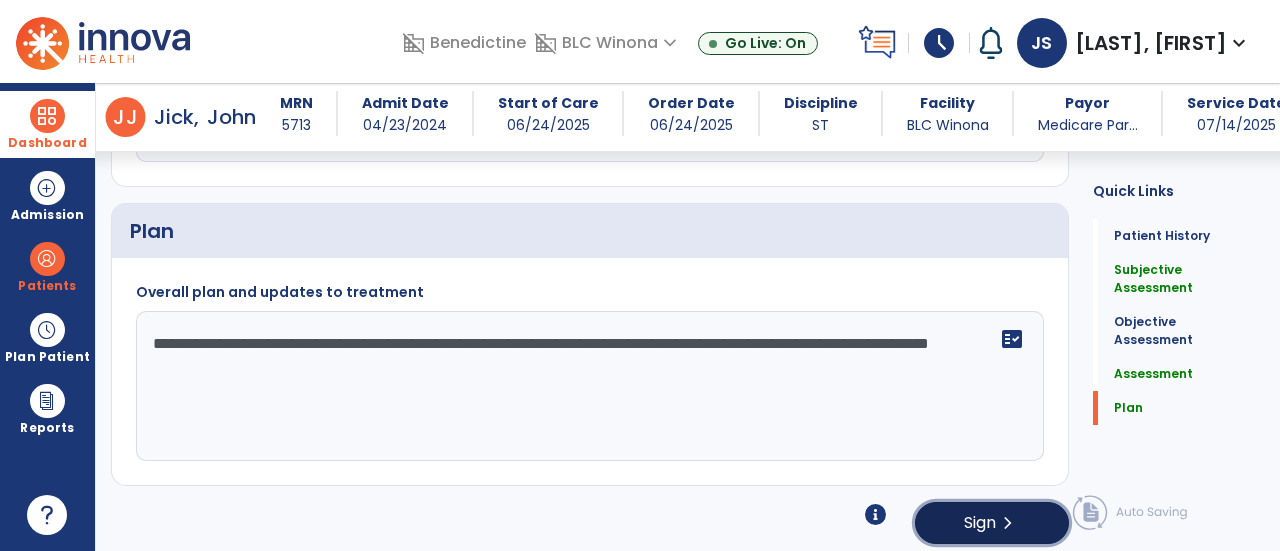 click on "chevron_right" 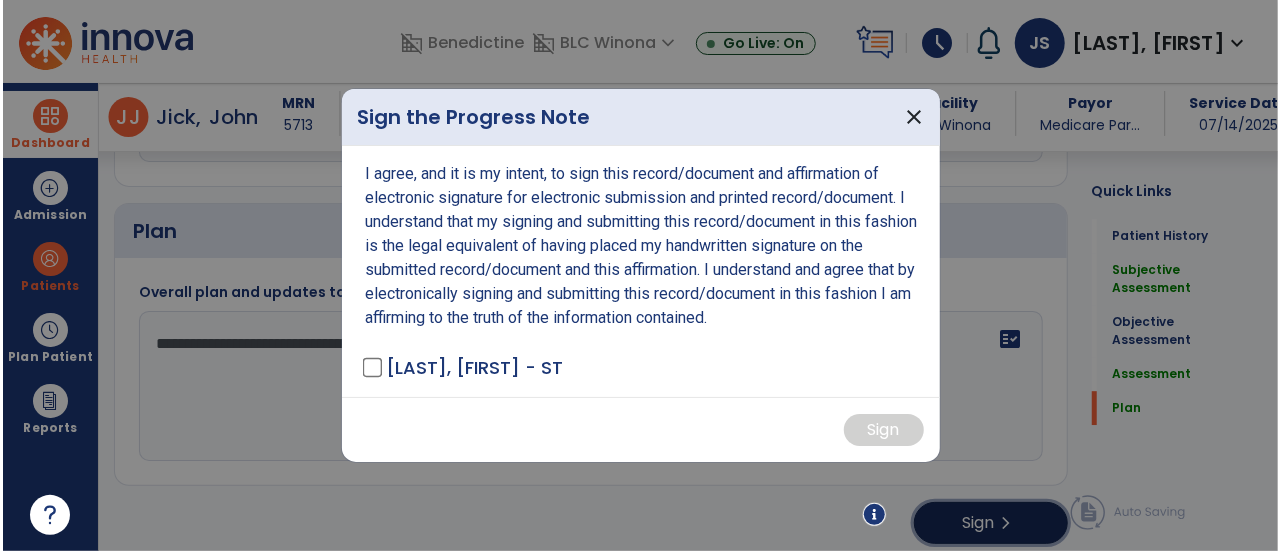 scroll, scrollTop: 2845, scrollLeft: 0, axis: vertical 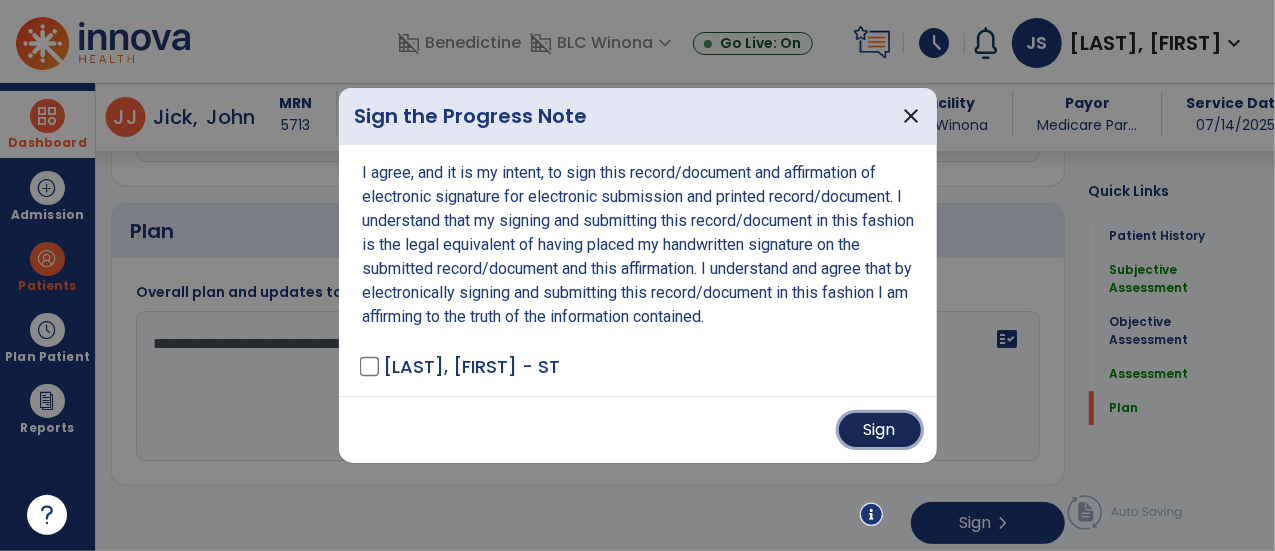 click on "Sign" at bounding box center (880, 430) 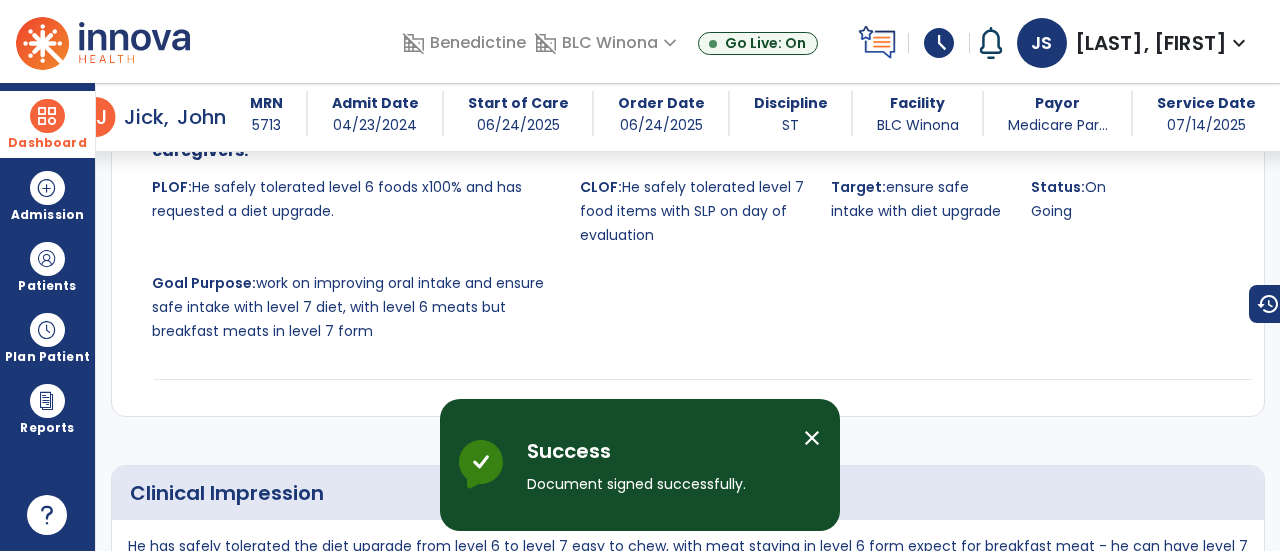scroll, scrollTop: 4430, scrollLeft: 0, axis: vertical 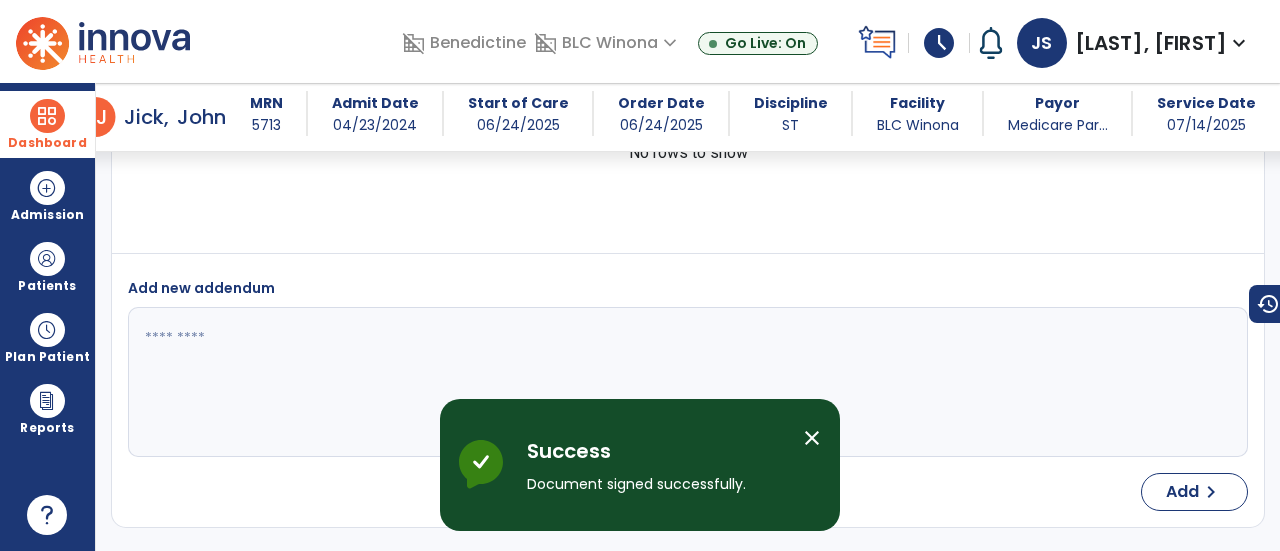 click on "Dashboard" at bounding box center [47, 124] 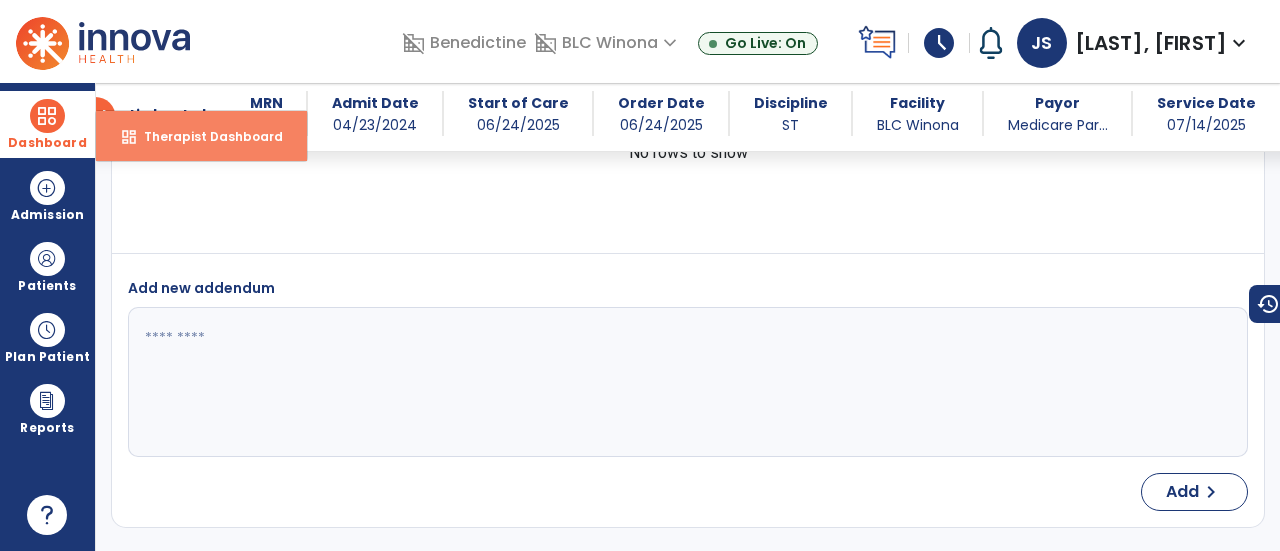 click on "dashboard  Therapist Dashboard" at bounding box center (201, 136) 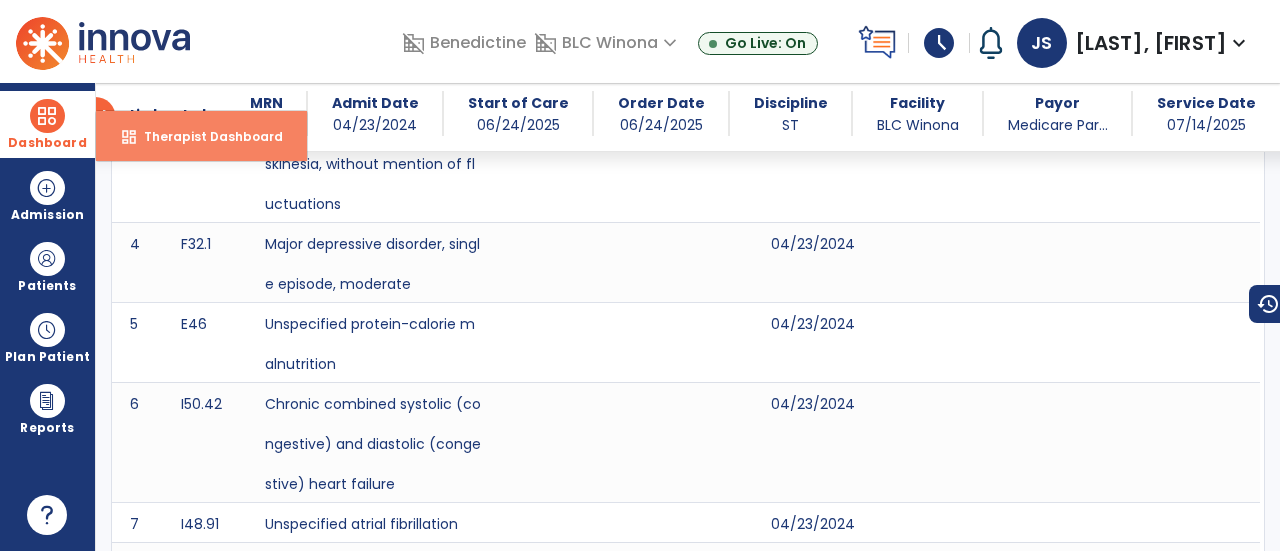 select on "****" 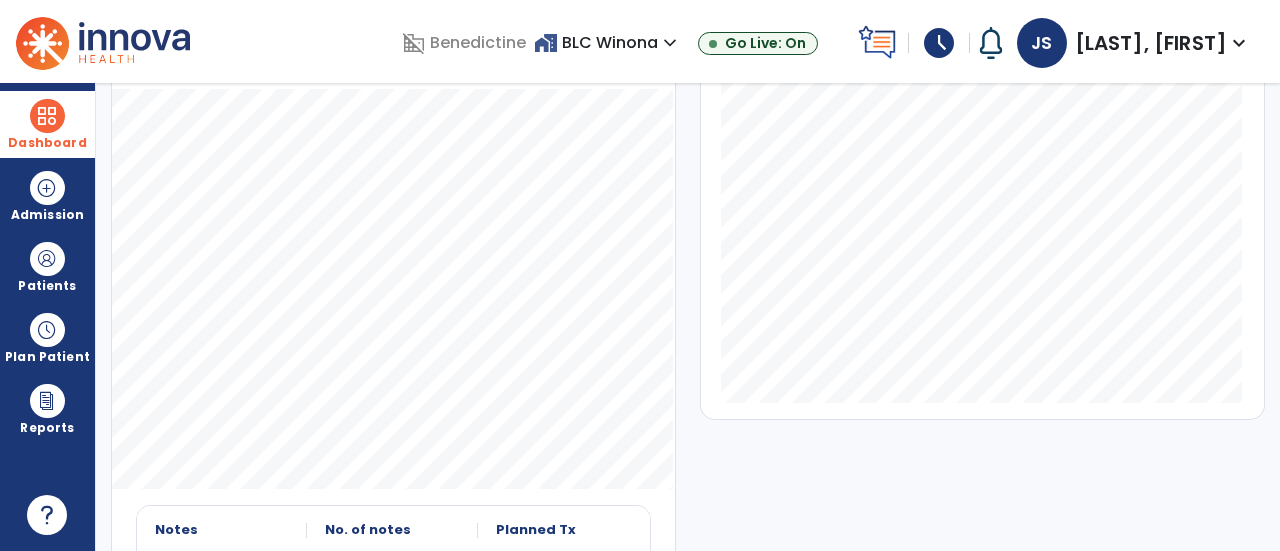 scroll, scrollTop: 0, scrollLeft: 0, axis: both 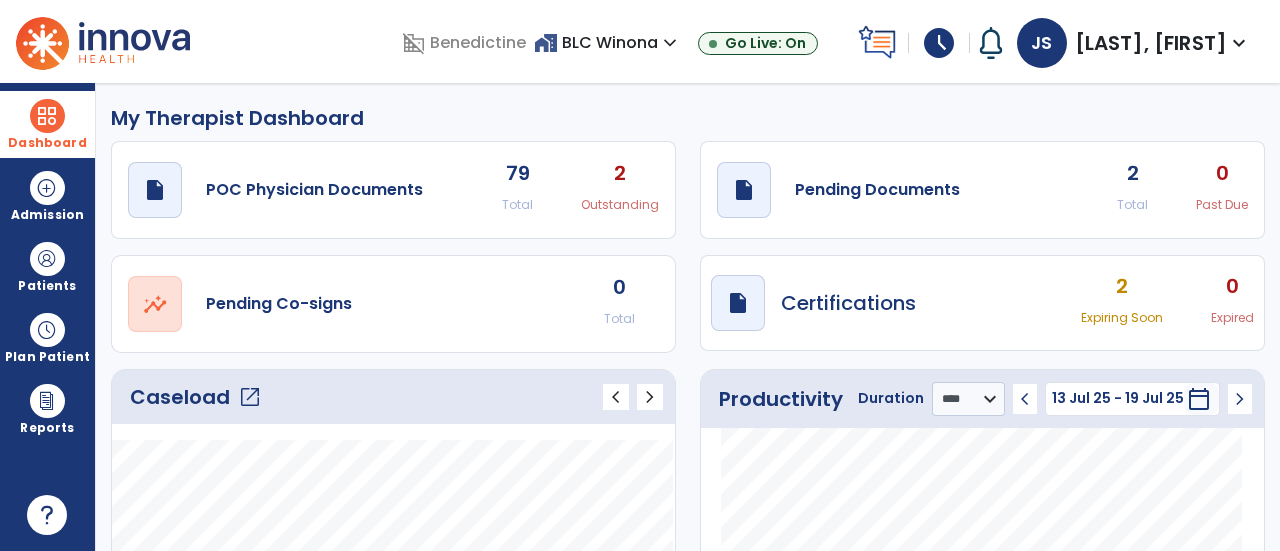 click on "2 Total" 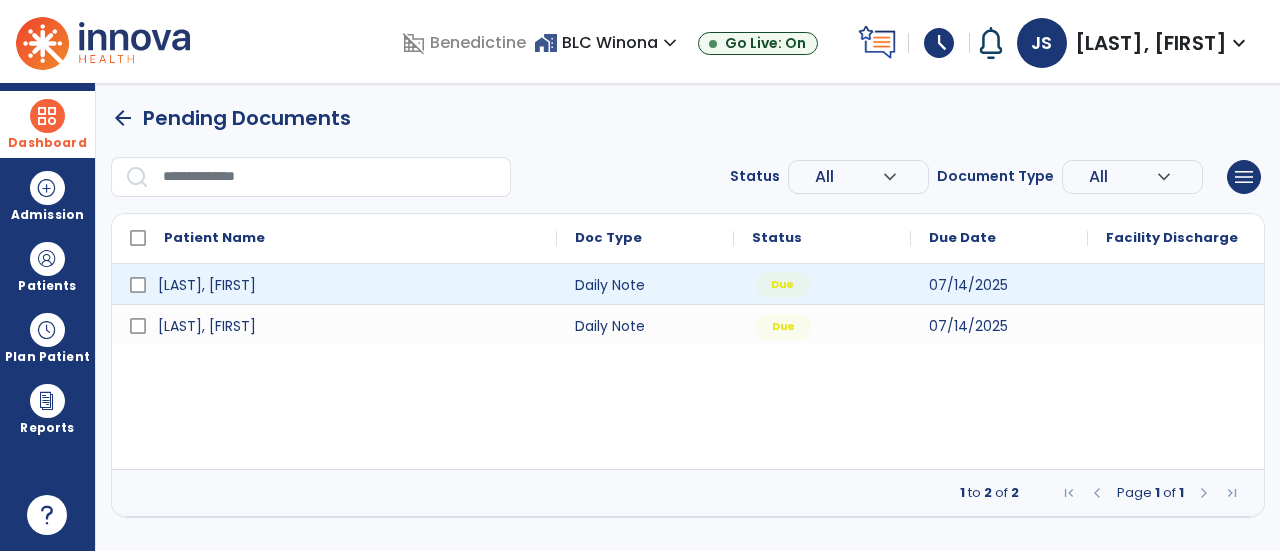 click on "Due" at bounding box center [822, 284] 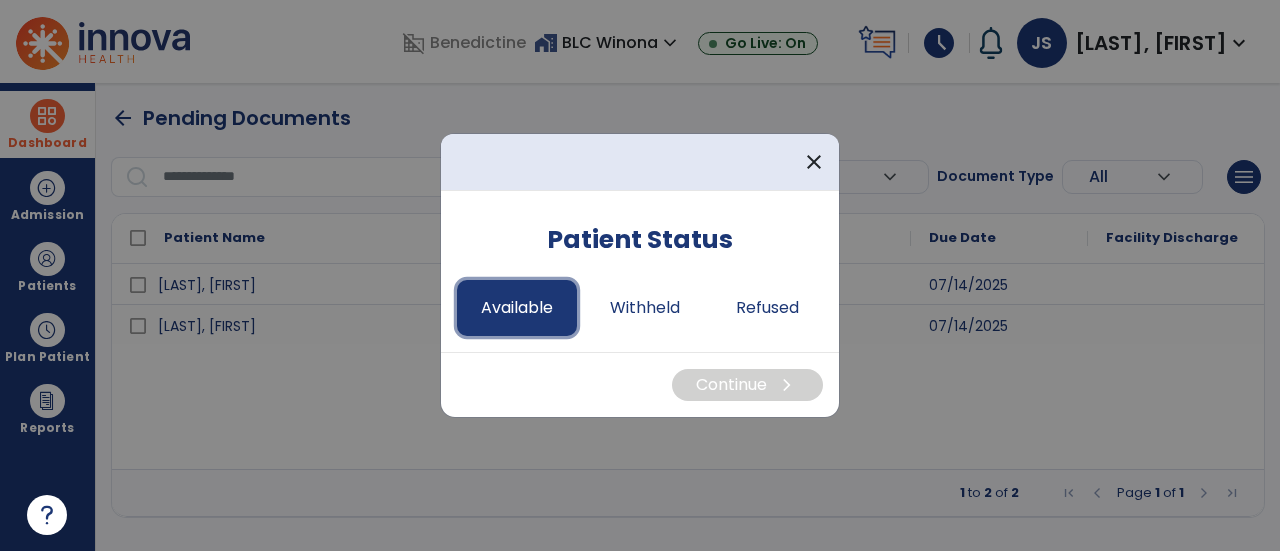 click on "Available" at bounding box center [517, 308] 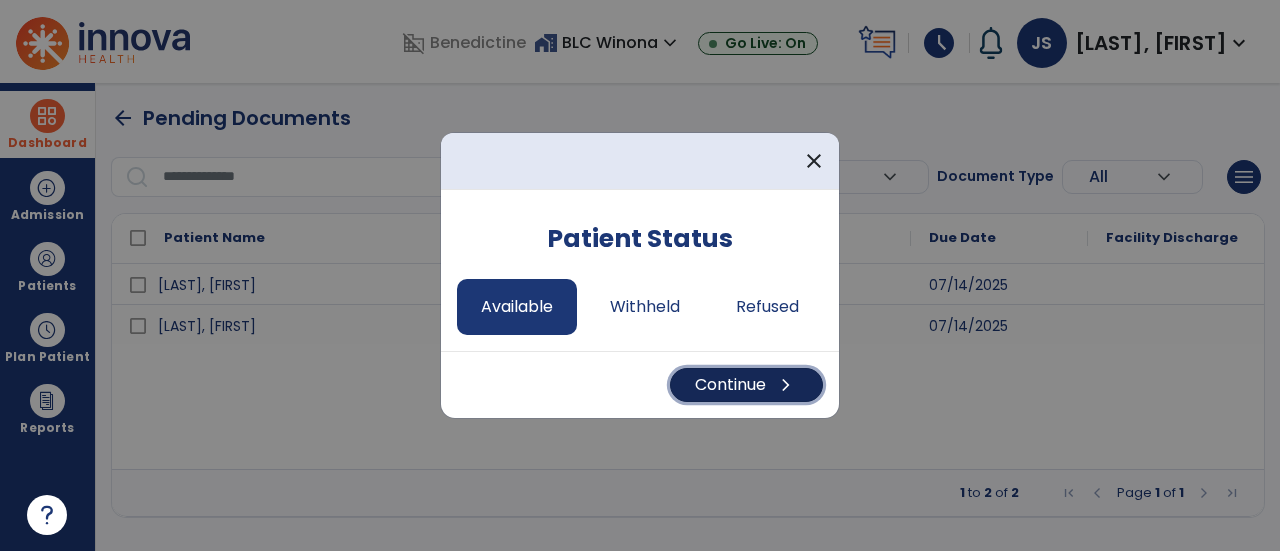 click on "Continue   chevron_right" at bounding box center [746, 385] 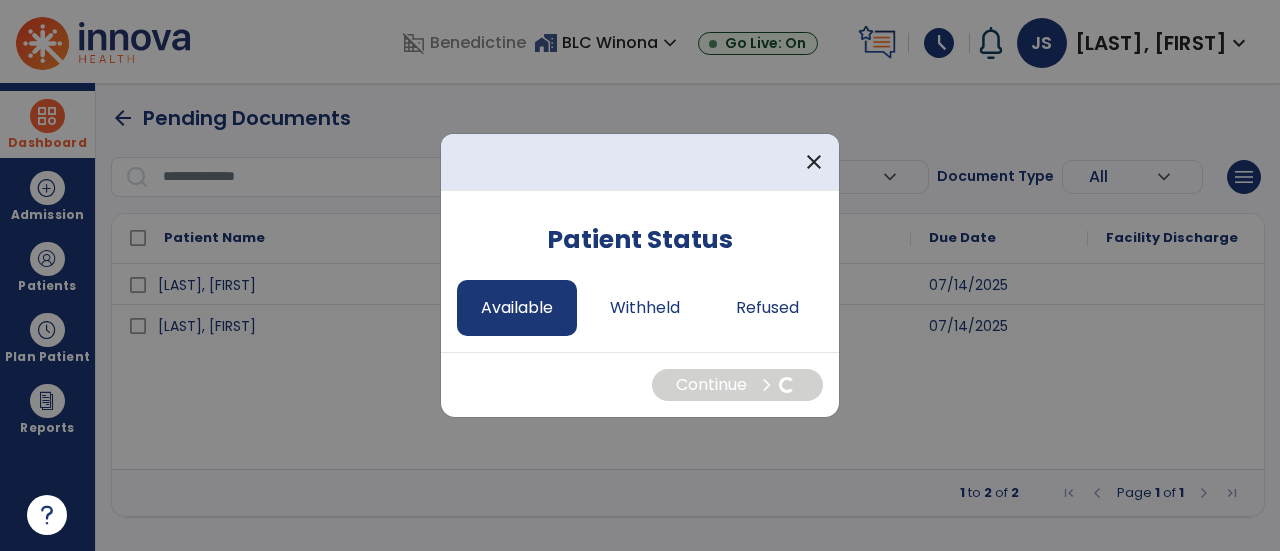 select on "*" 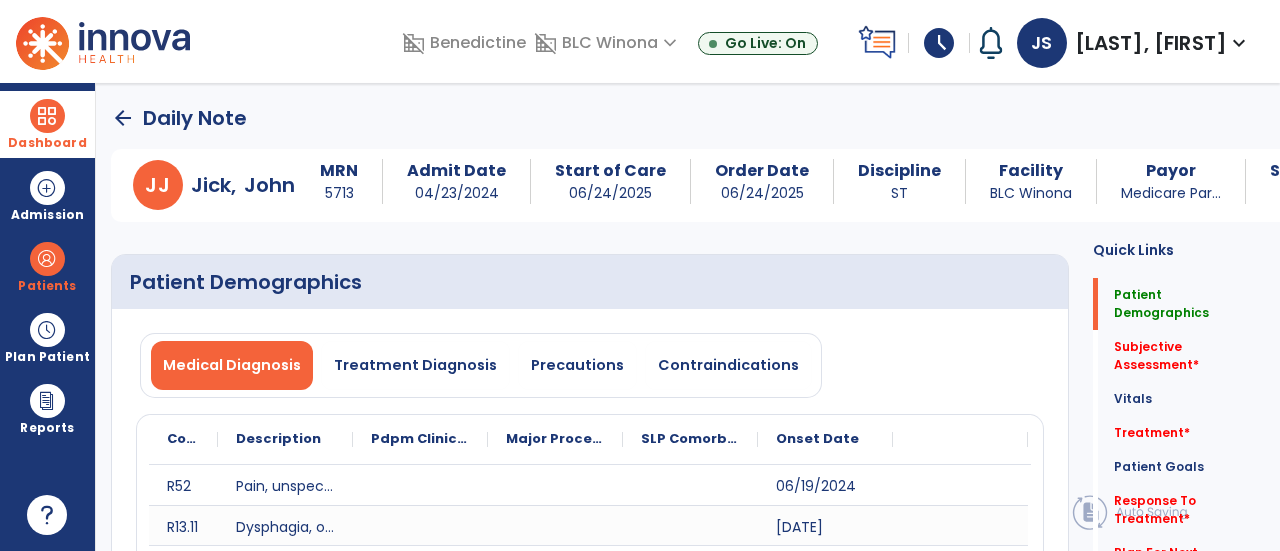 click on "Subjective Assessment   *  Subjective Assessment   *" 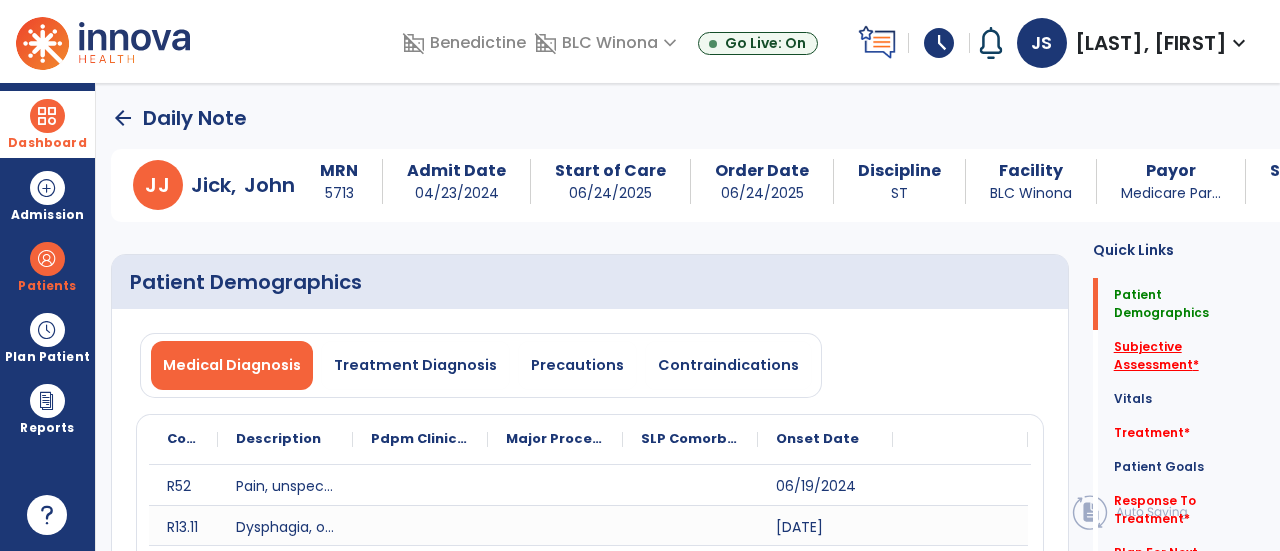 click on "Subjective Assessment   *" 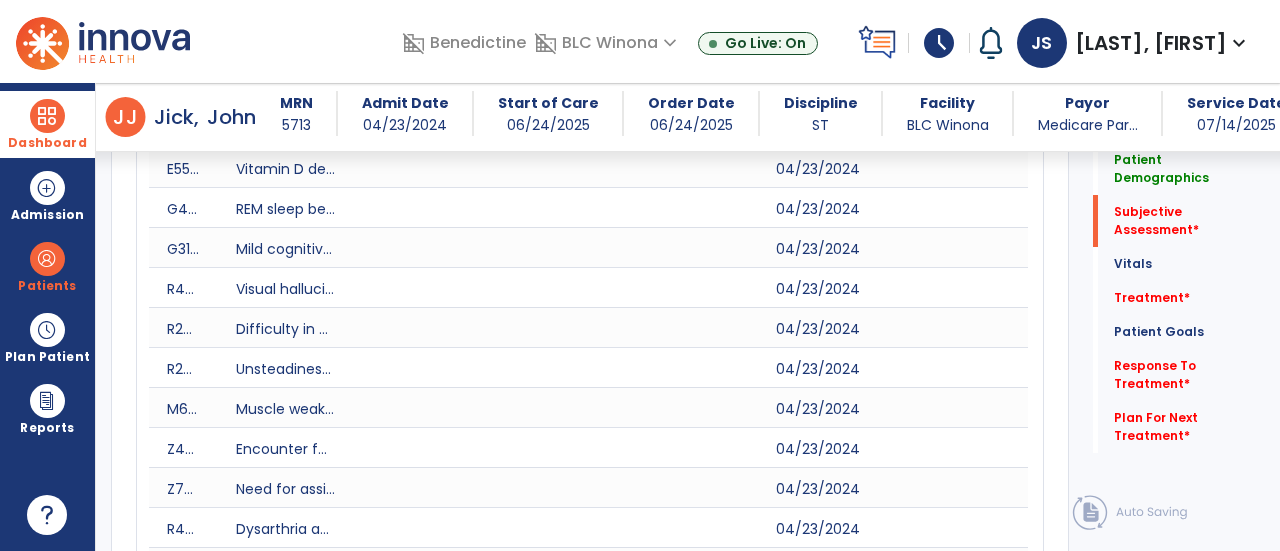 scroll, scrollTop: 1769, scrollLeft: 0, axis: vertical 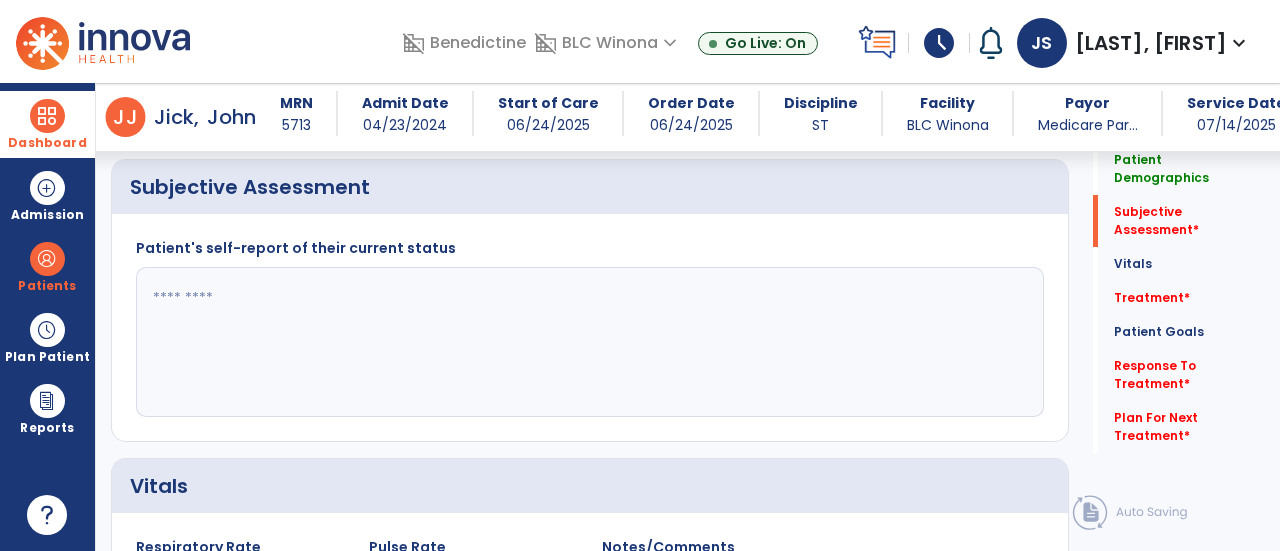 click 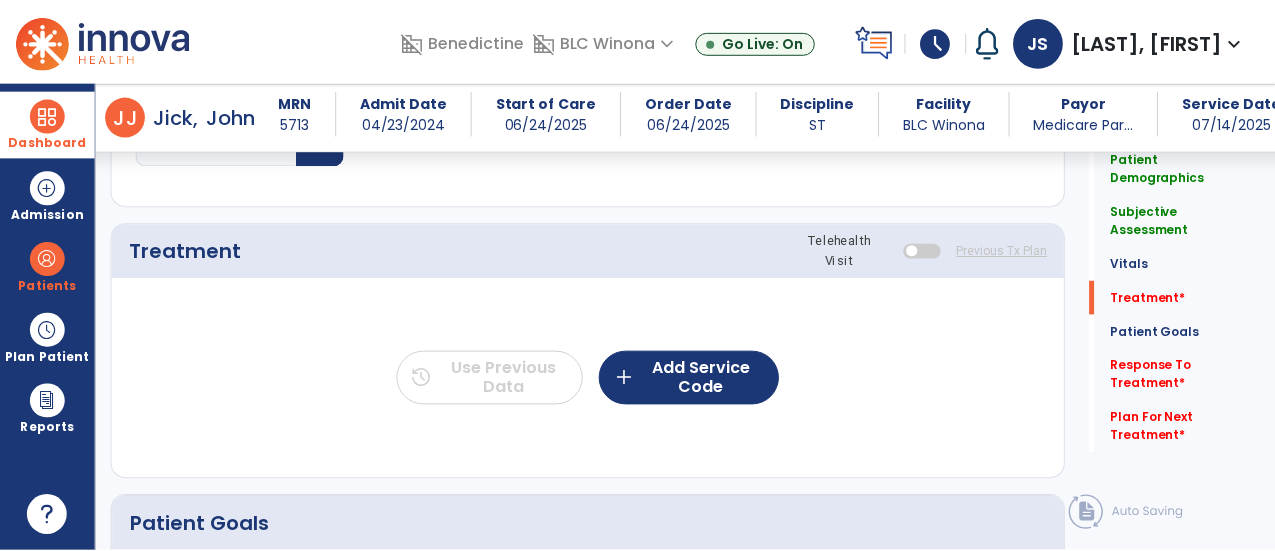 scroll, scrollTop: 2449, scrollLeft: 0, axis: vertical 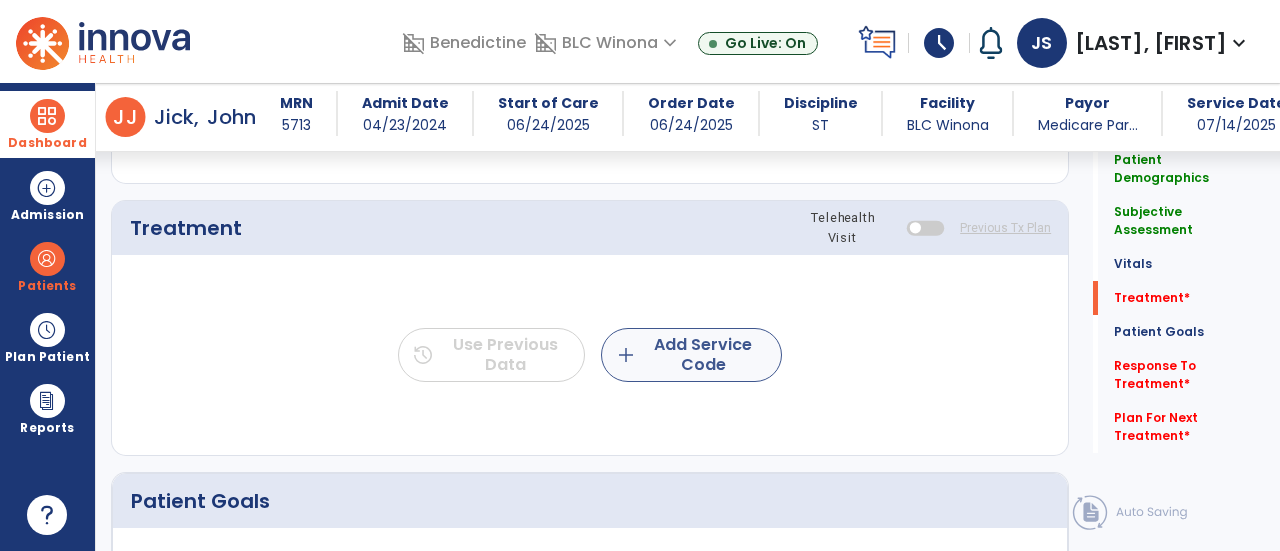 type on "**********" 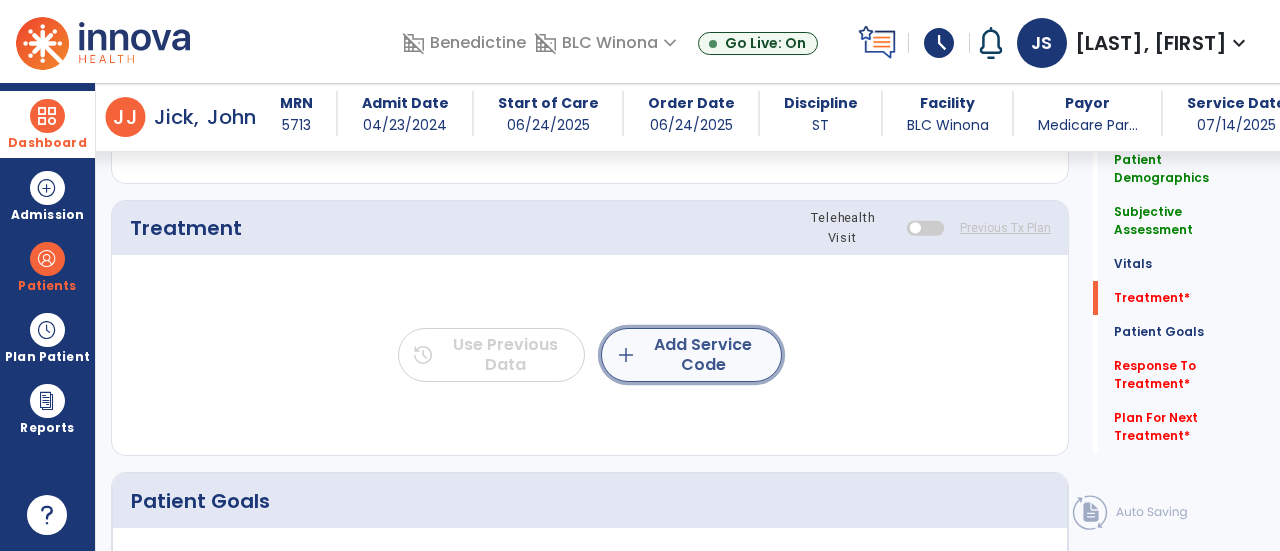 click on "add  Add Service Code" 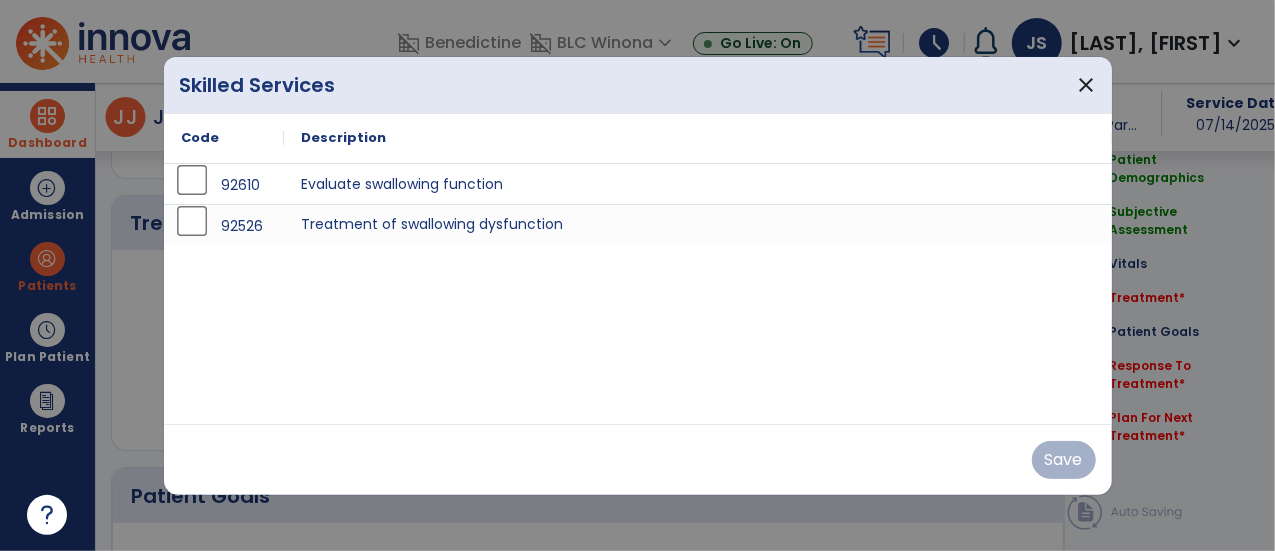 scroll, scrollTop: 2449, scrollLeft: 0, axis: vertical 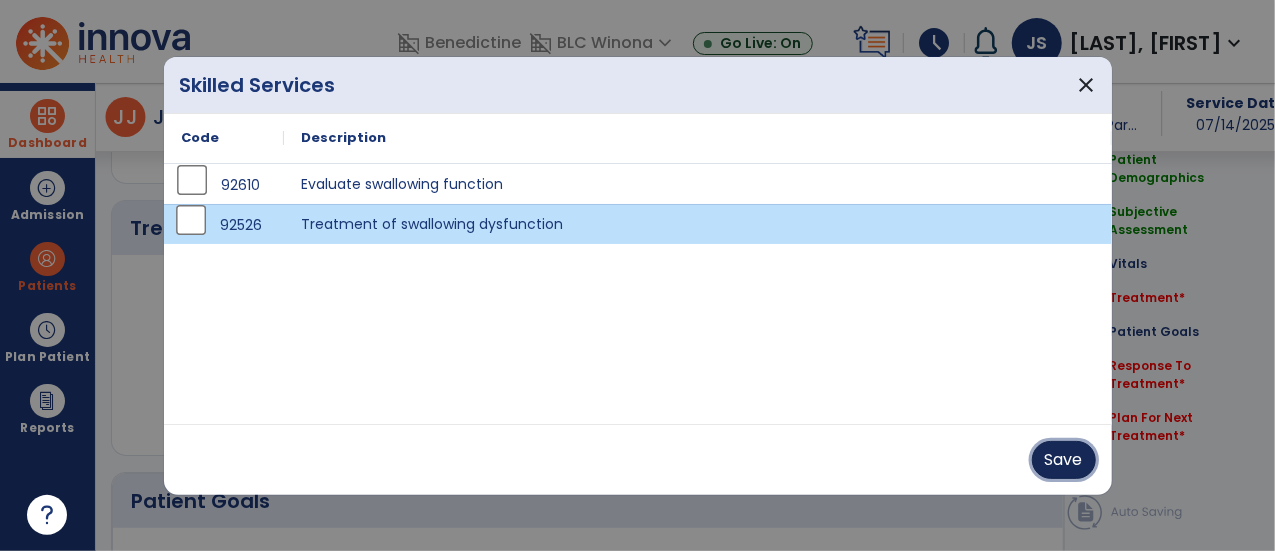 click on "Save" at bounding box center [1064, 460] 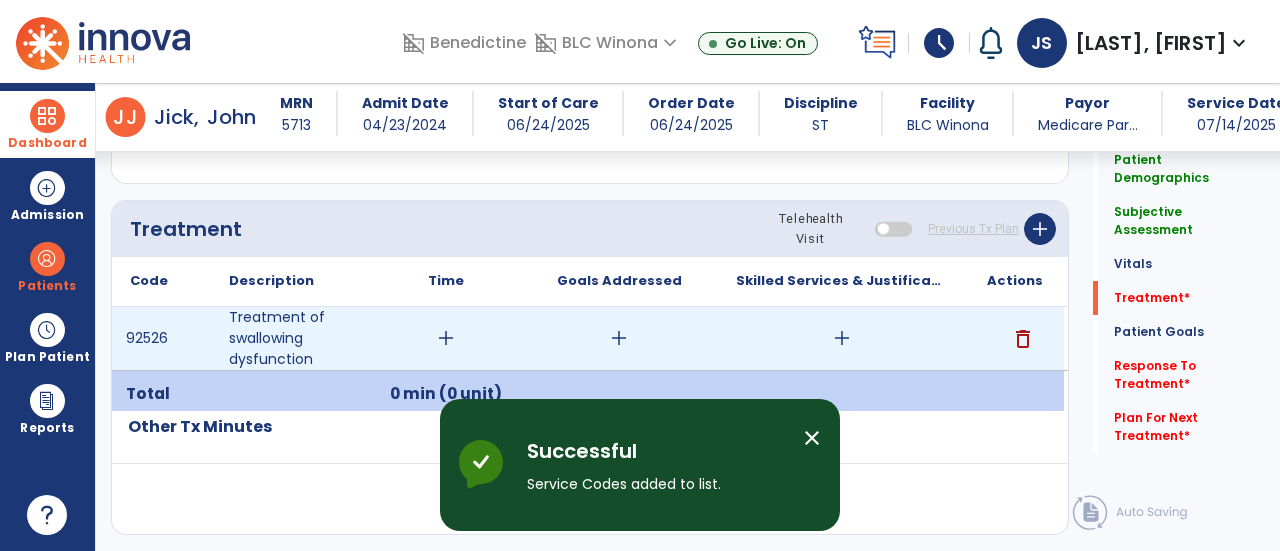 click on "add" at bounding box center [446, 338] 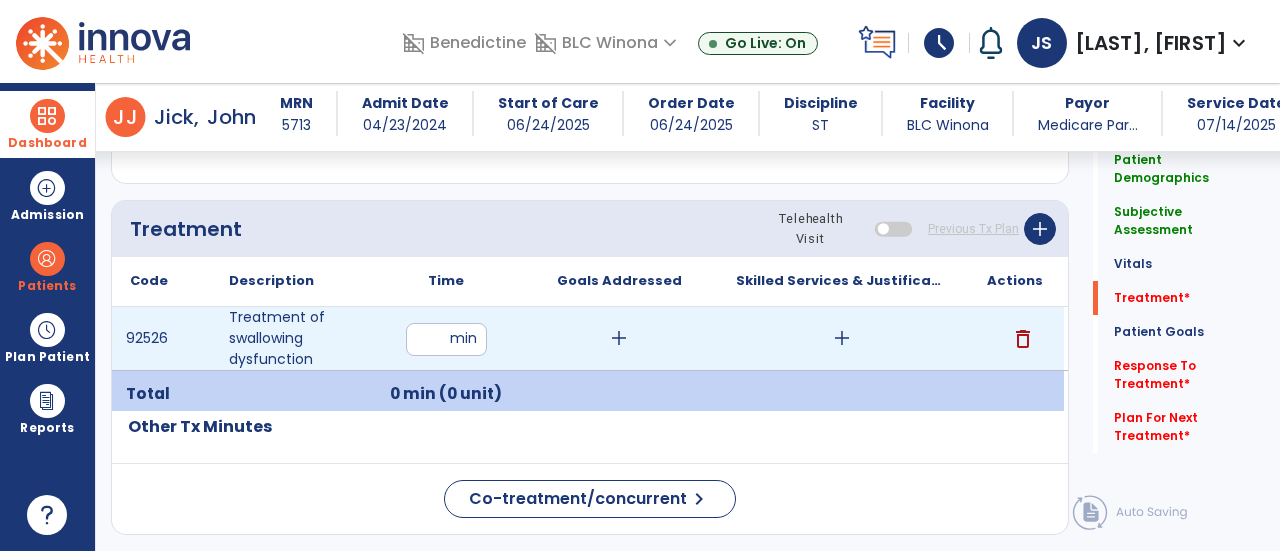 type on "**" 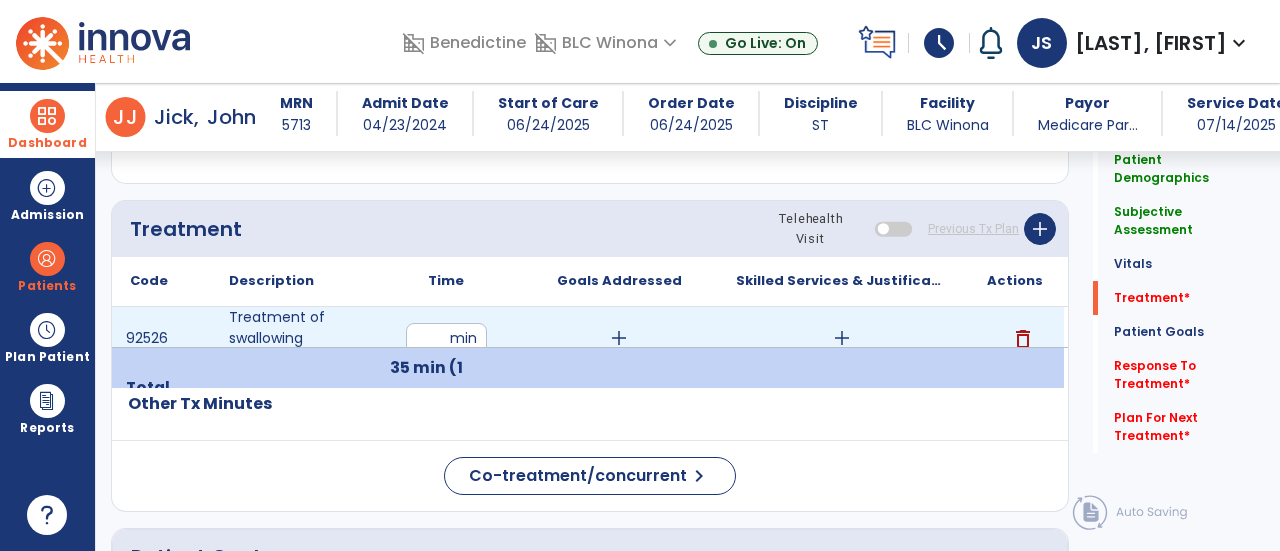 click on "add" at bounding box center [619, 338] 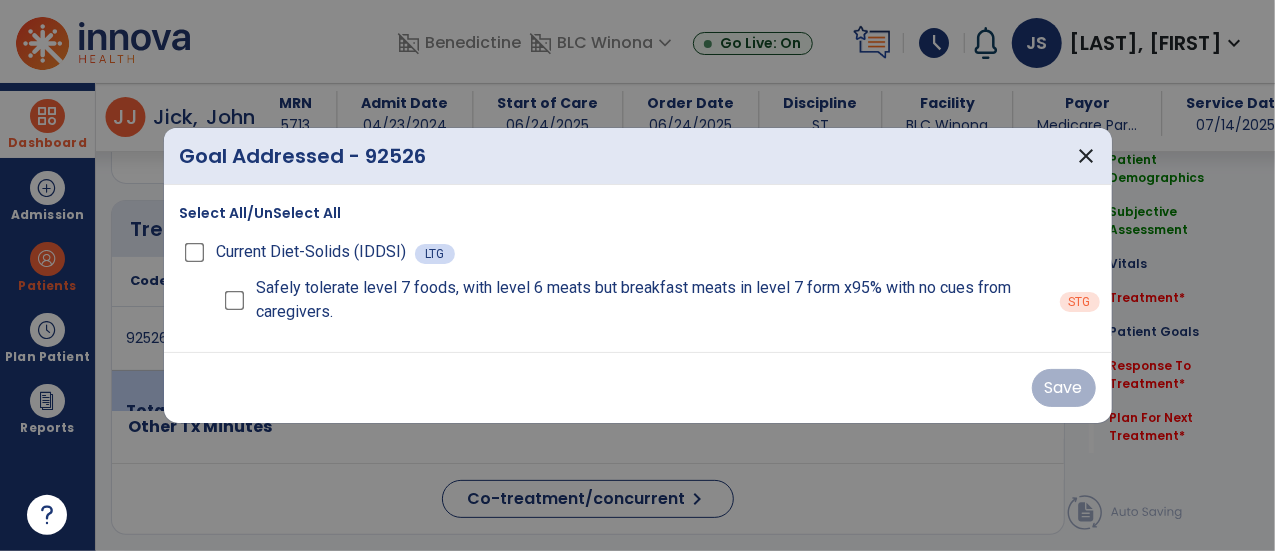 scroll, scrollTop: 2449, scrollLeft: 0, axis: vertical 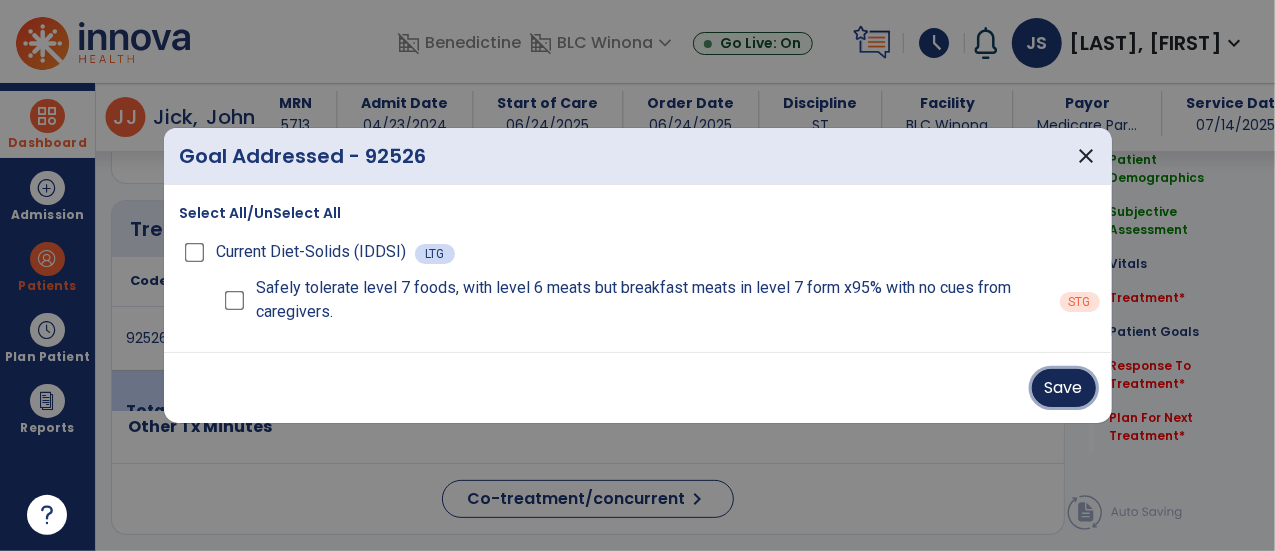 click on "Save" at bounding box center [1064, 388] 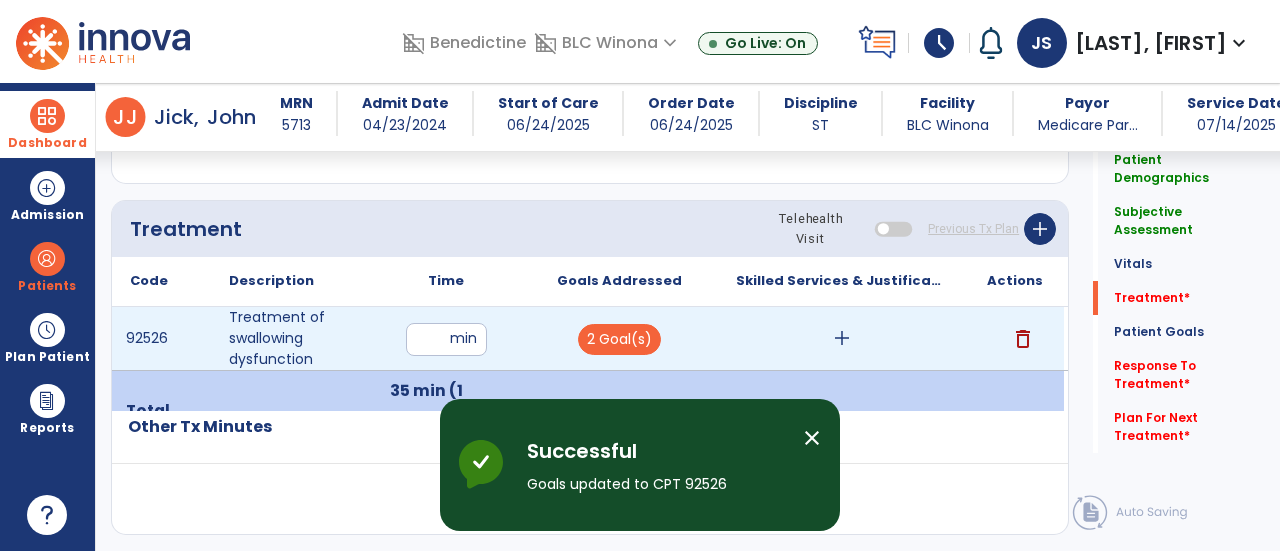 click on "add" at bounding box center [842, 338] 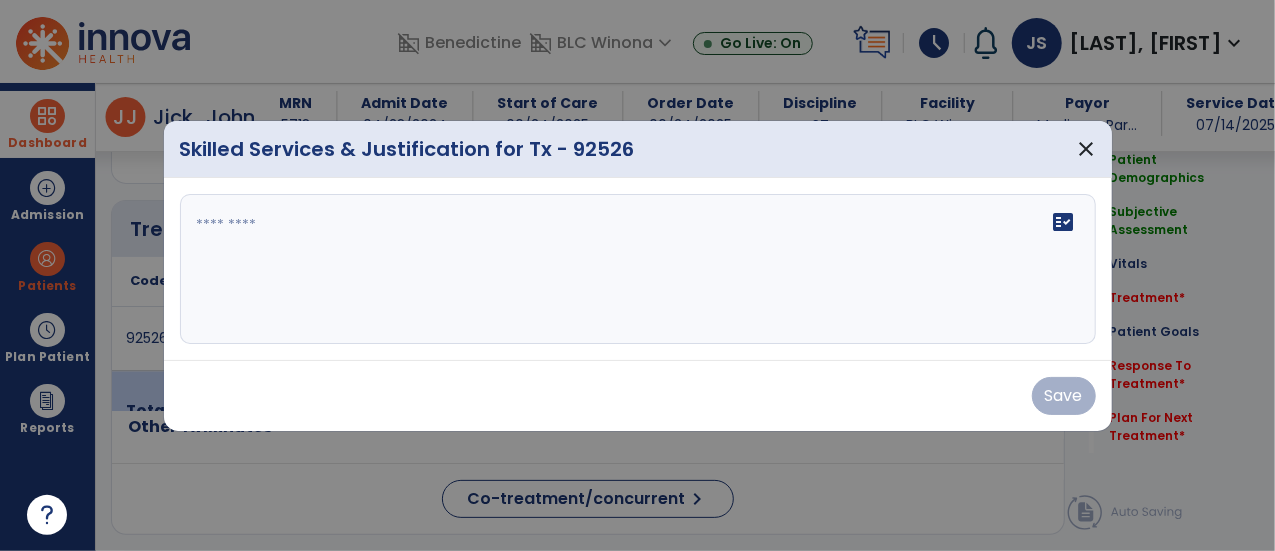 scroll, scrollTop: 2449, scrollLeft: 0, axis: vertical 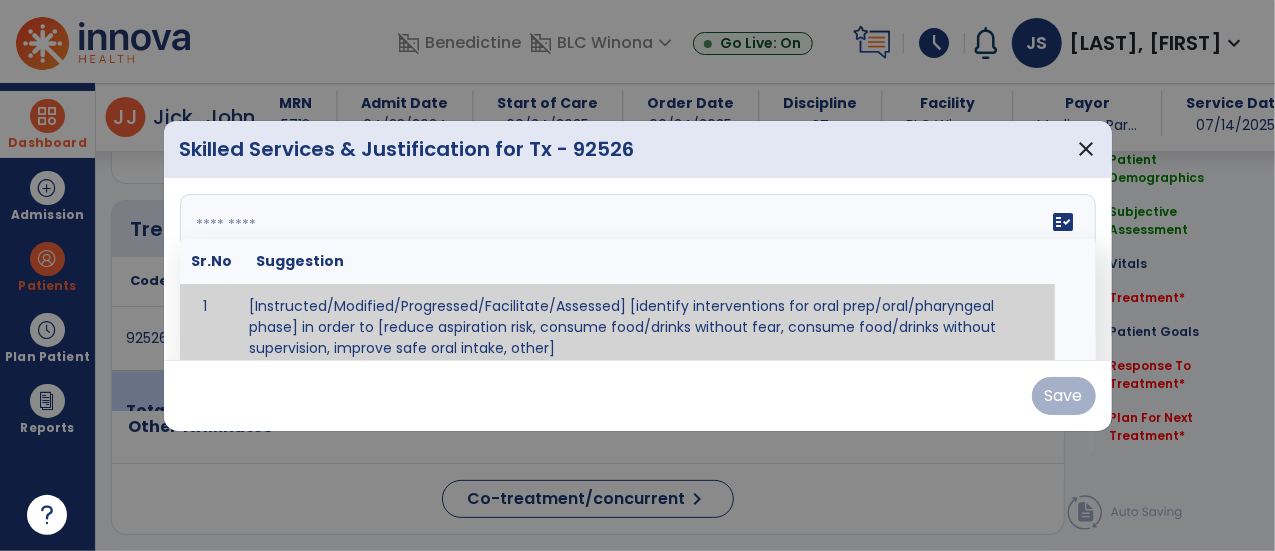 click on "fact_check  Sr.No Suggestion 1 [Instructed/Modified/Progressed/Facilitate/Assessed] [identify interventions for oral prep/oral/pharyngeal phase] in order to [reduce aspiration risk, consume food/drinks without fear, consume food/drinks without supervision, improve safe oral intake, other] 2 [Instructed/Modified/Progressed/Facilitate/Assessed] [identify compensatory methods such as alternating bites/sips, effortful swallow, other] in order to [reduce aspiration risk, consume food/drinks without fear, consume food/drinks without supervision, improve safe oral intake, other] 3 [Instructed/Modified/Progressed/Assessed] trials of [identify IDDSI Food/Drink Level or NDD Solid/Liquid Level] in order to [reduce aspiration risk, consume food/drinks without fear, consume food/drinks without supervision, improve safe oral intake, other] 4 5 Assessed swallow with administration of [identify test]" at bounding box center (638, 269) 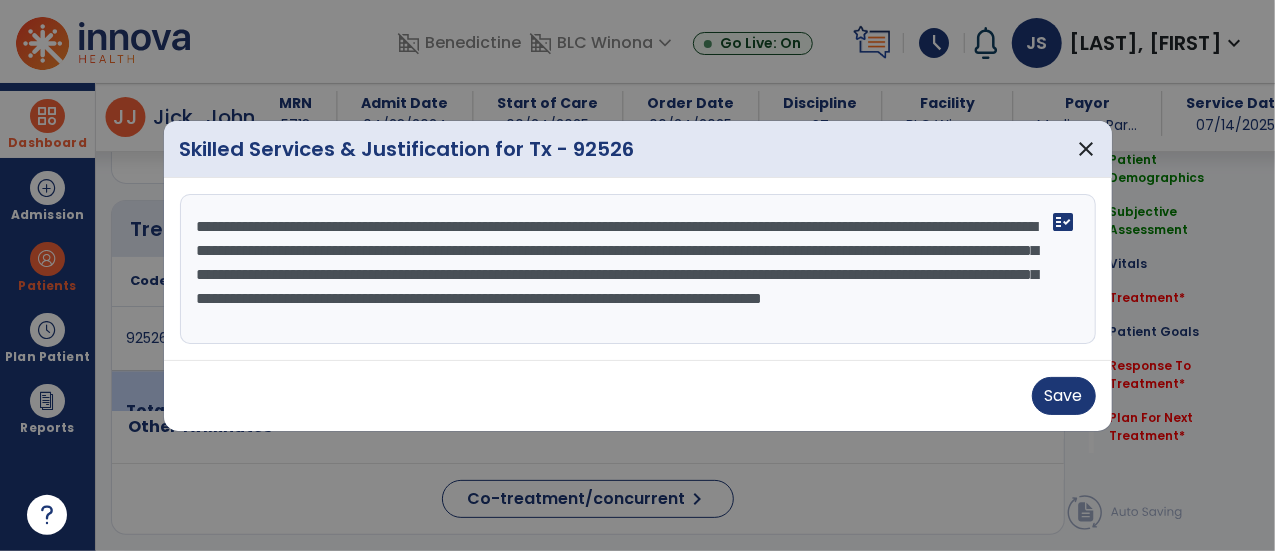 scroll, scrollTop: 14, scrollLeft: 0, axis: vertical 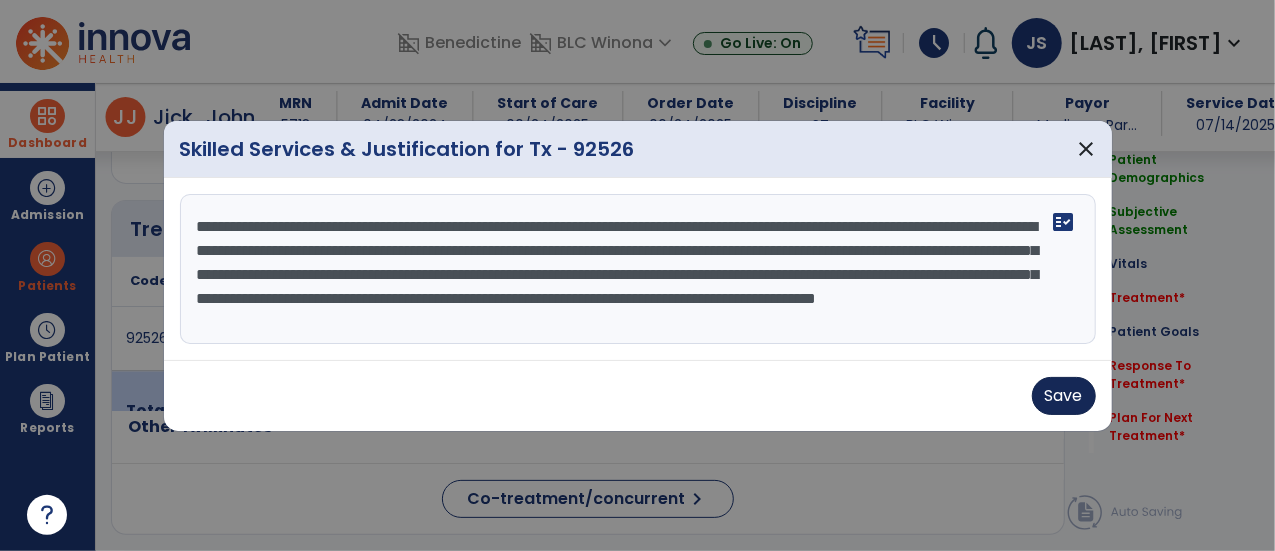 type on "**********" 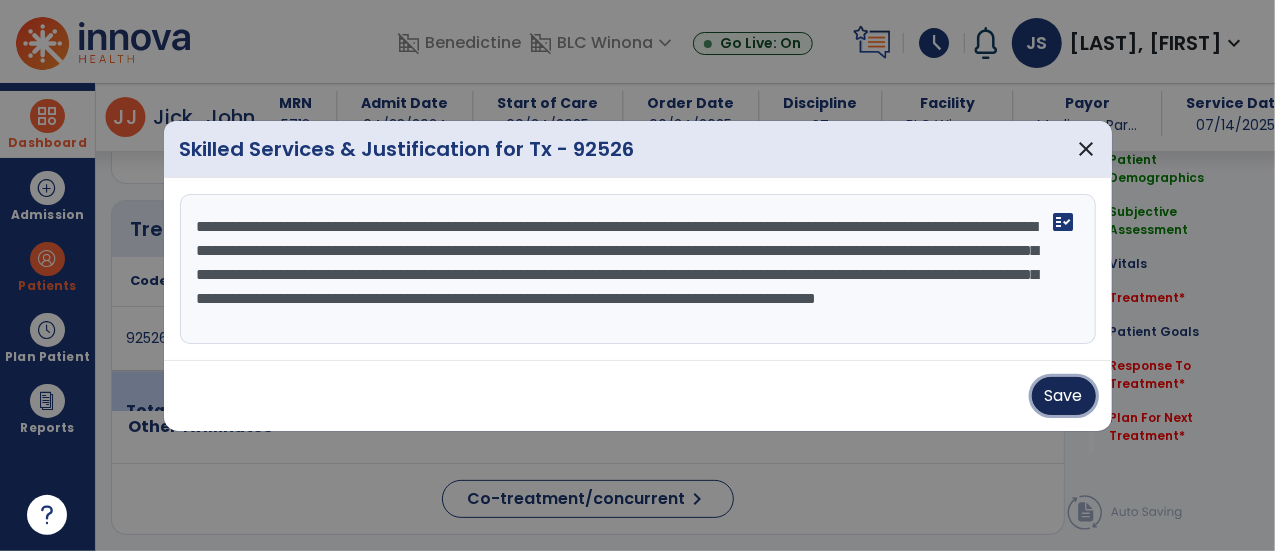 click on "Save" at bounding box center [1064, 396] 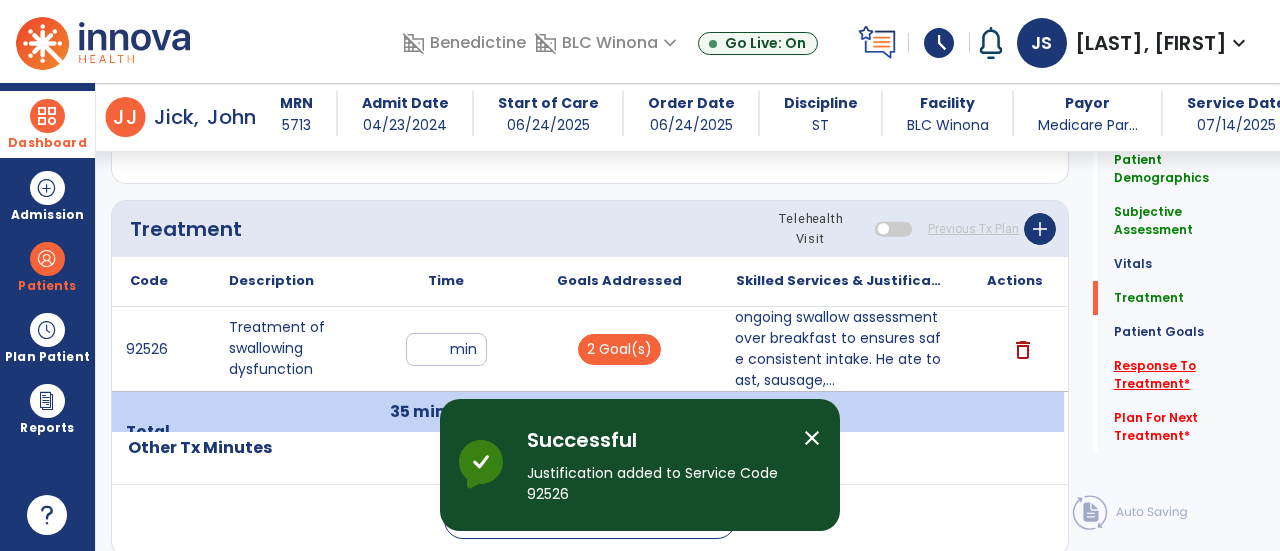 click on "Response To Treatment   *" 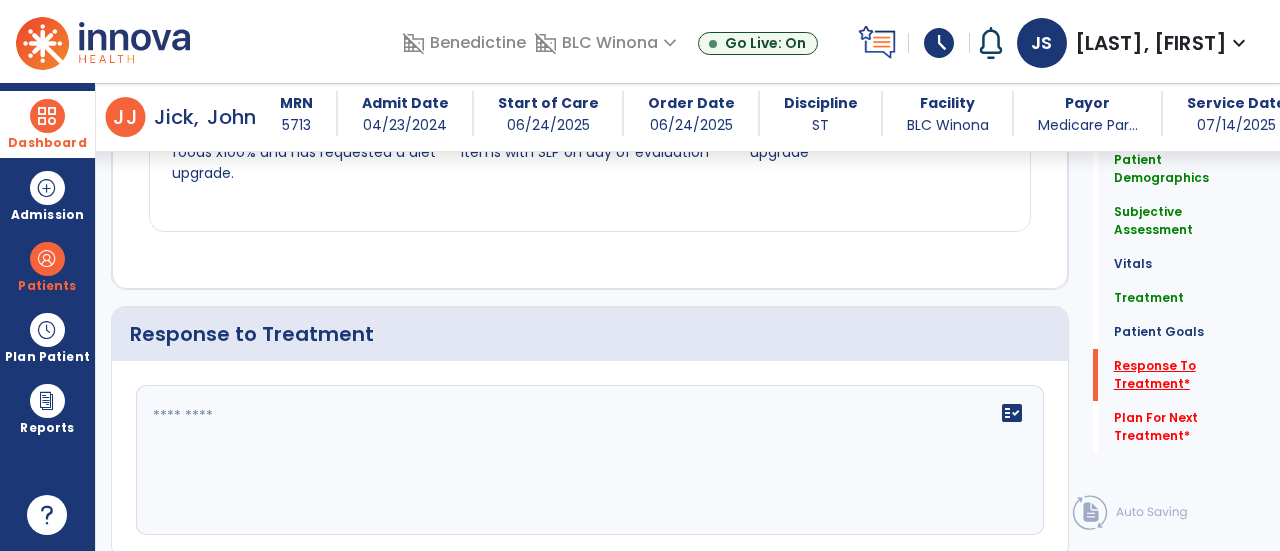 scroll, scrollTop: 3310, scrollLeft: 0, axis: vertical 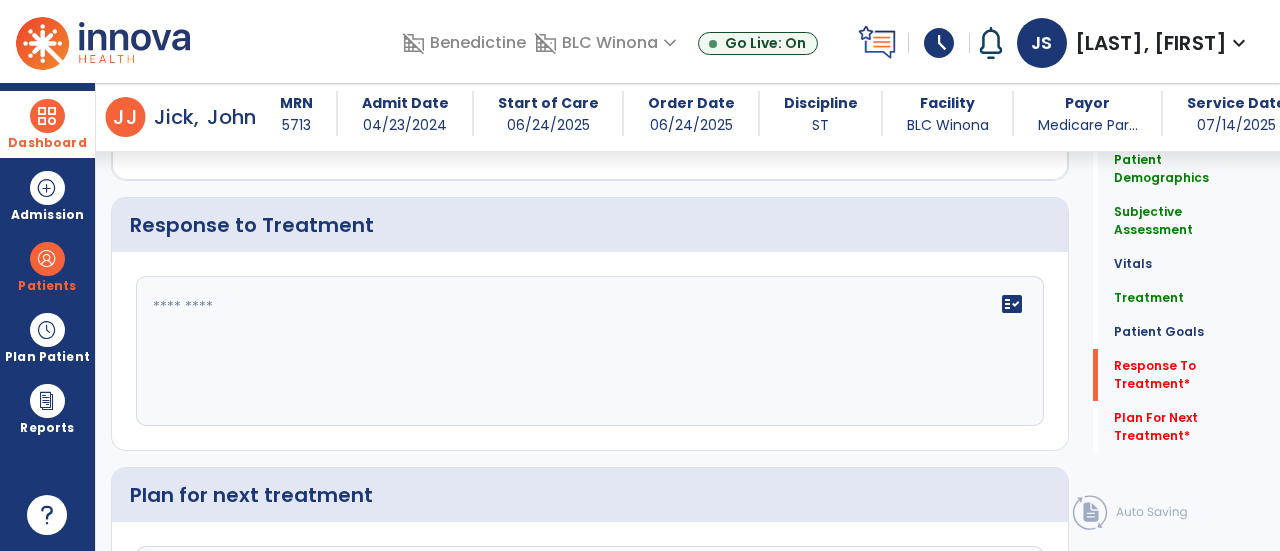 click on "fact_check" 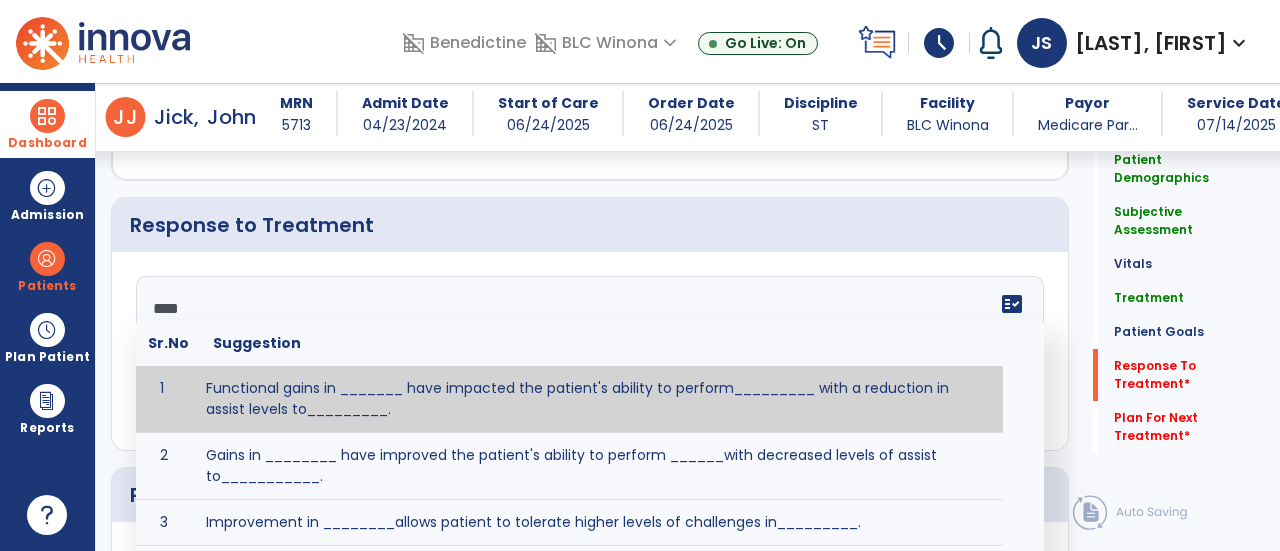 scroll, scrollTop: 0, scrollLeft: 0, axis: both 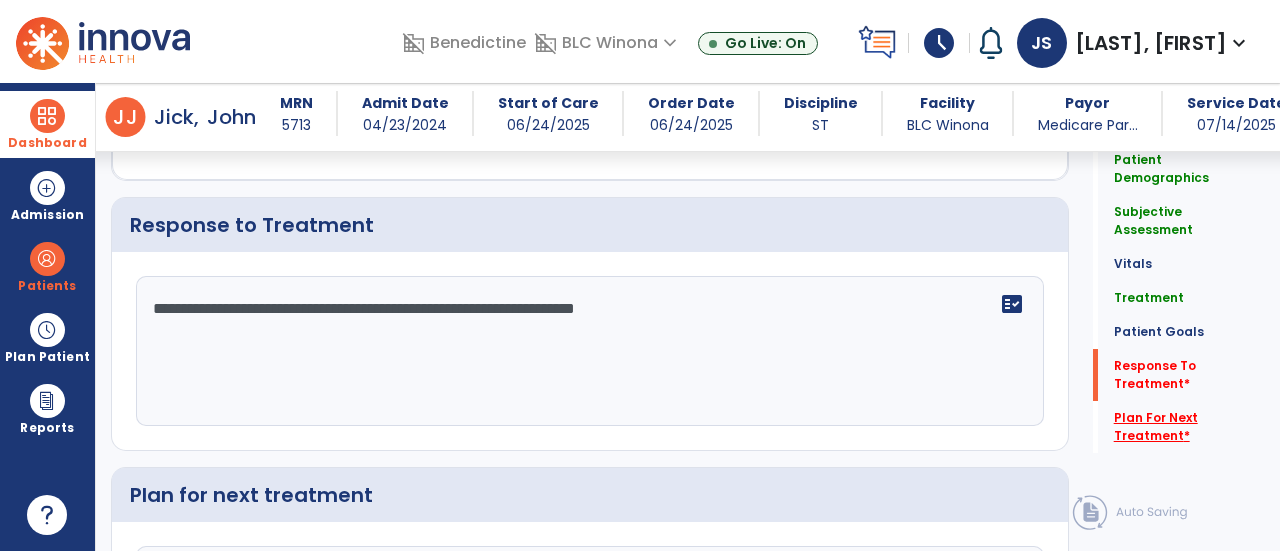 type on "**********" 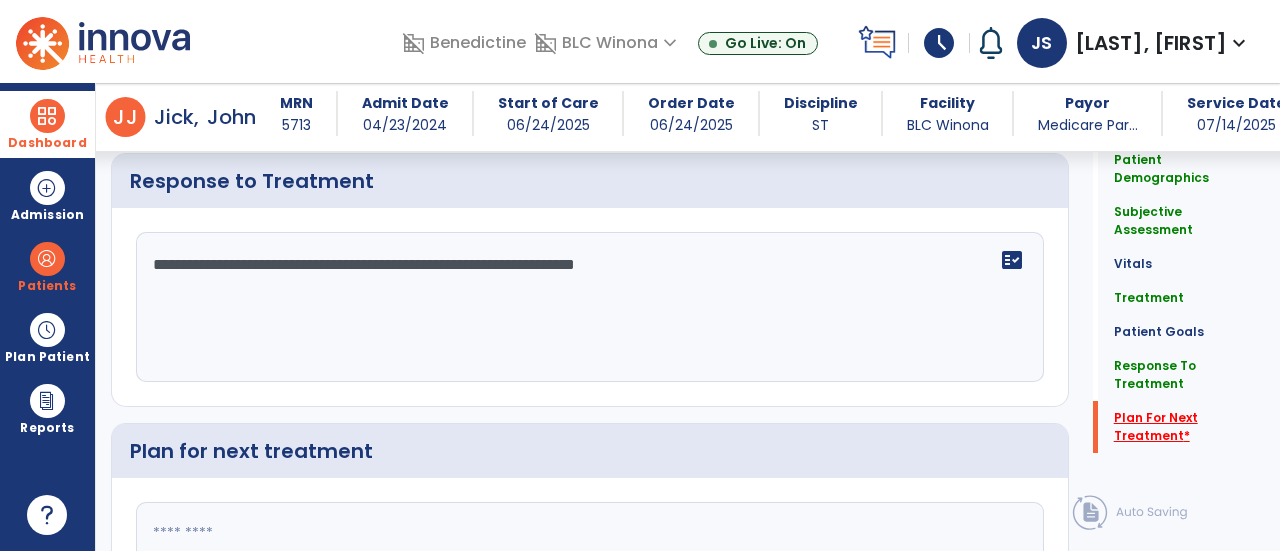 click on "Plan For Next Treatment   *" 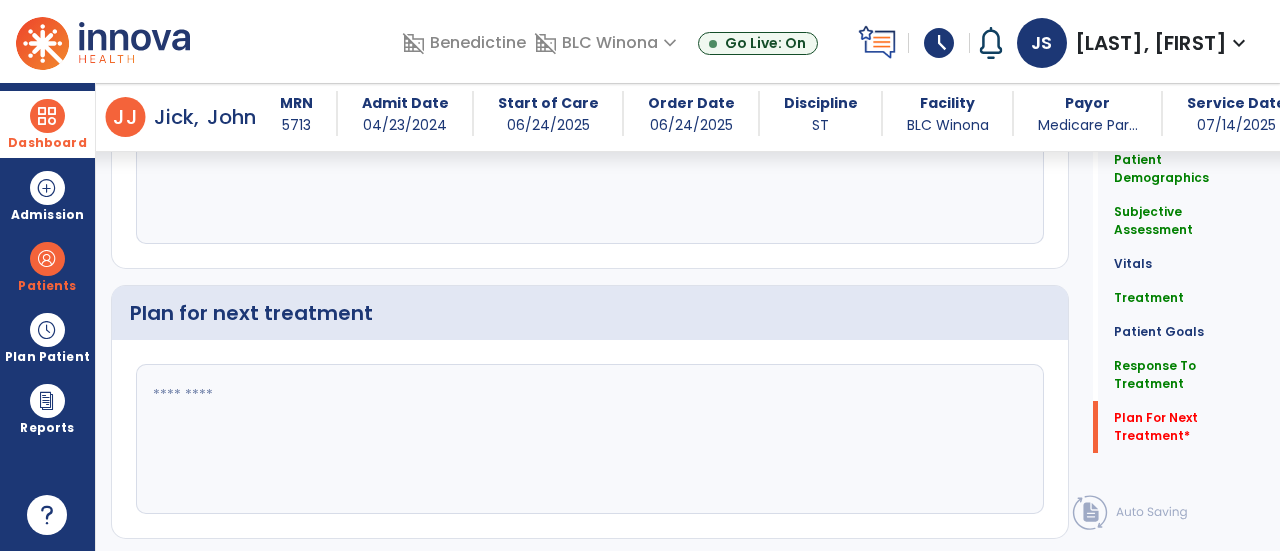 scroll, scrollTop: 3536, scrollLeft: 0, axis: vertical 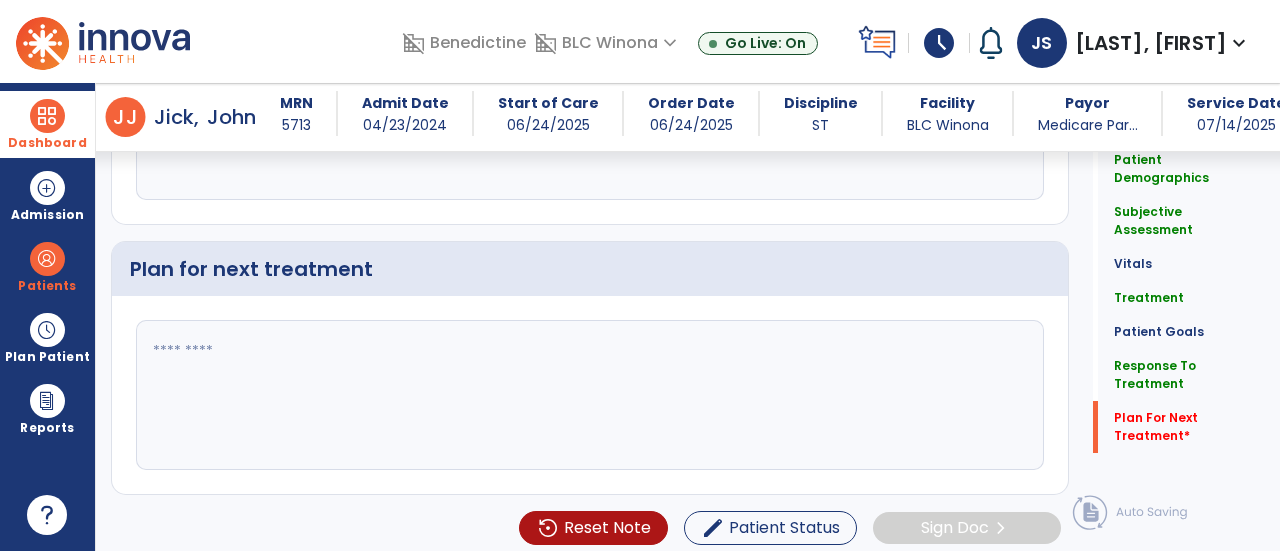 click 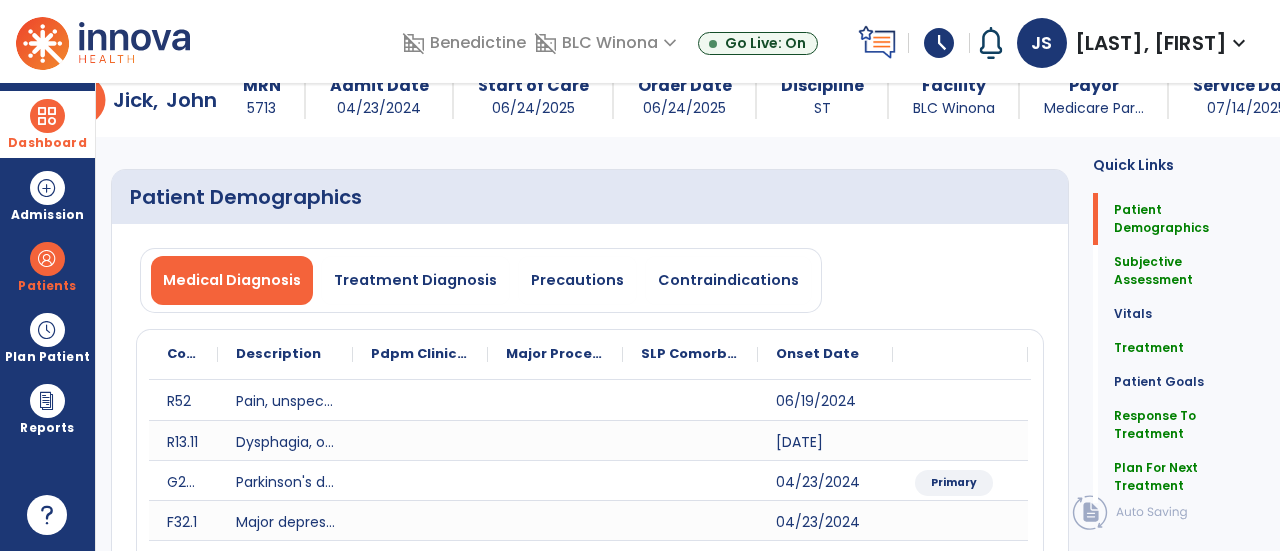 scroll, scrollTop: 0, scrollLeft: 0, axis: both 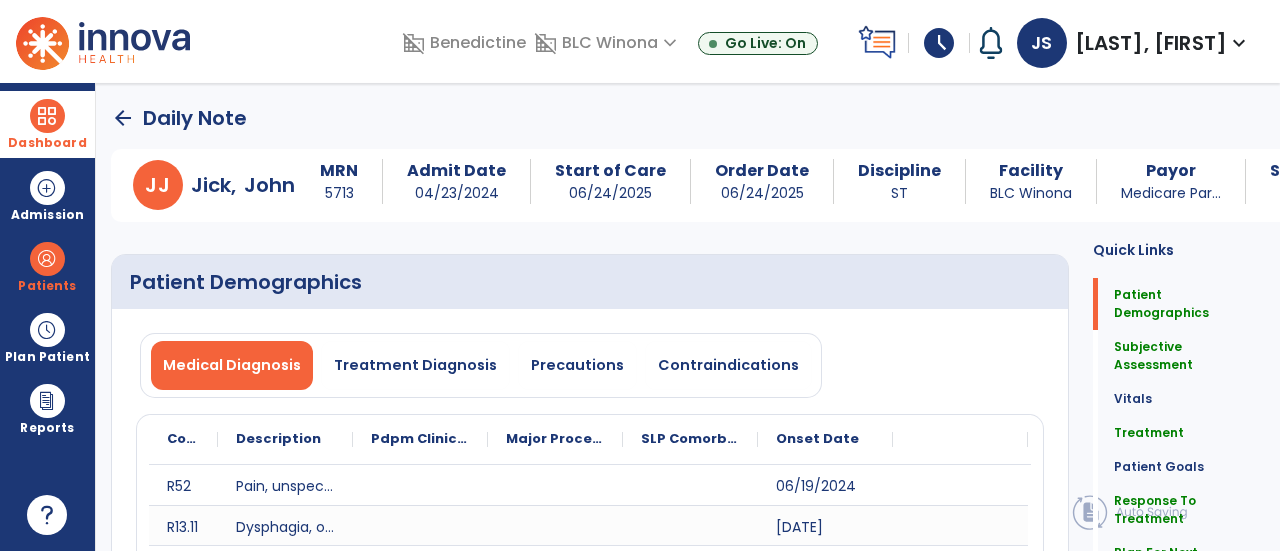 type on "**********" 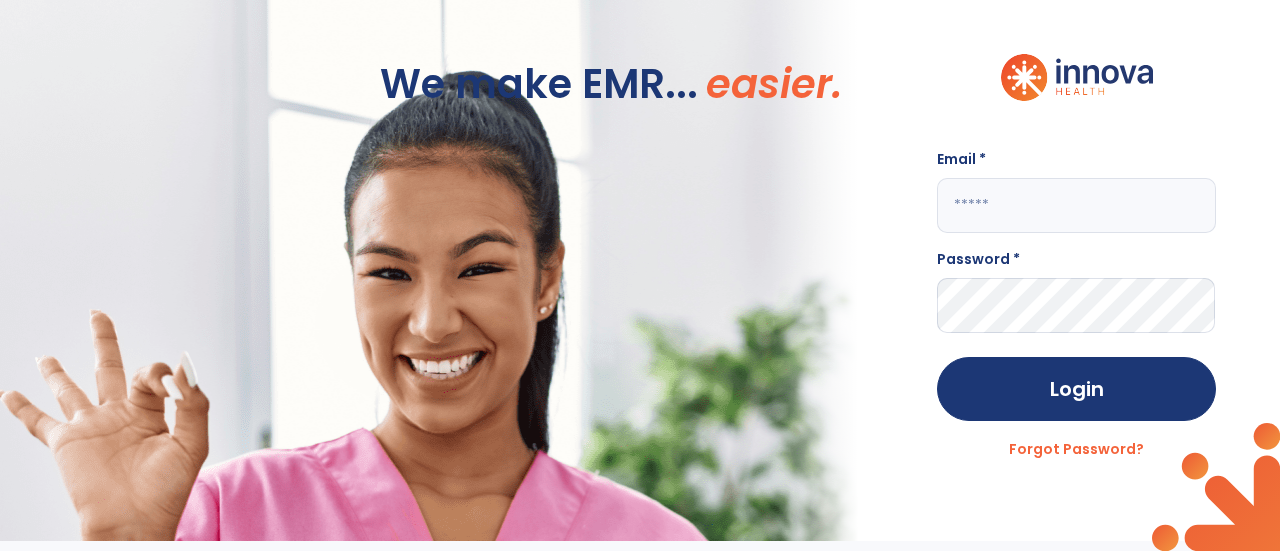click 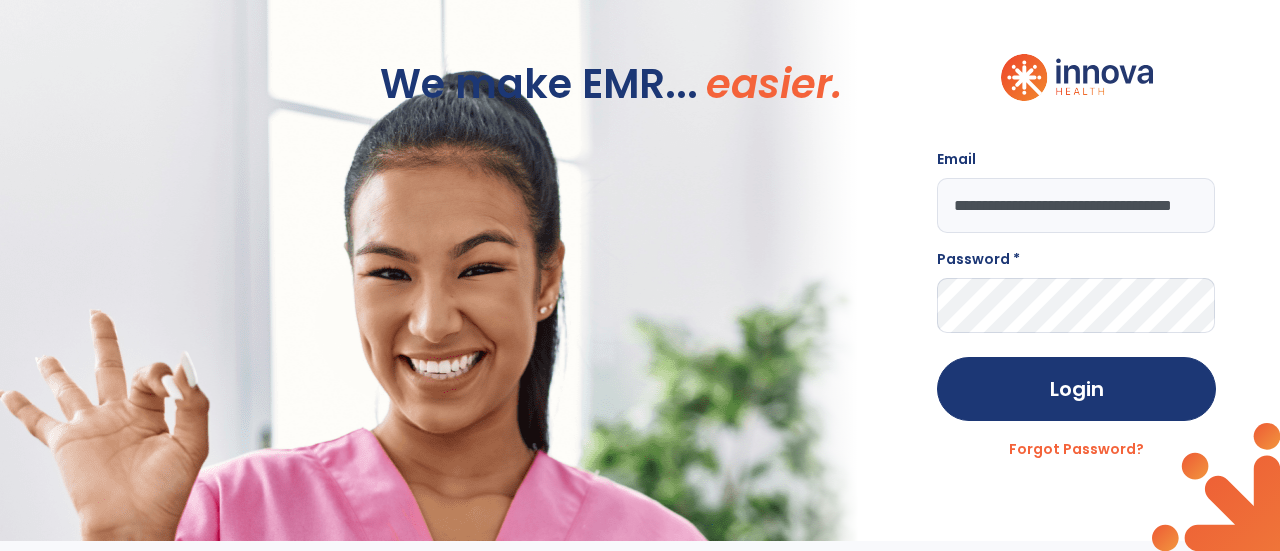 scroll, scrollTop: 0, scrollLeft: 54, axis: horizontal 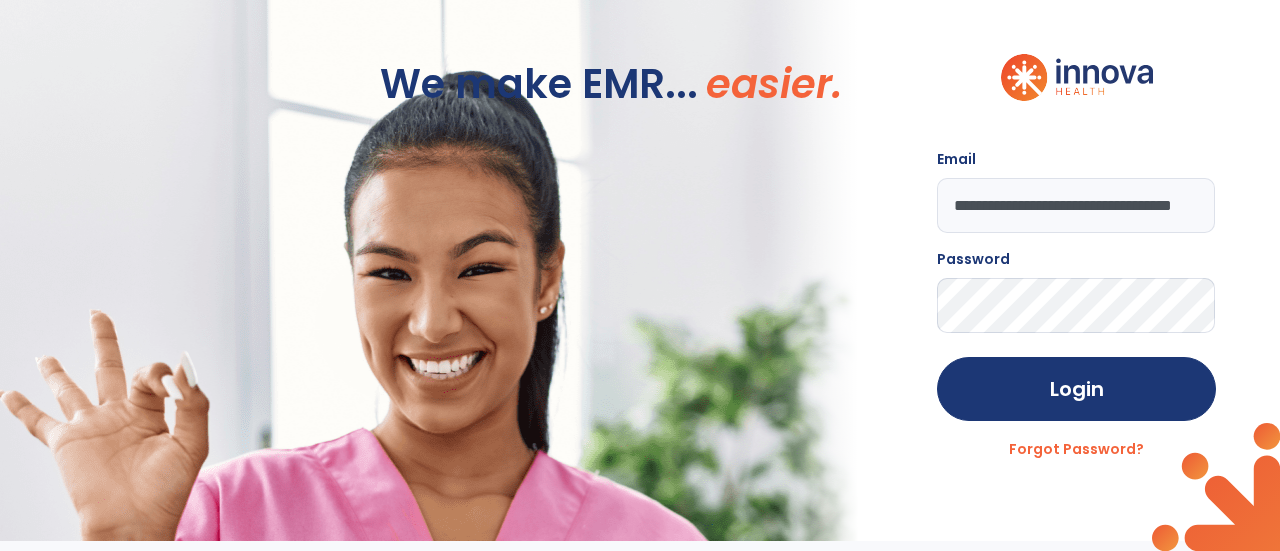 click on "Login" 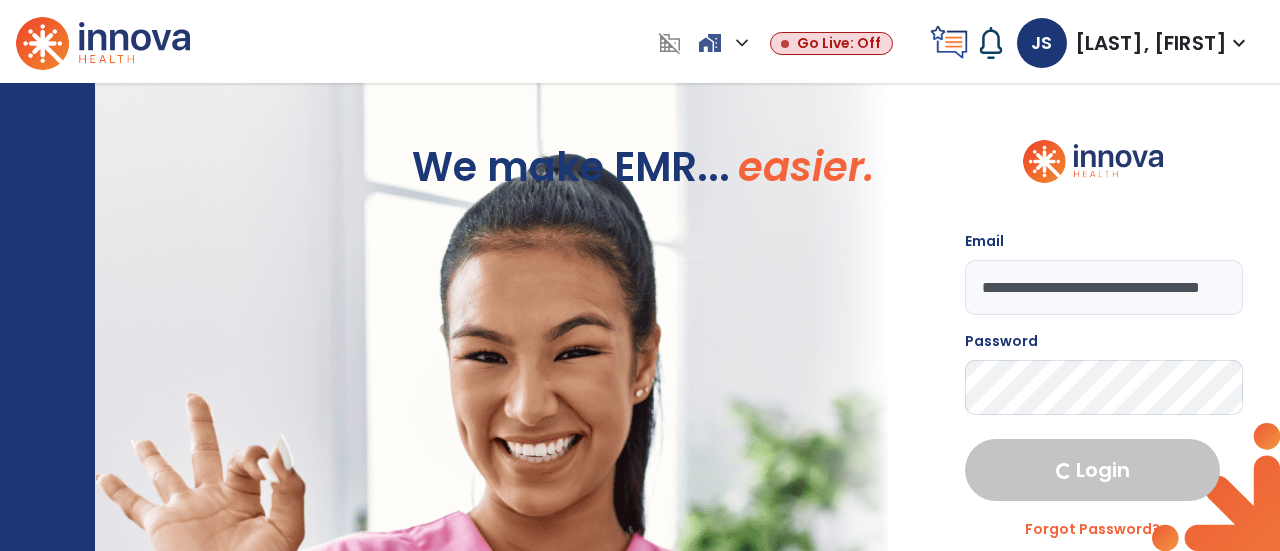 select on "****" 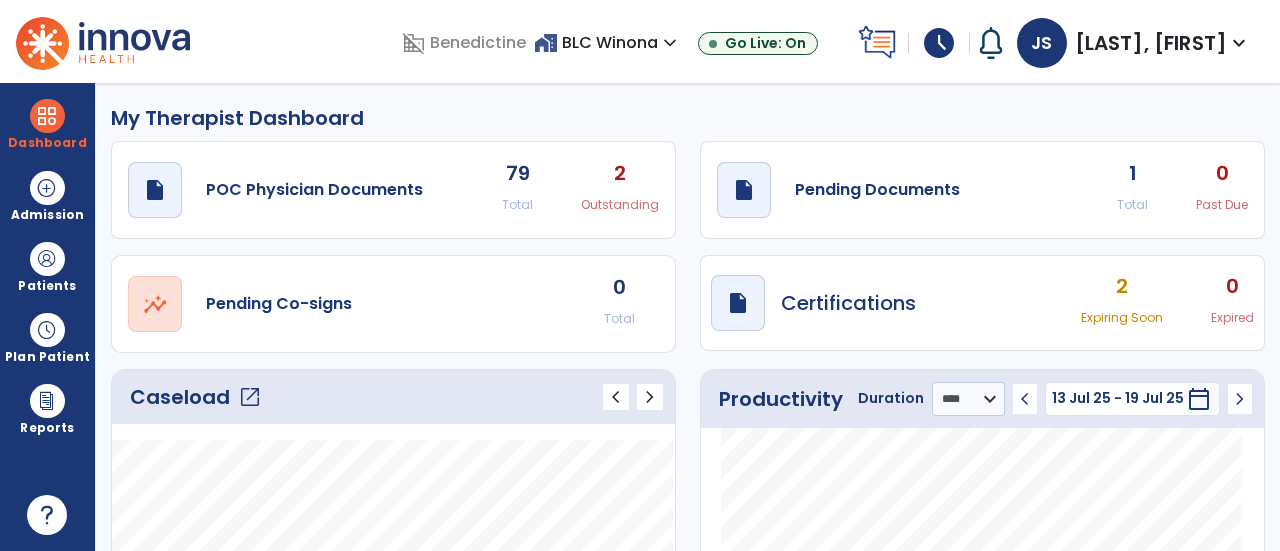 click on "Total" 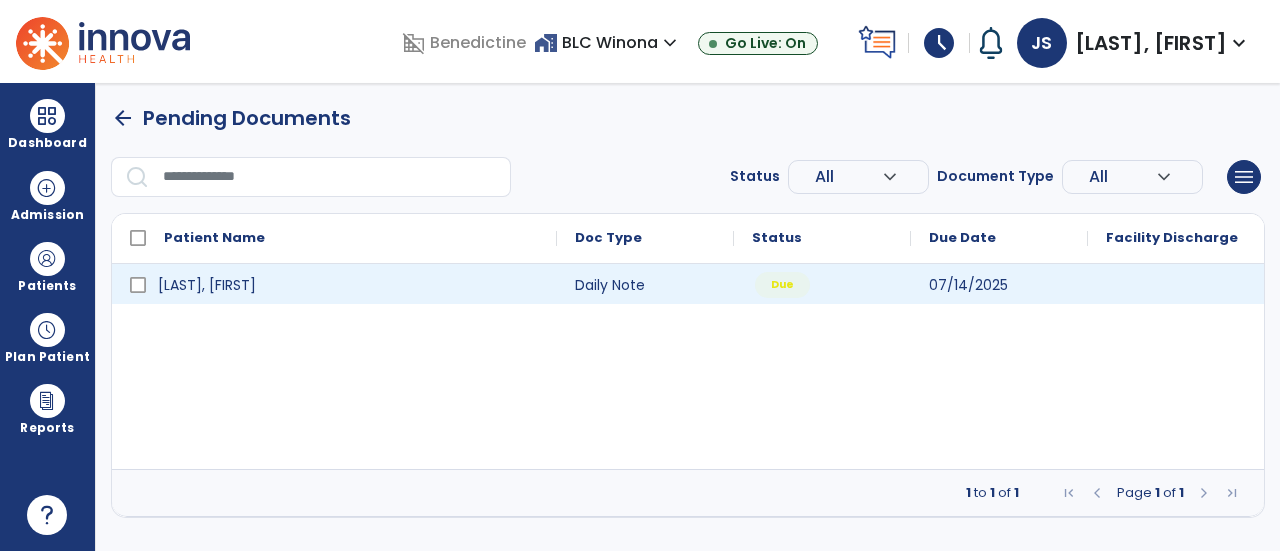click on "Due" at bounding box center [782, 285] 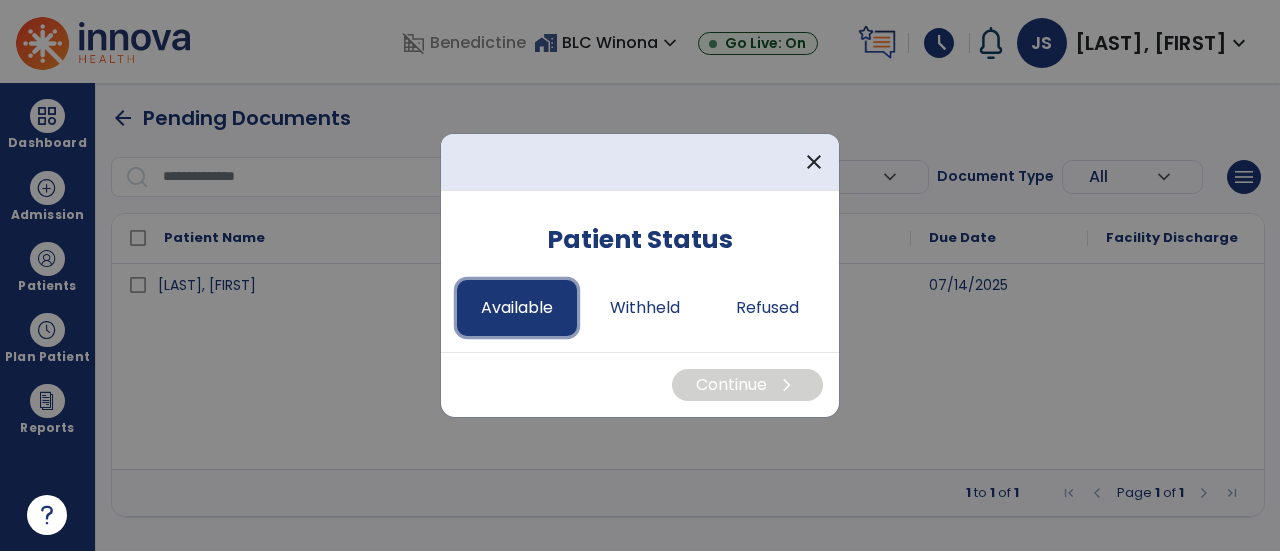 click on "Available" at bounding box center (517, 308) 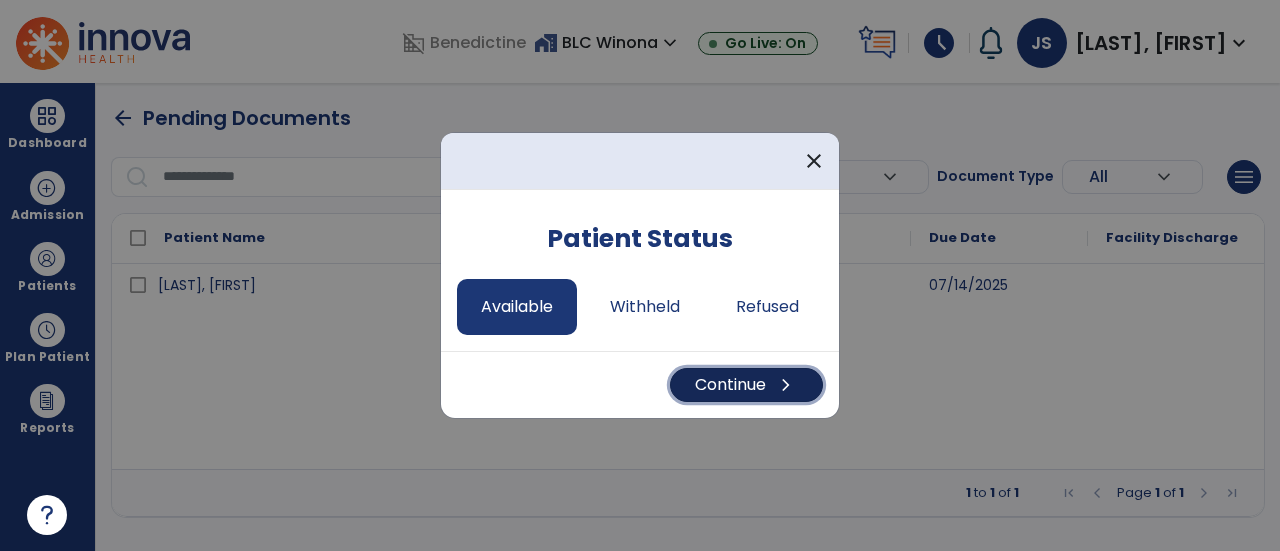 click on "Continue   chevron_right" at bounding box center (746, 385) 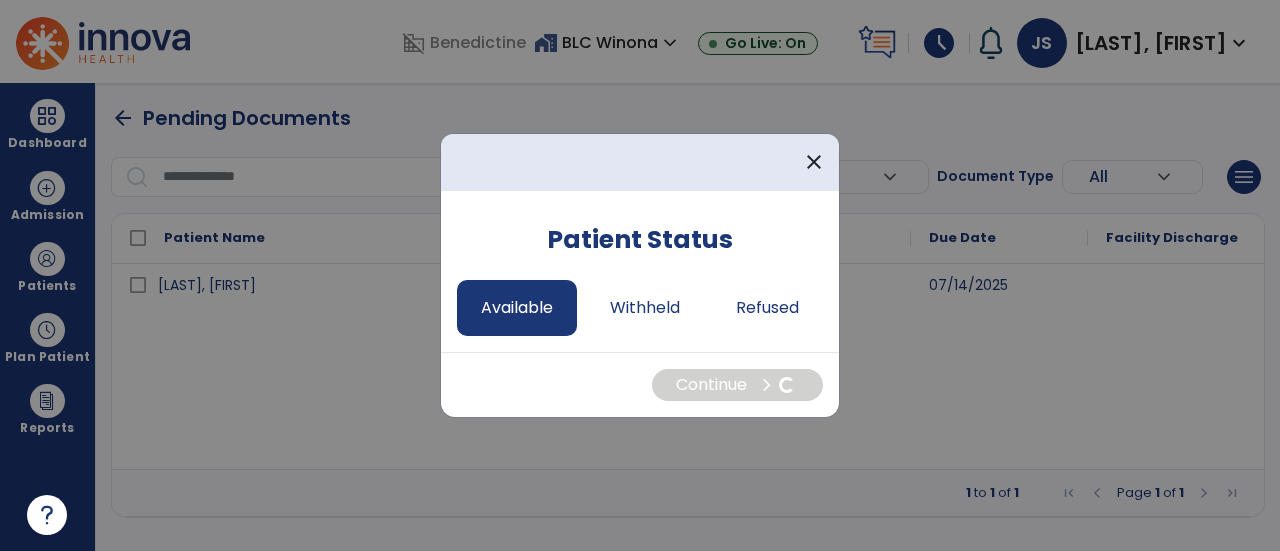 select on "*" 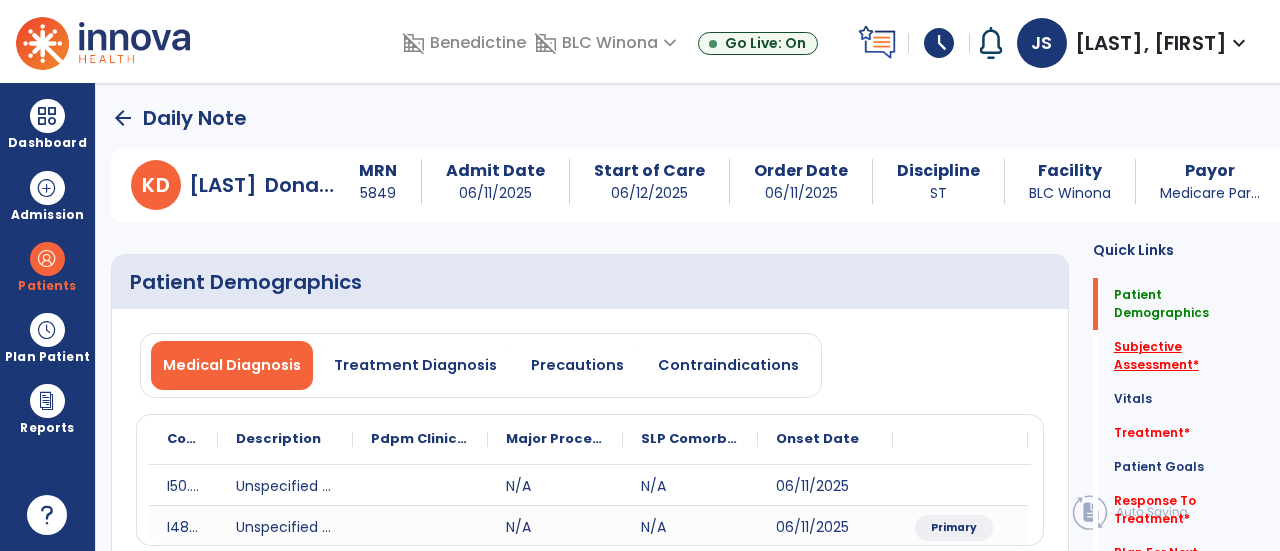 click on "Subjective Assessment   *" 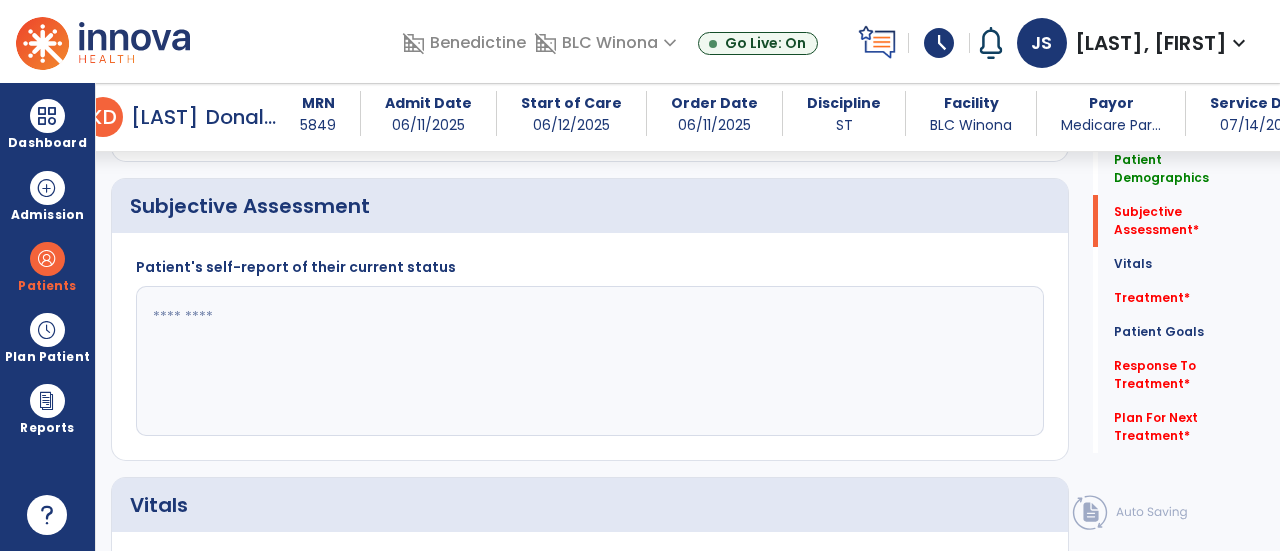 scroll, scrollTop: 409, scrollLeft: 0, axis: vertical 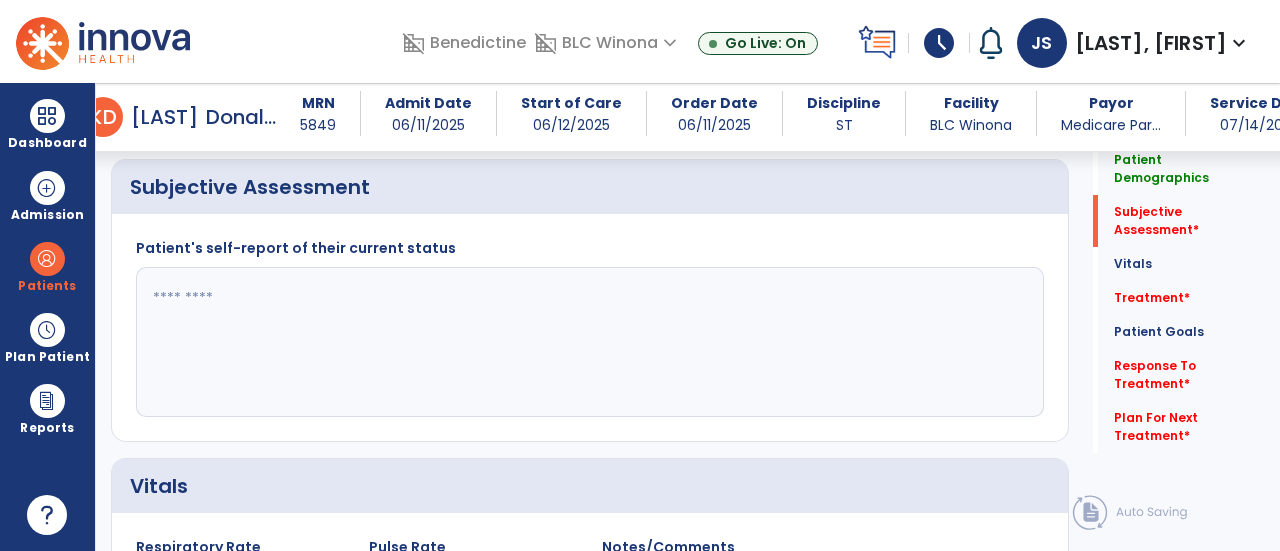 click 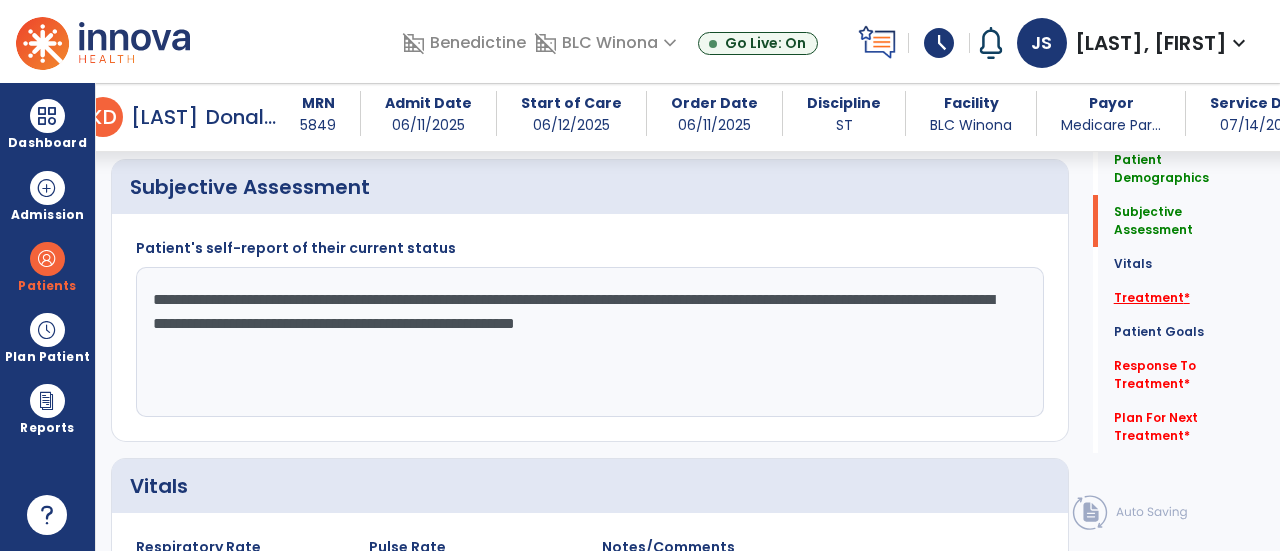 type on "**********" 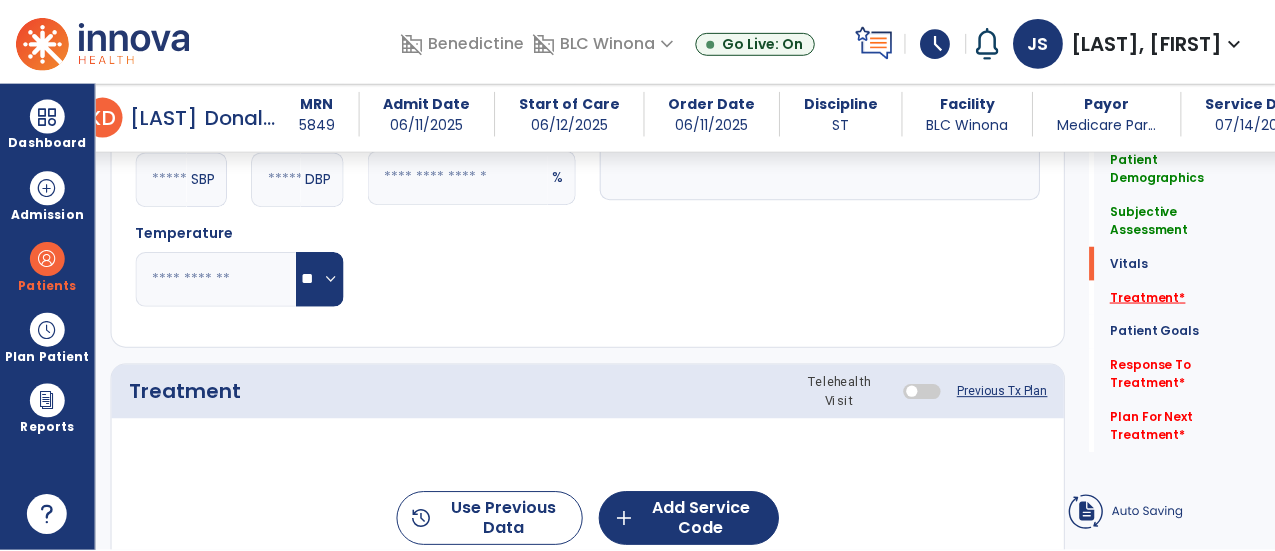 scroll, scrollTop: 1097, scrollLeft: 0, axis: vertical 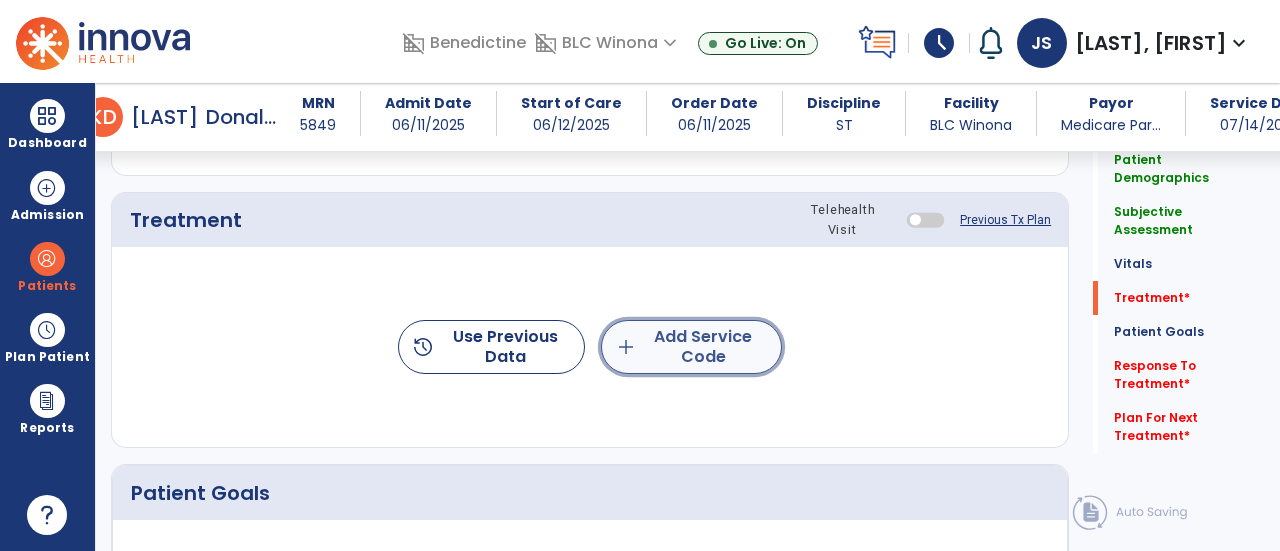 click on "add  Add Service Code" 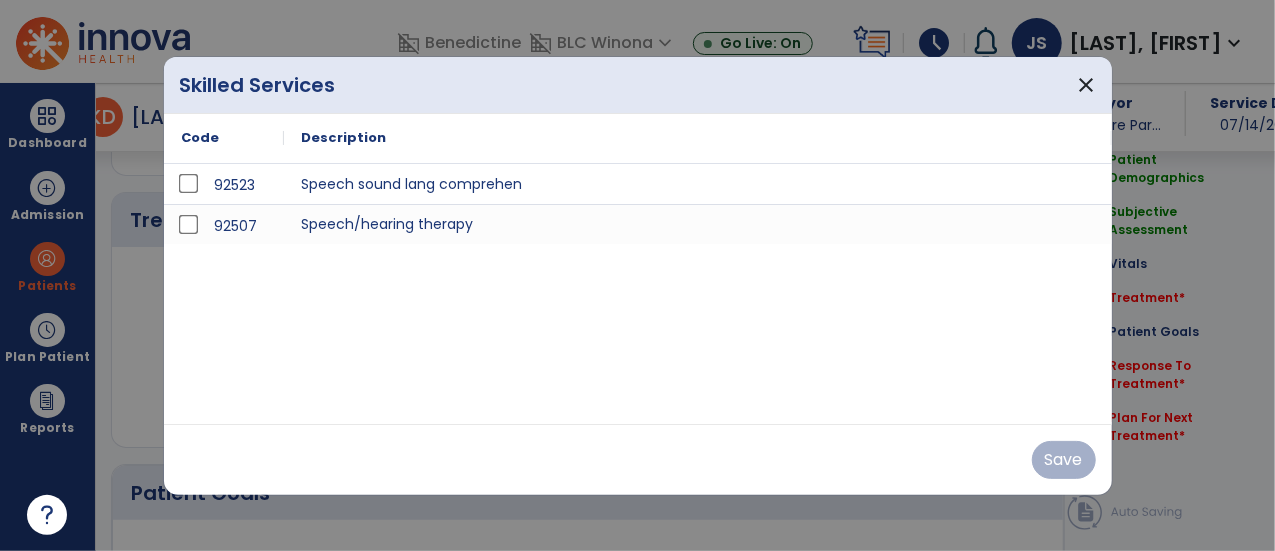 scroll, scrollTop: 1097, scrollLeft: 0, axis: vertical 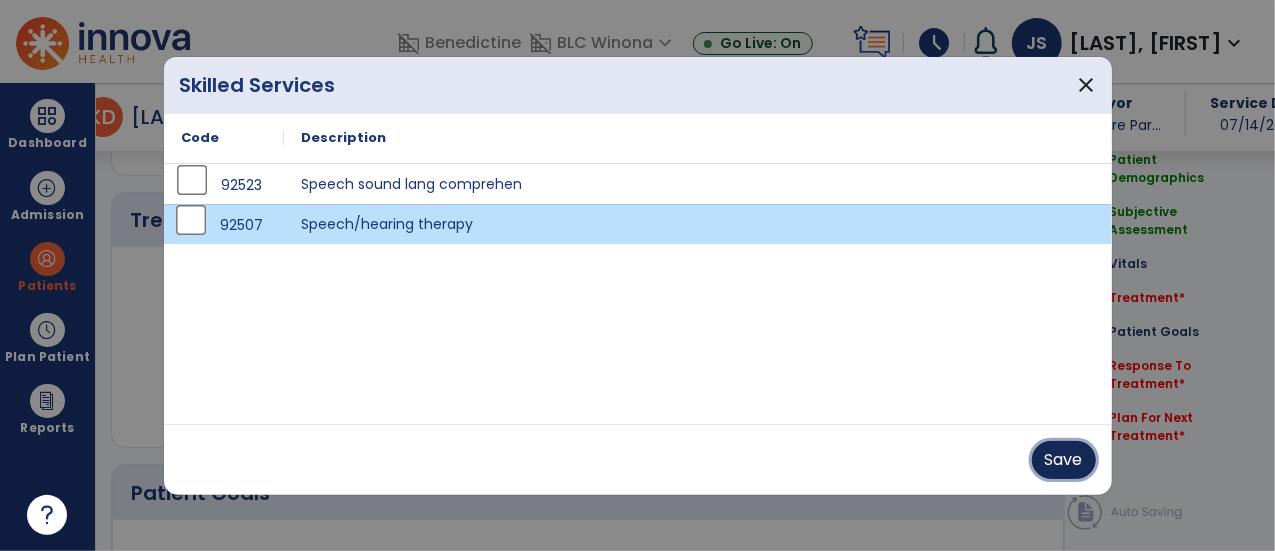 click on "Save" at bounding box center (1064, 460) 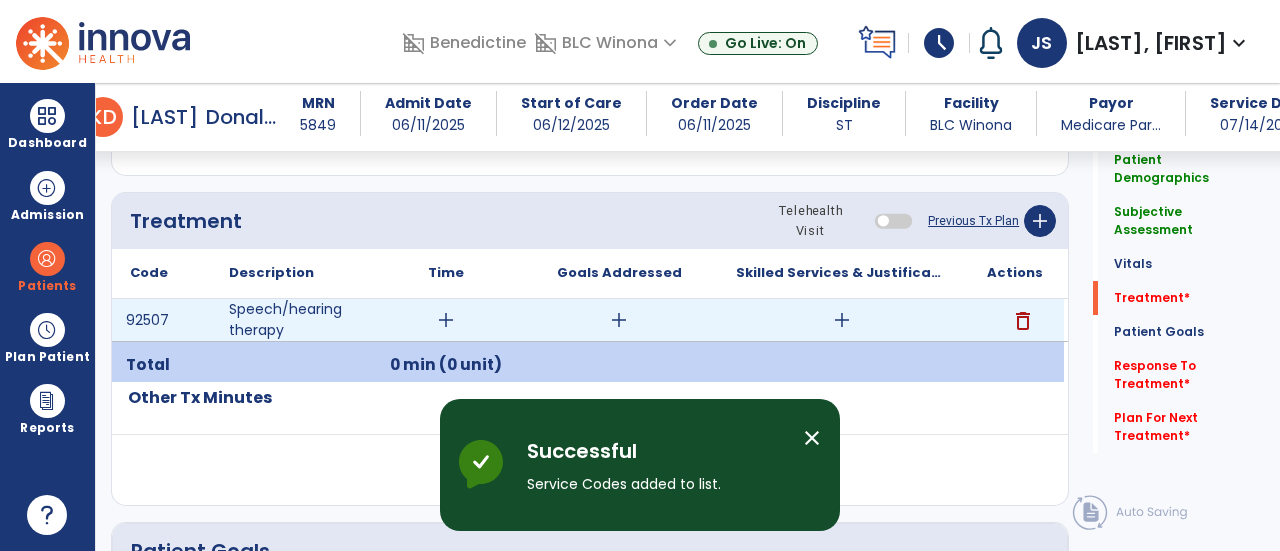 click on "add" at bounding box center (446, 320) 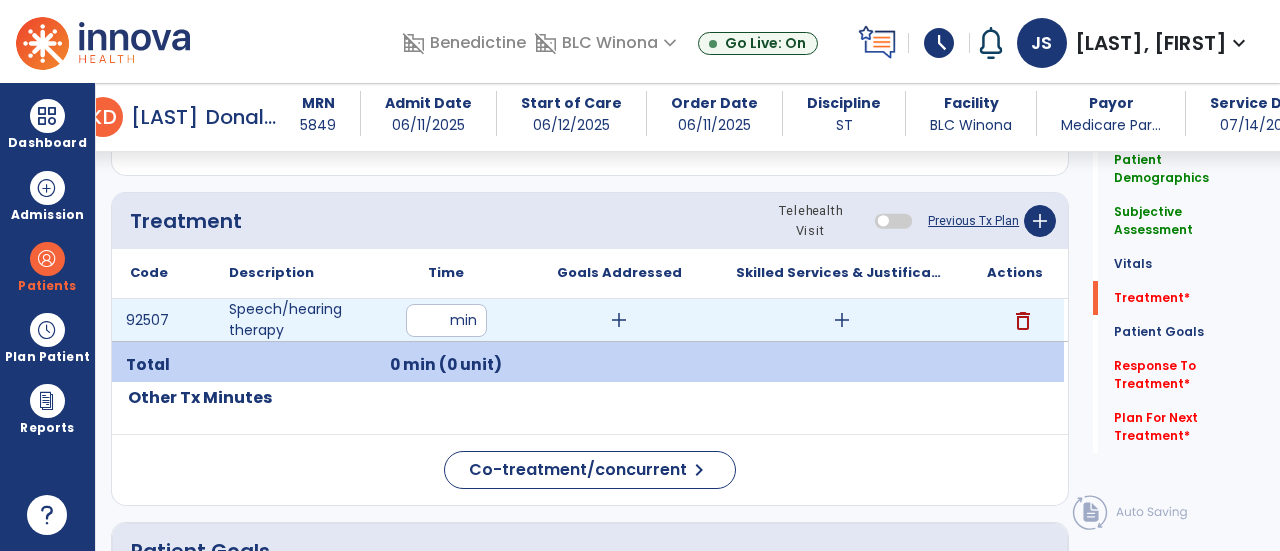 type on "**" 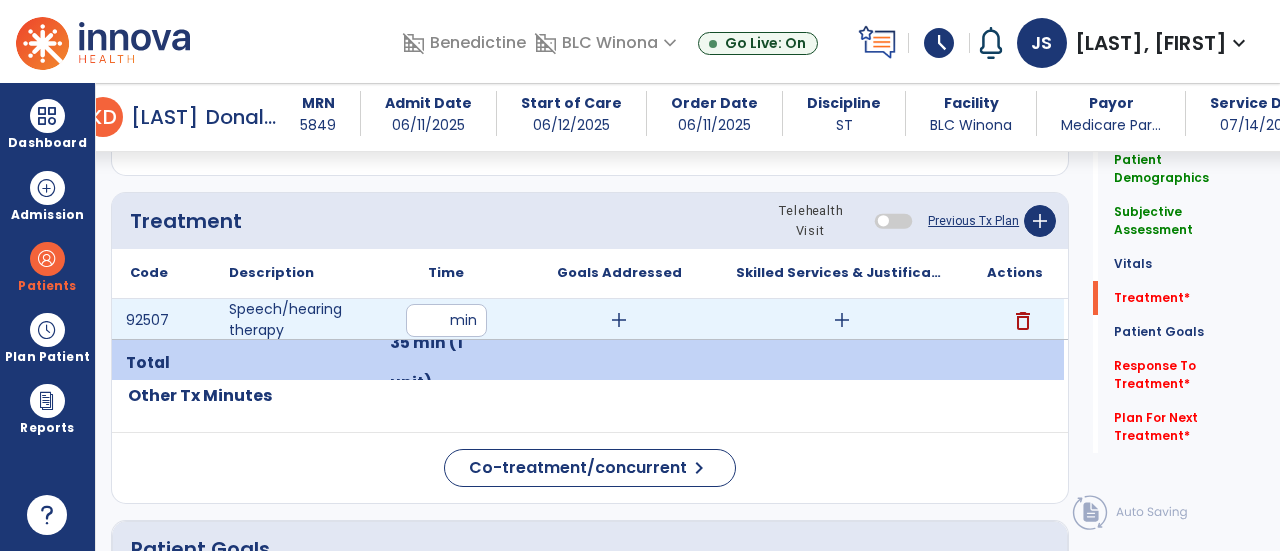 click on "add" at bounding box center (619, 320) 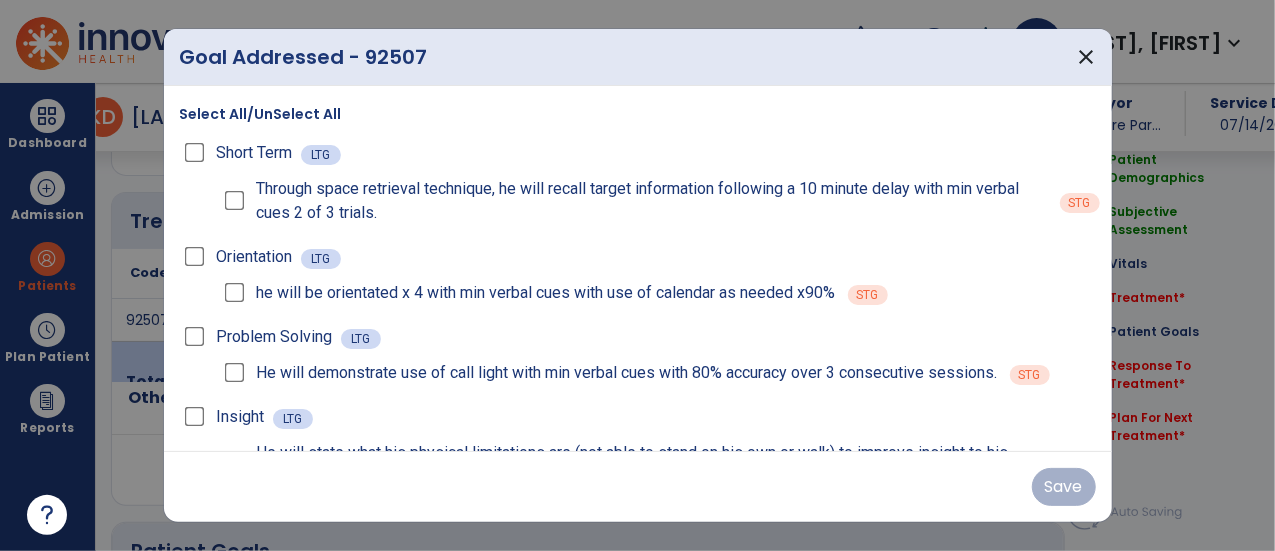 scroll, scrollTop: 1097, scrollLeft: 0, axis: vertical 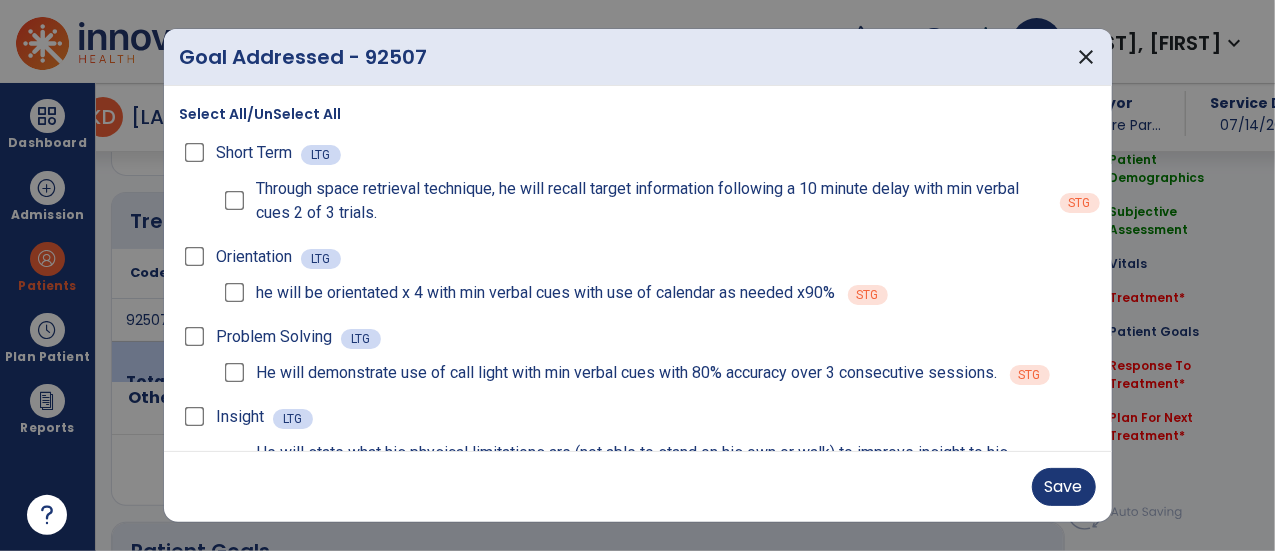 click on "Select All/UnSelect All Short Term LTG Through space retrieval technique, he will recall target information following a 10 minute delay with min verbal cues 2 of 3 trials. STG Orientation LTG he will be orientated x 4 with min verbal cues with use of calendar as needed x90% STG Problem Solving LTG He will demonstrate use of call light with min verbal cues with 80% accuracy over 3 consecutive sessions. STG Insight LTG He will state what his physical limitations are (not able to stand on his own or walk) to improve insight to his current condition to improve safety 80% accuracy with min verbal cues STG" at bounding box center [638, 269] 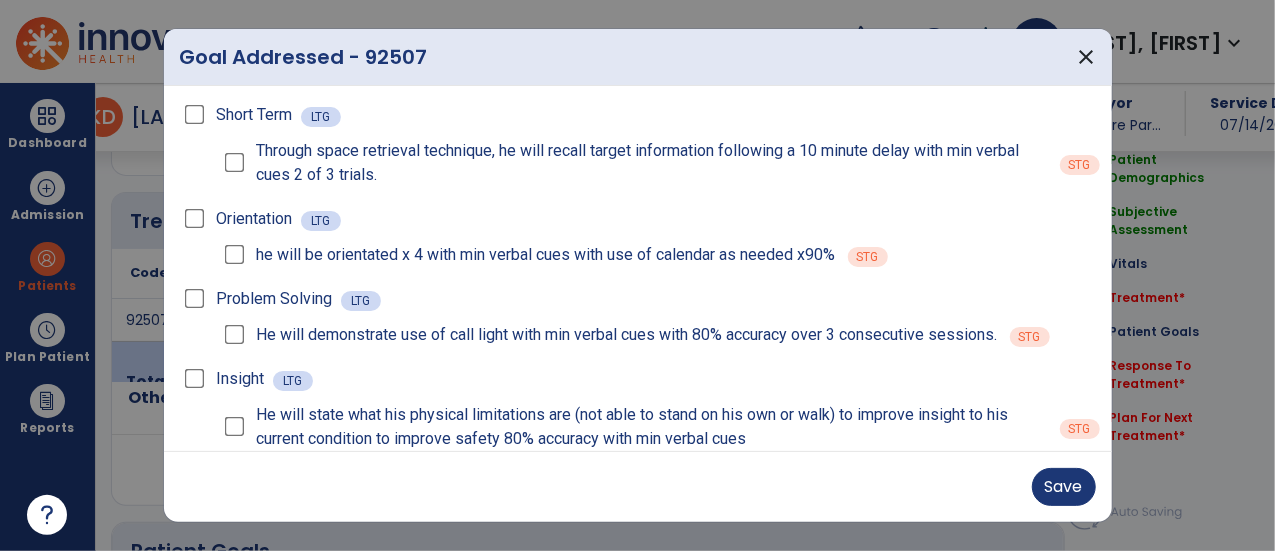 scroll, scrollTop: 37, scrollLeft: 0, axis: vertical 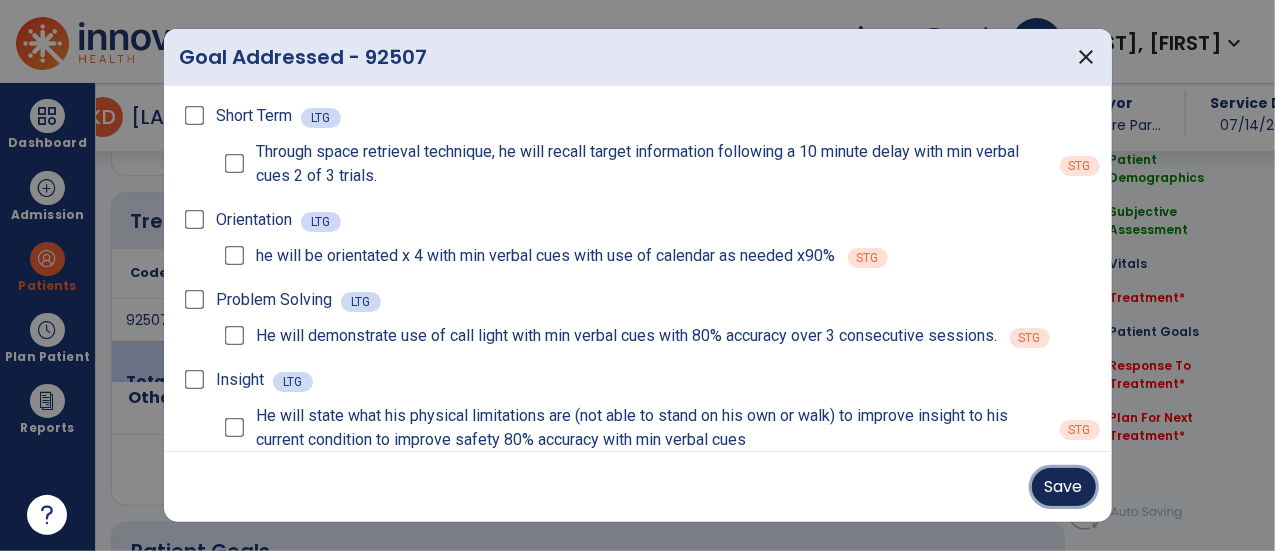 click on "Save" at bounding box center (1064, 487) 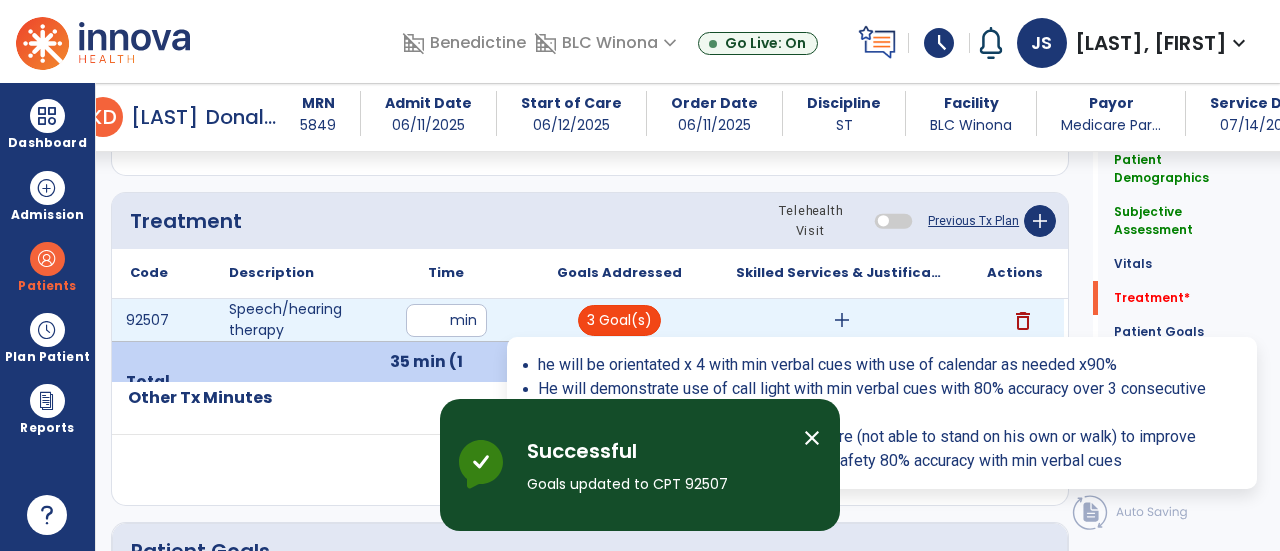 click on "3 Goal(s)" at bounding box center (619, 320) 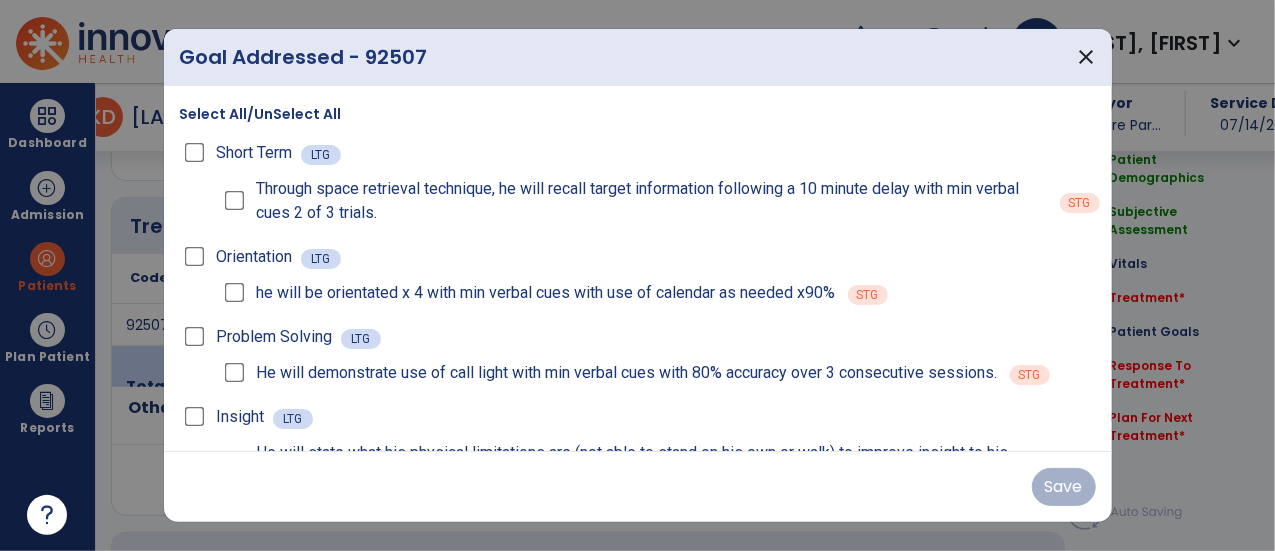 scroll, scrollTop: 1097, scrollLeft: 0, axis: vertical 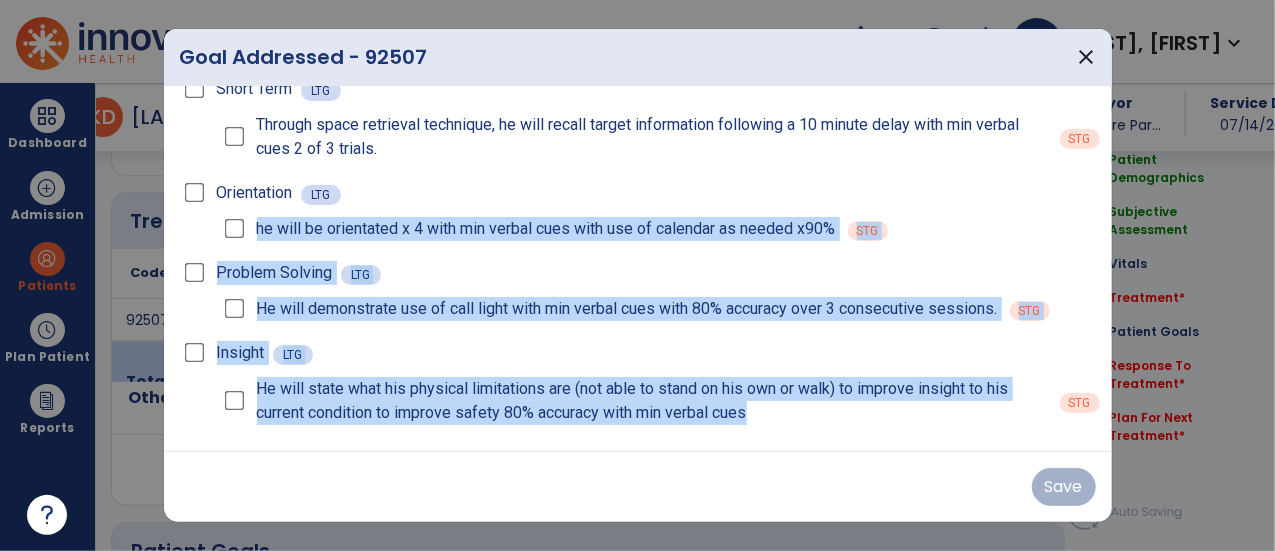 drag, startPoint x: 298, startPoint y: 225, endPoint x: 841, endPoint y: 420, distance: 576.95233 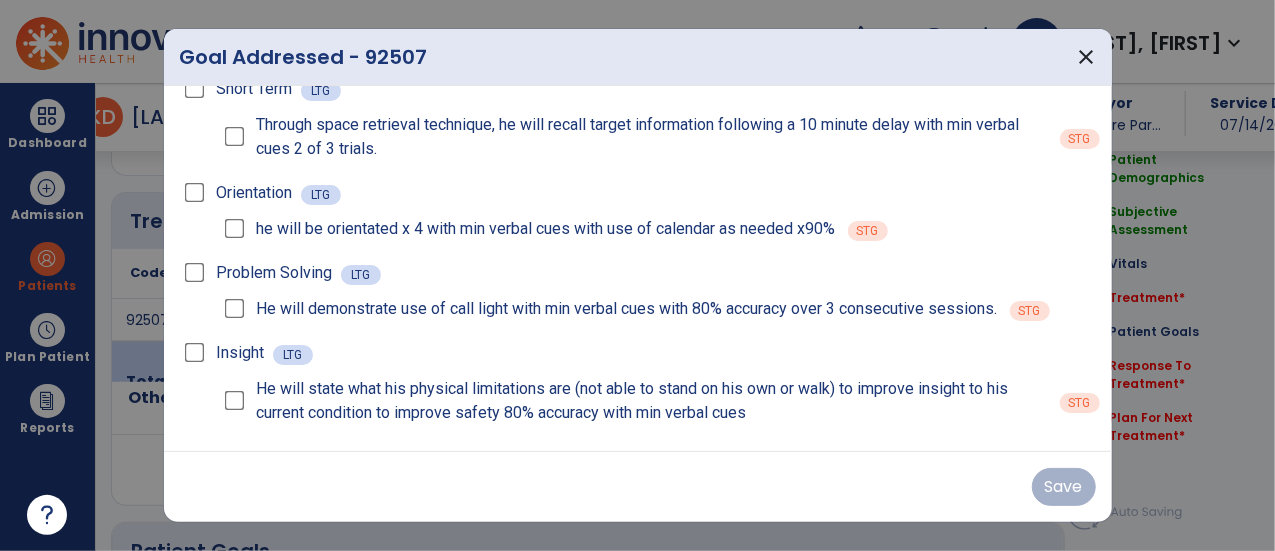 click on "he will be orientated x 4 with min verbal cues with use of calendar as needed x90%" at bounding box center (528, 229) 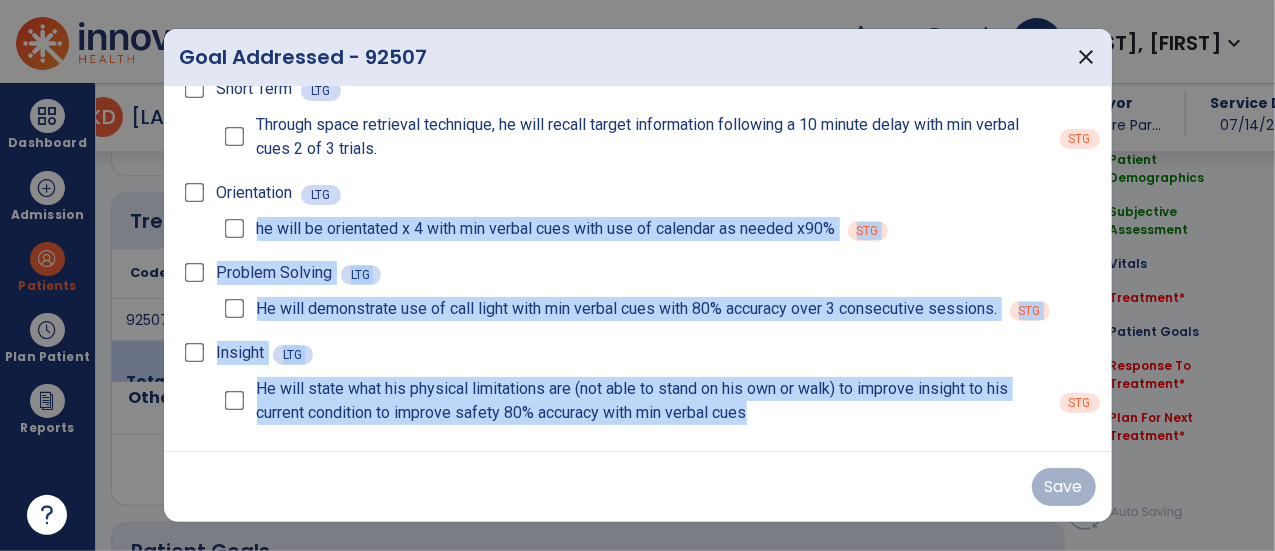 drag, startPoint x: 256, startPoint y: 228, endPoint x: 767, endPoint y: 418, distance: 545.1798 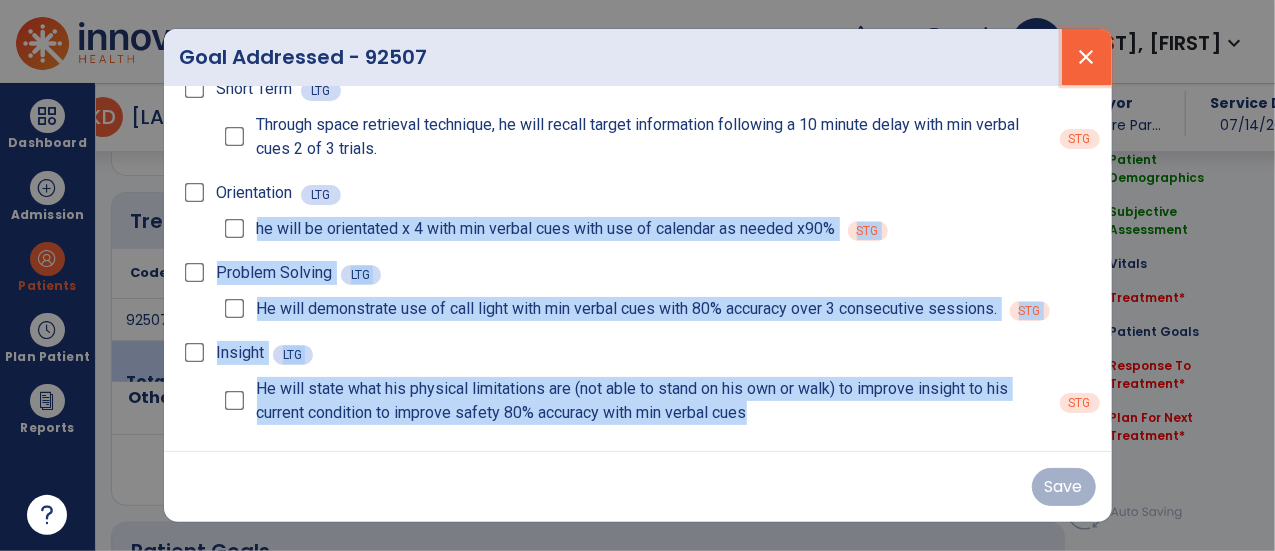 click on "close" at bounding box center [1087, 57] 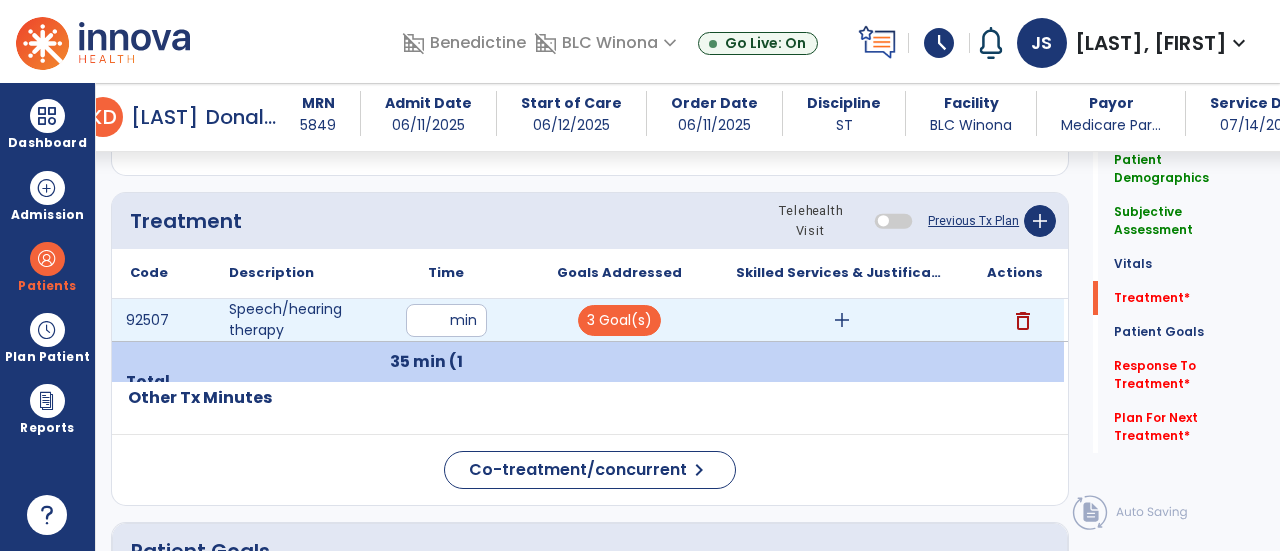 click on "add" at bounding box center [842, 320] 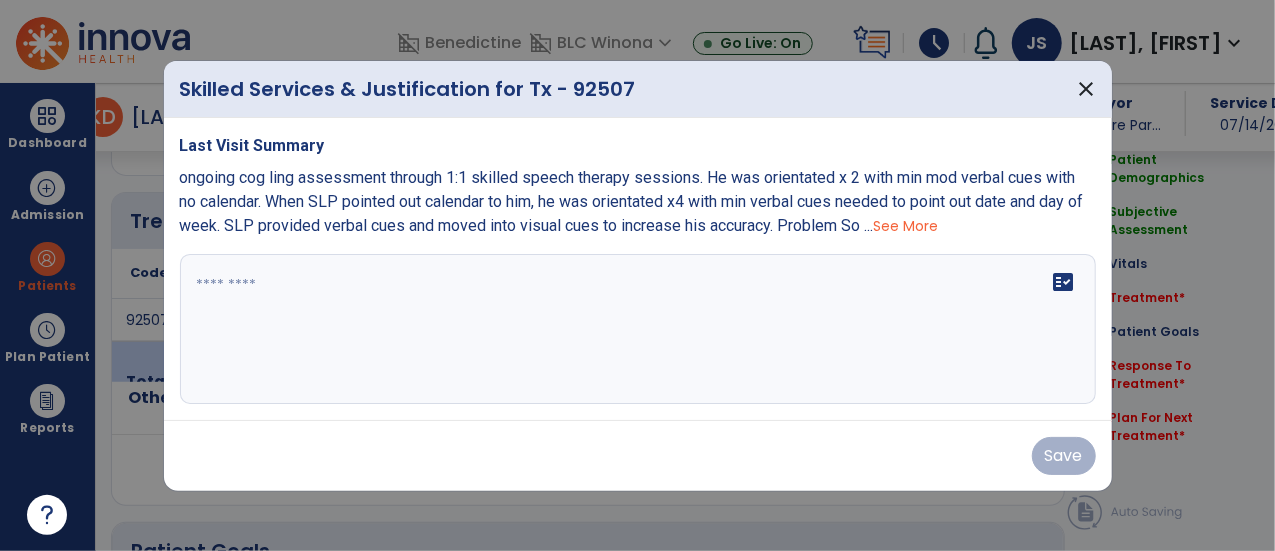 scroll, scrollTop: 1097, scrollLeft: 0, axis: vertical 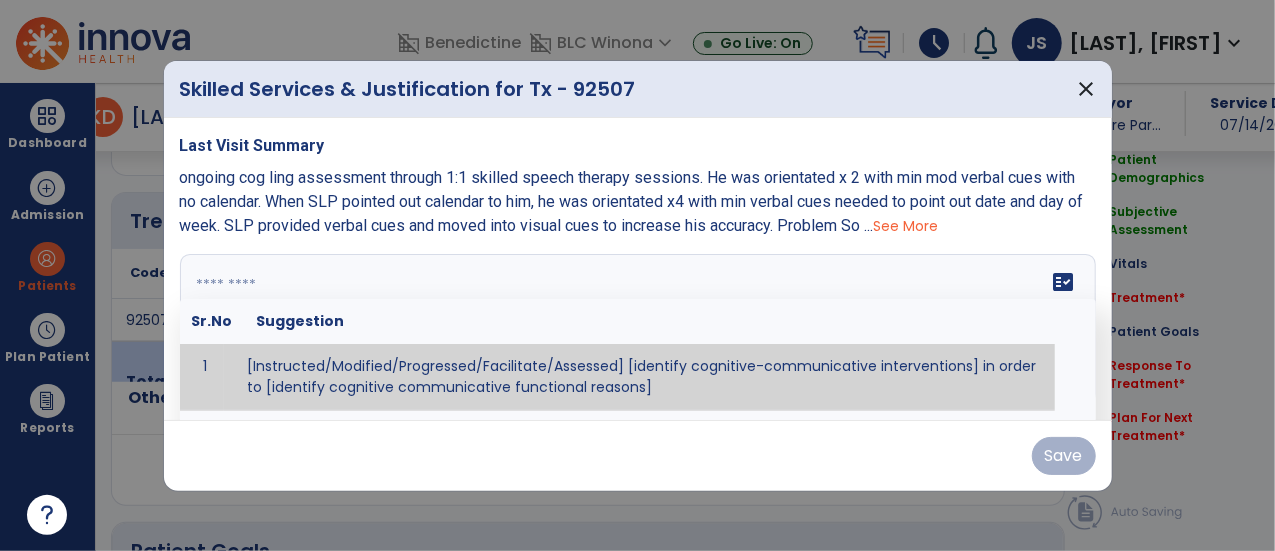 click on "fact_check  Sr.No Suggestion 1 [Instructed/Modified/Progressed/Facilitate/Assessed] [identify cognitive-communicative interventions] in order to [identify cognitive communicative functional reasons] 2 Assessed cognitive-communicative skills using [identify test]." at bounding box center (638, 329) 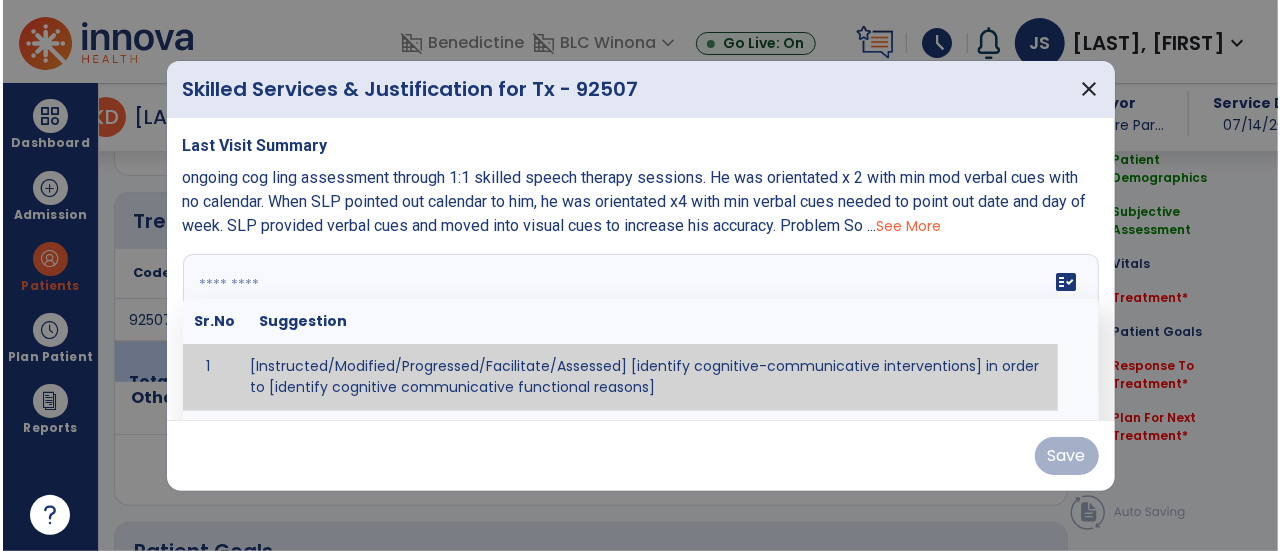 scroll, scrollTop: 1646, scrollLeft: 0, axis: vertical 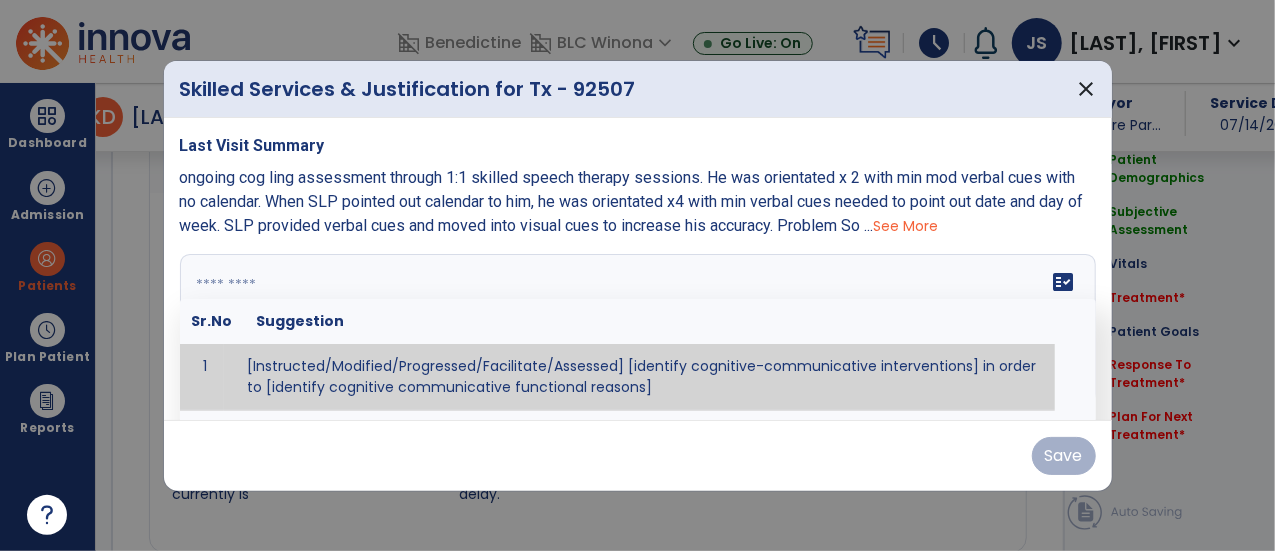 click at bounding box center (636, 329) 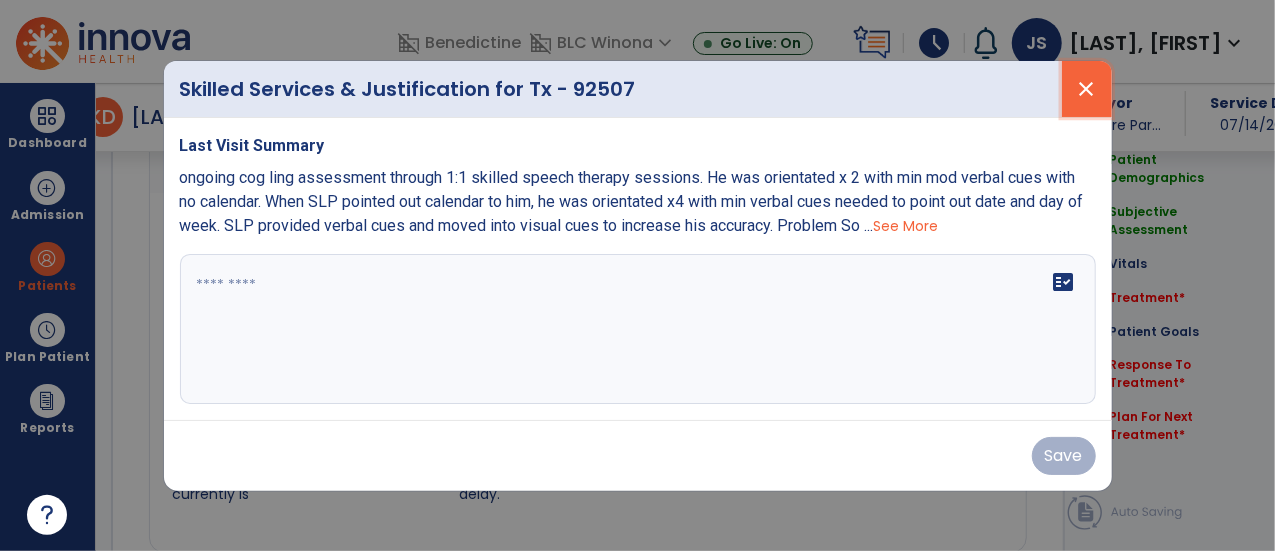 click on "close" at bounding box center (1087, 89) 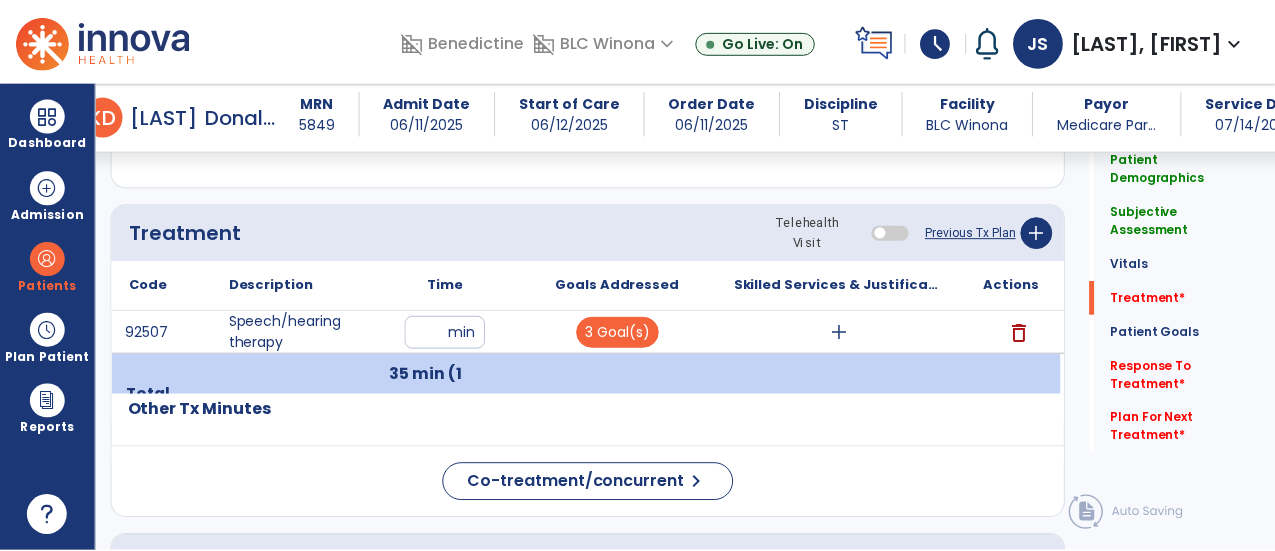 scroll, scrollTop: 1126, scrollLeft: 0, axis: vertical 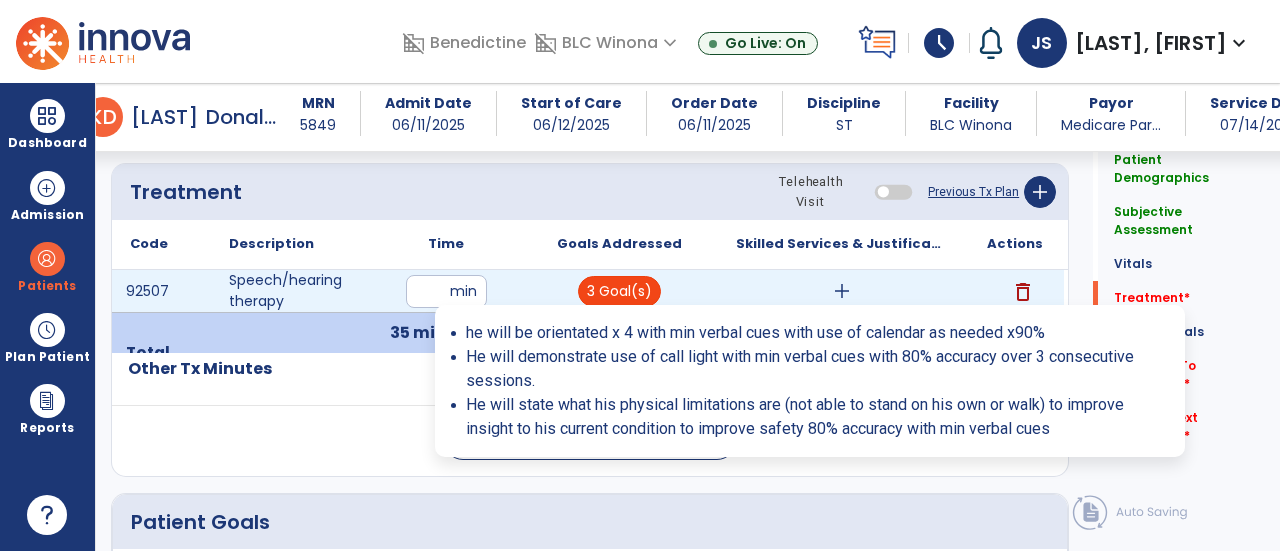 click on "3 Goal(s)" at bounding box center [619, 291] 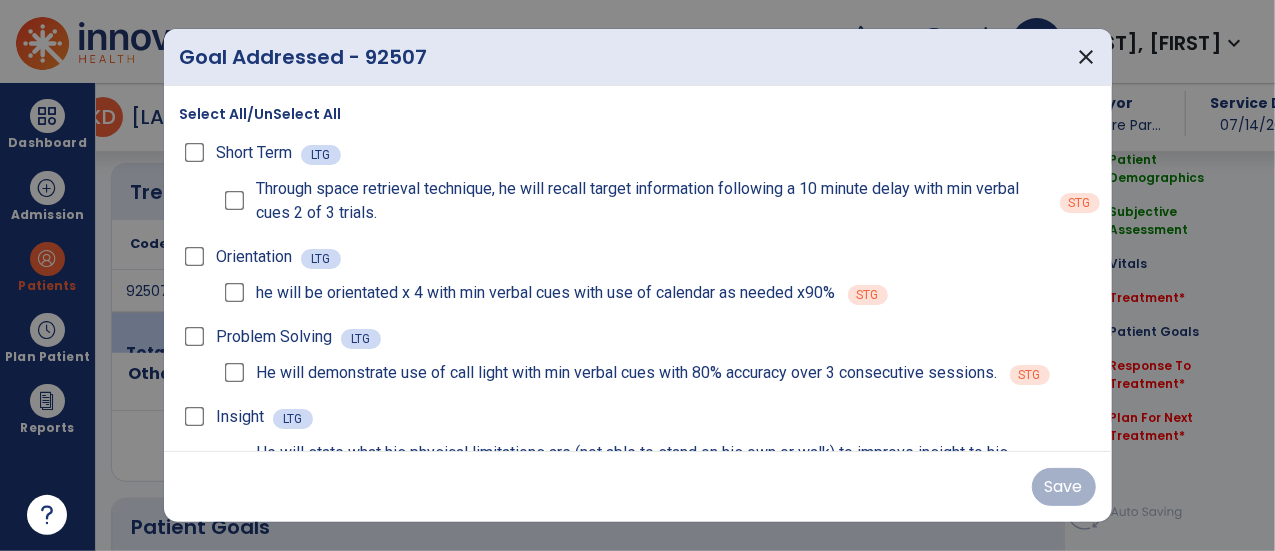 scroll, scrollTop: 1126, scrollLeft: 0, axis: vertical 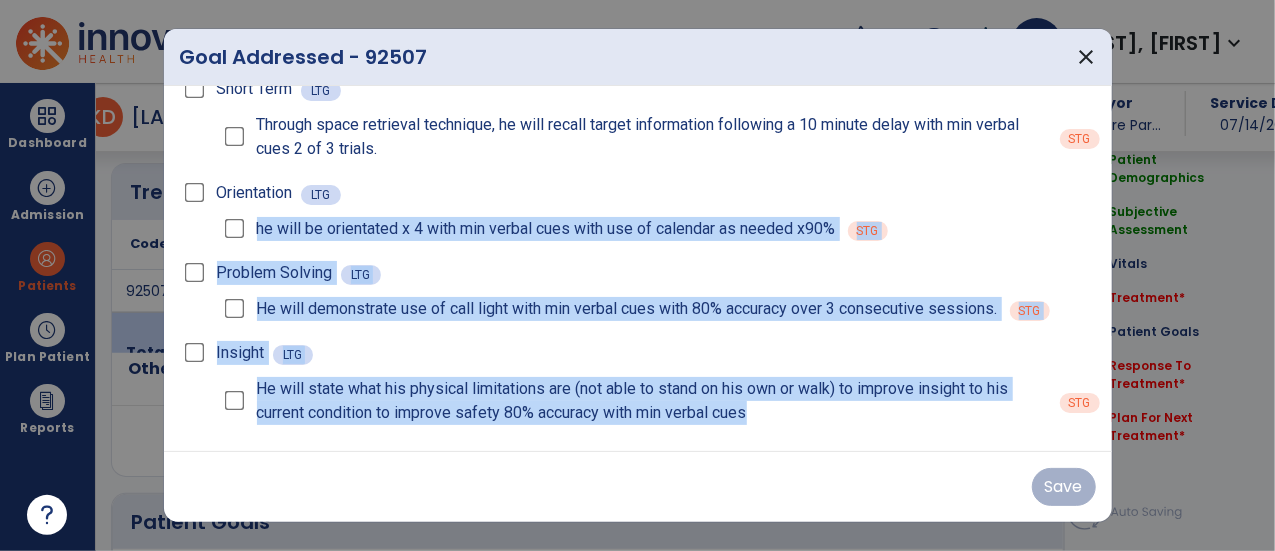 drag, startPoint x: 258, startPoint y: 295, endPoint x: 811, endPoint y: 413, distance: 565.4494 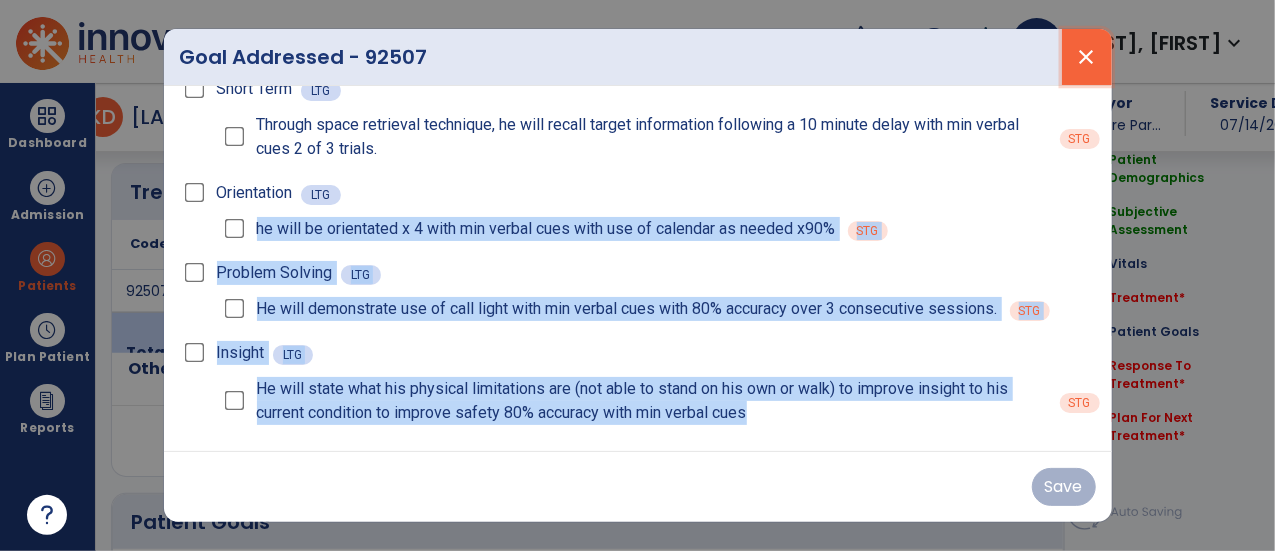 click on "close" at bounding box center (1087, 57) 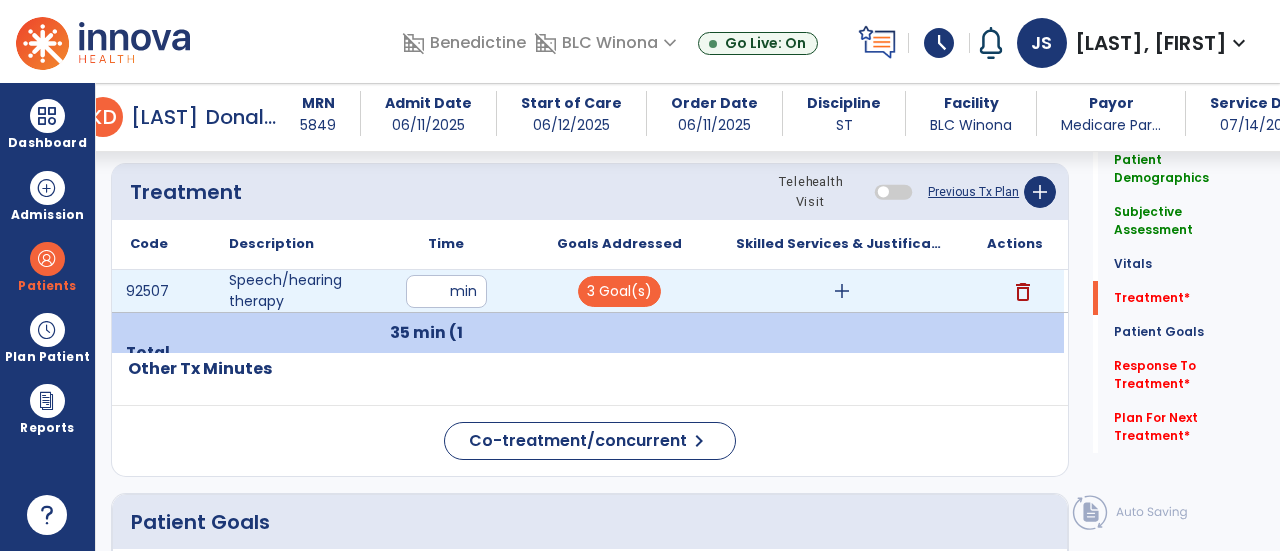 click on "add" at bounding box center (842, 291) 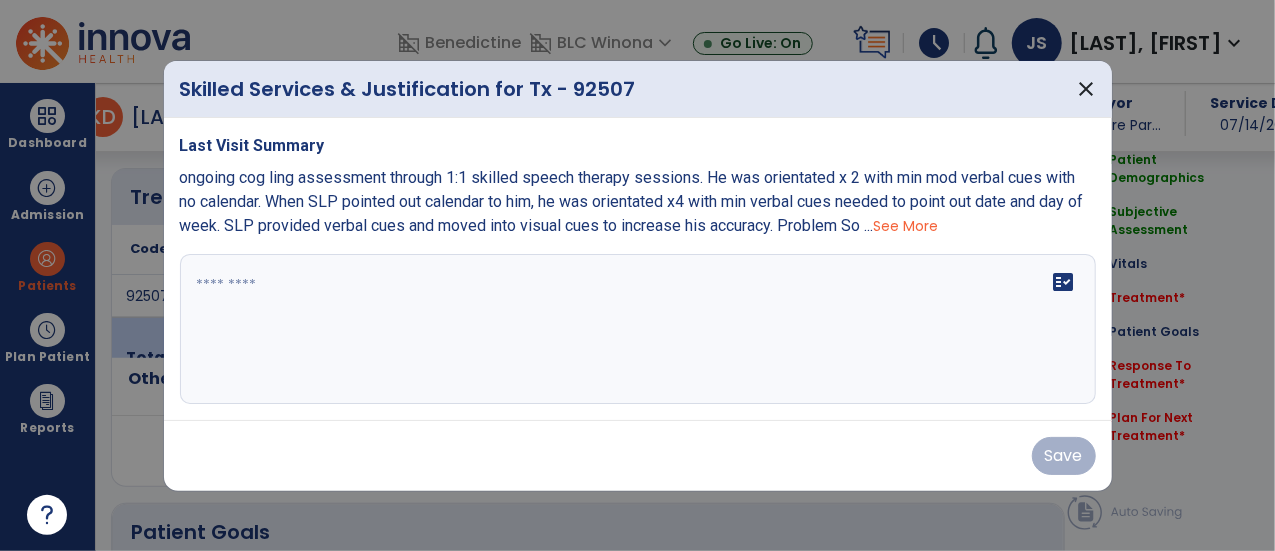 scroll, scrollTop: 1126, scrollLeft: 0, axis: vertical 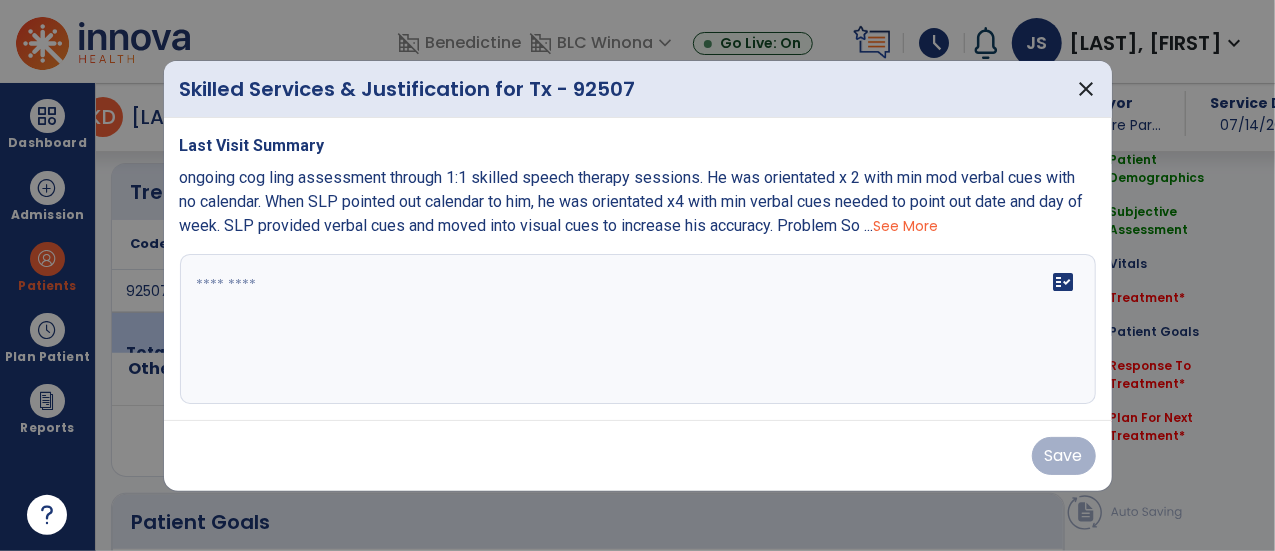 click at bounding box center (638, 329) 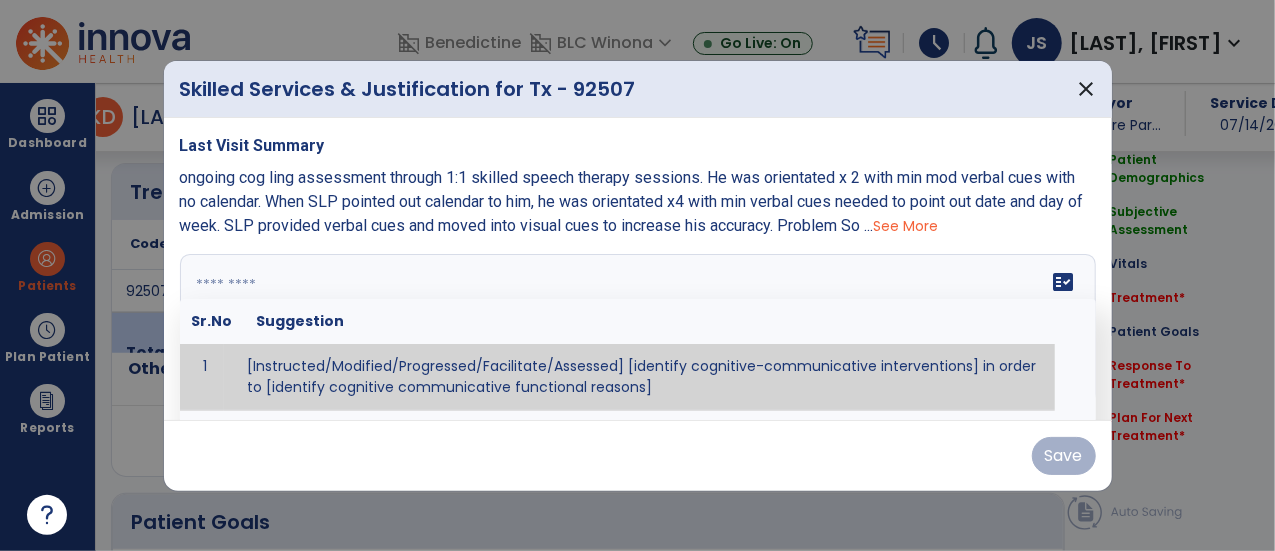 paste on "**********" 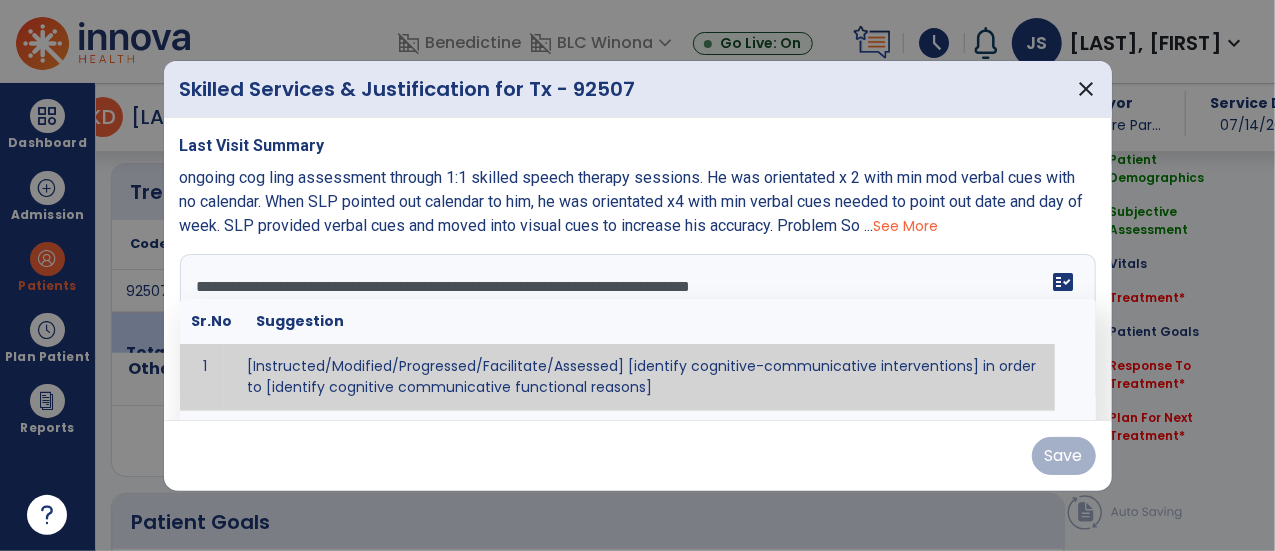 scroll, scrollTop: 206, scrollLeft: 0, axis: vertical 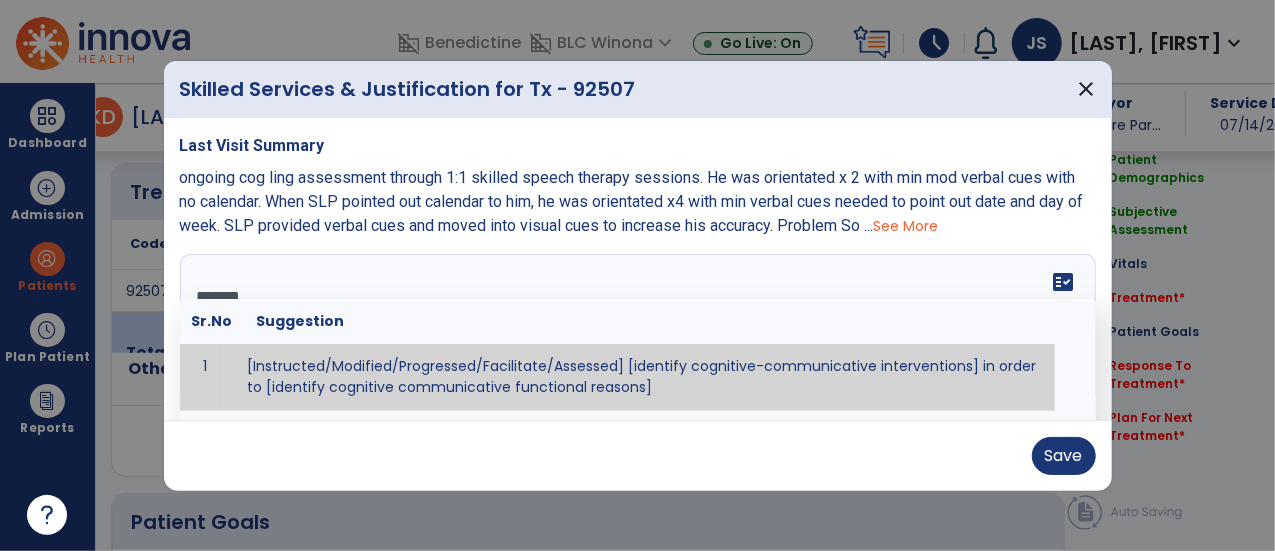 click on "**********" at bounding box center [636, 329] 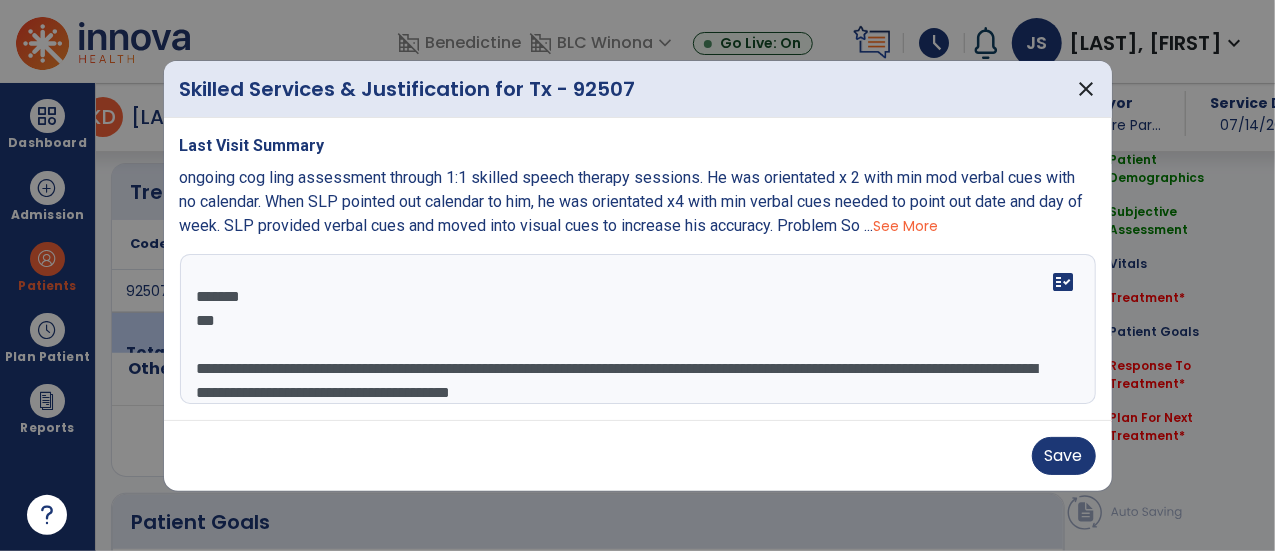click on "**********" at bounding box center (638, 329) 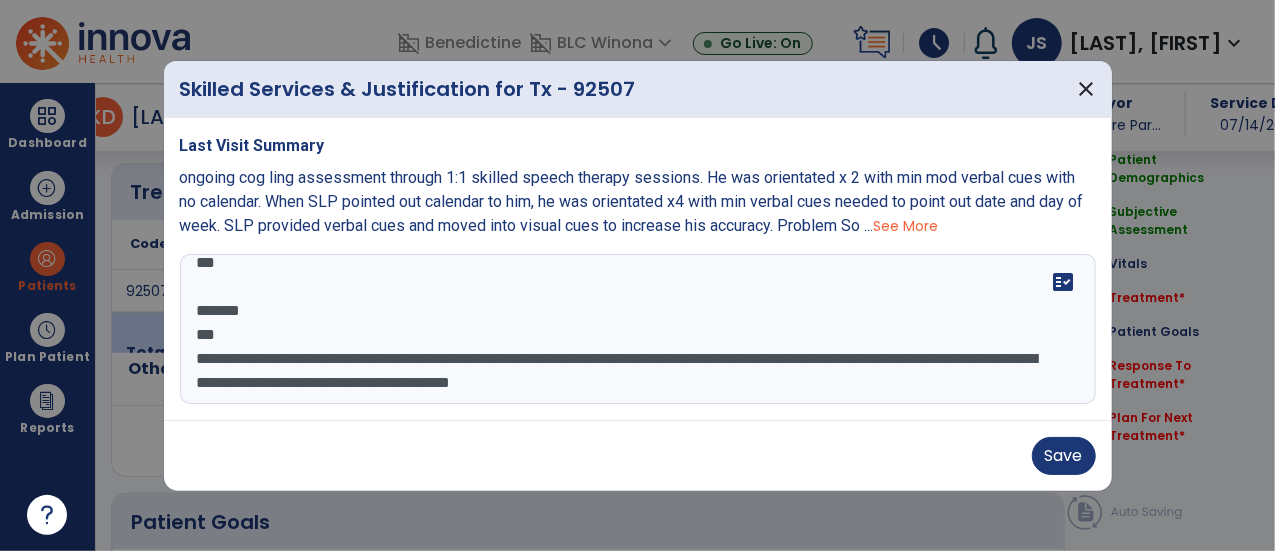 scroll, scrollTop: 192, scrollLeft: 0, axis: vertical 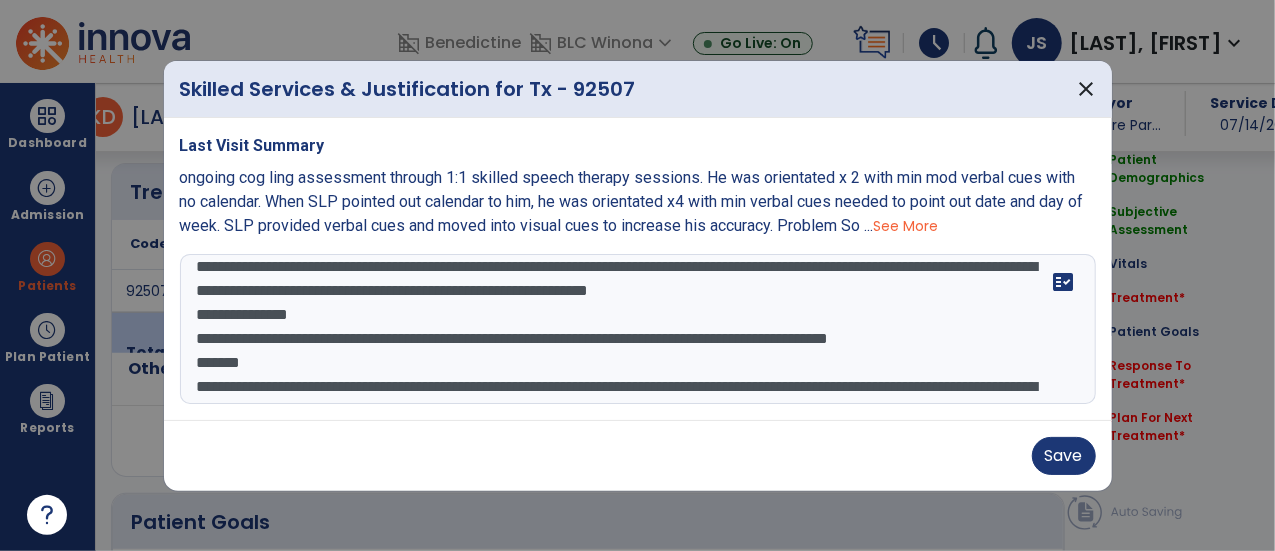 click on "**********" at bounding box center [638, 329] 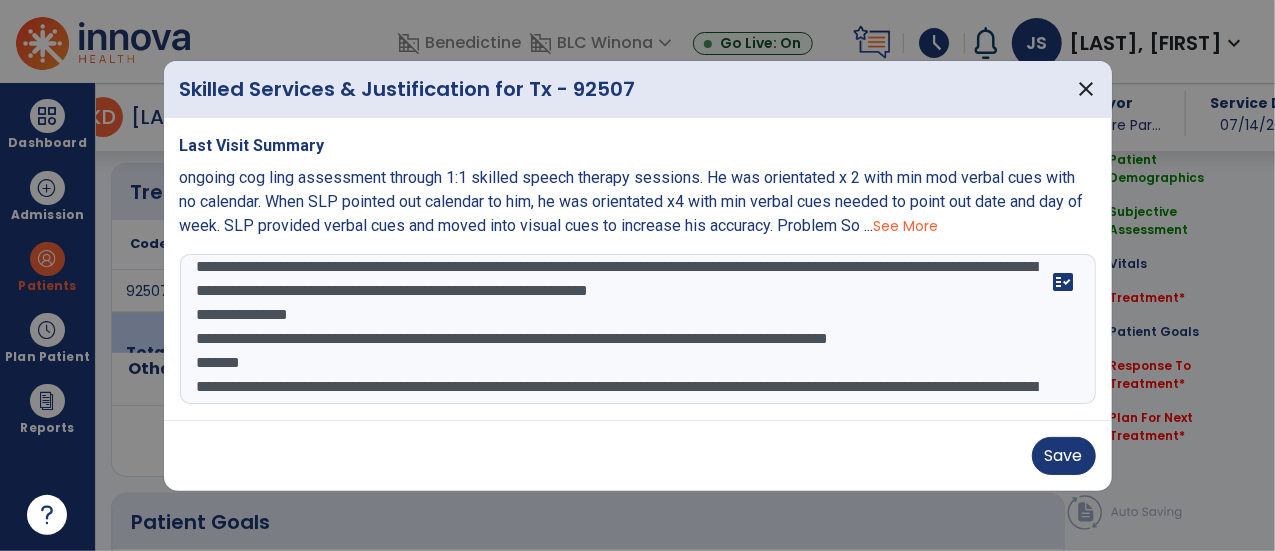 click on "**********" at bounding box center (638, 329) 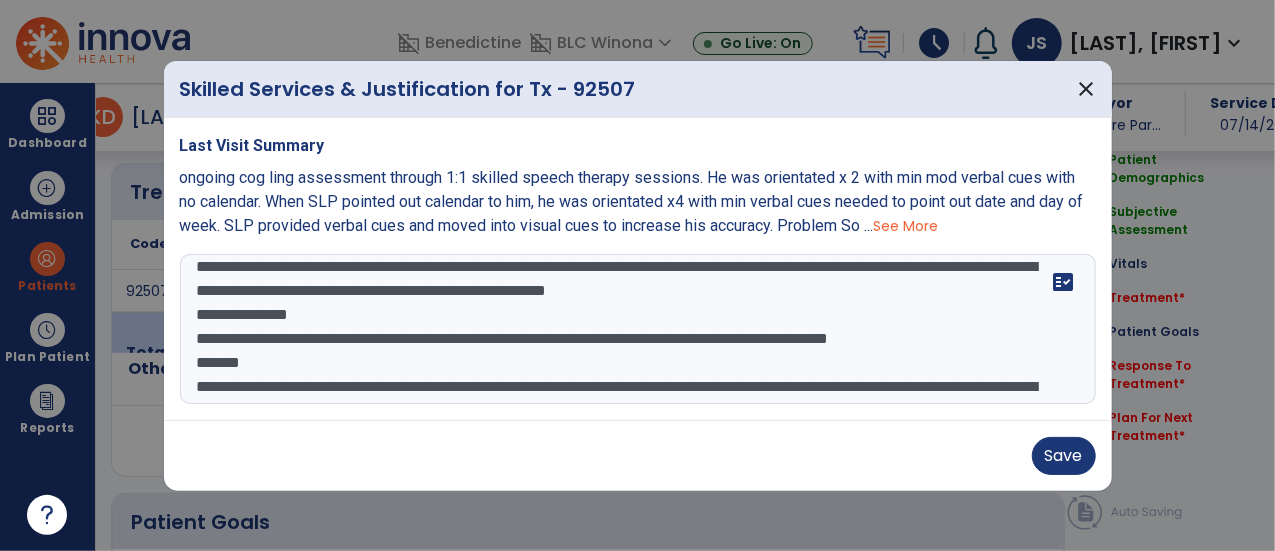 click on "**********" at bounding box center (638, 329) 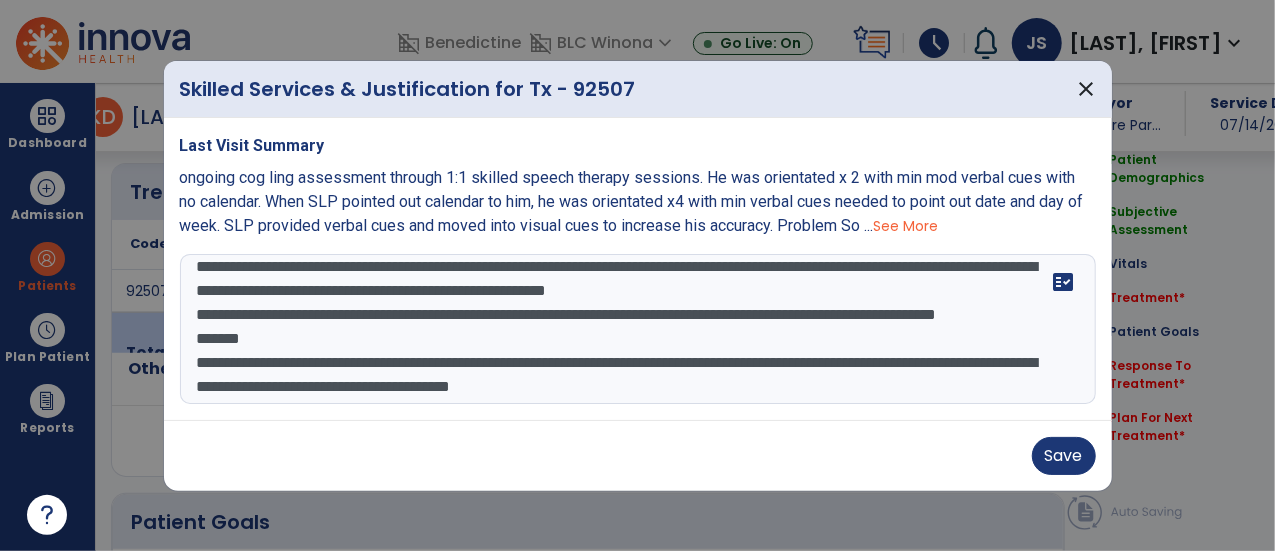 click on "**********" at bounding box center (638, 329) 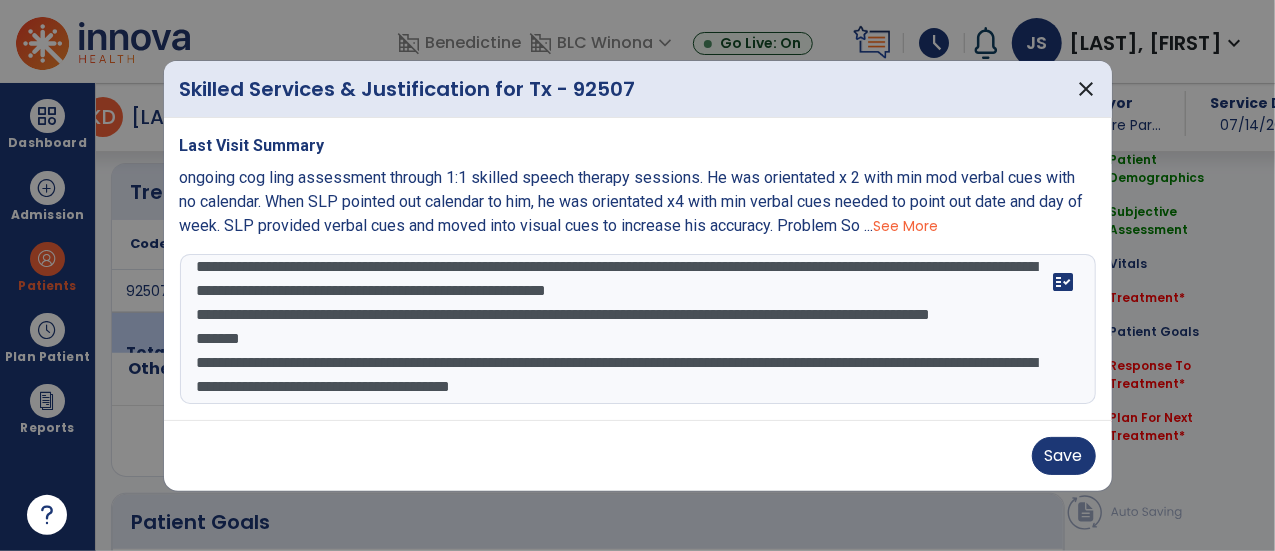 click on "**********" at bounding box center (638, 329) 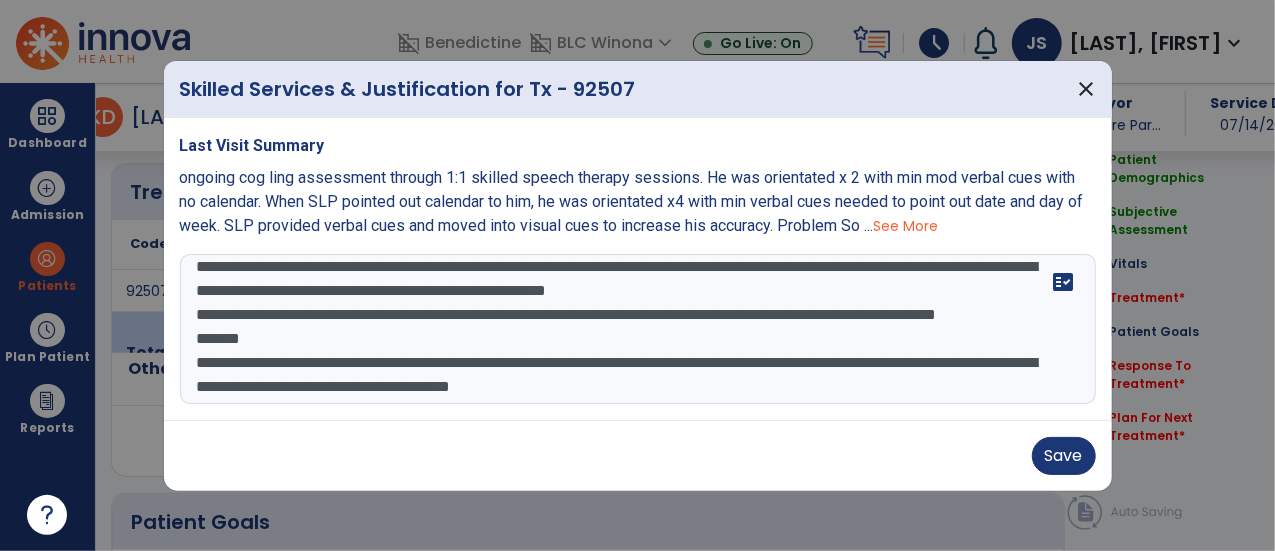 click on "**********" at bounding box center (638, 329) 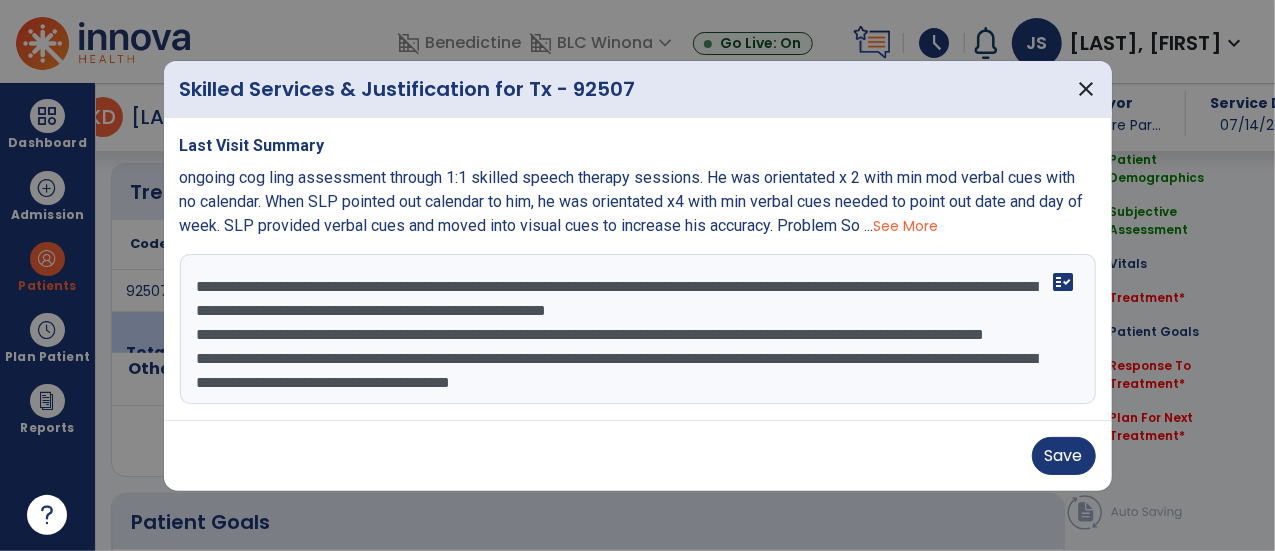 click on "**********" at bounding box center [638, 329] 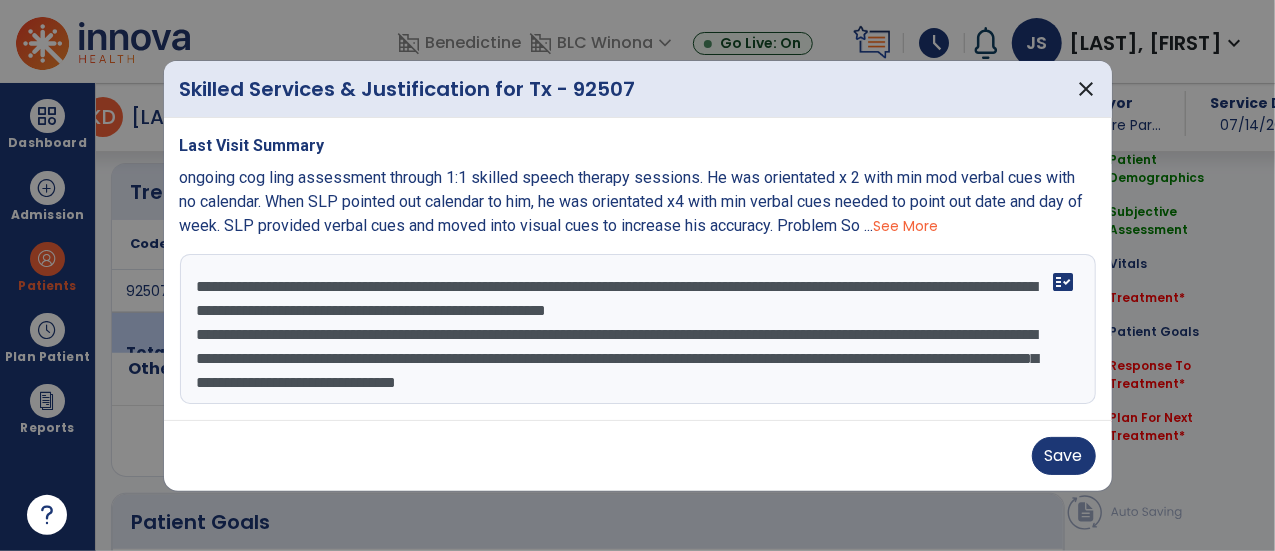 scroll, scrollTop: 0, scrollLeft: 0, axis: both 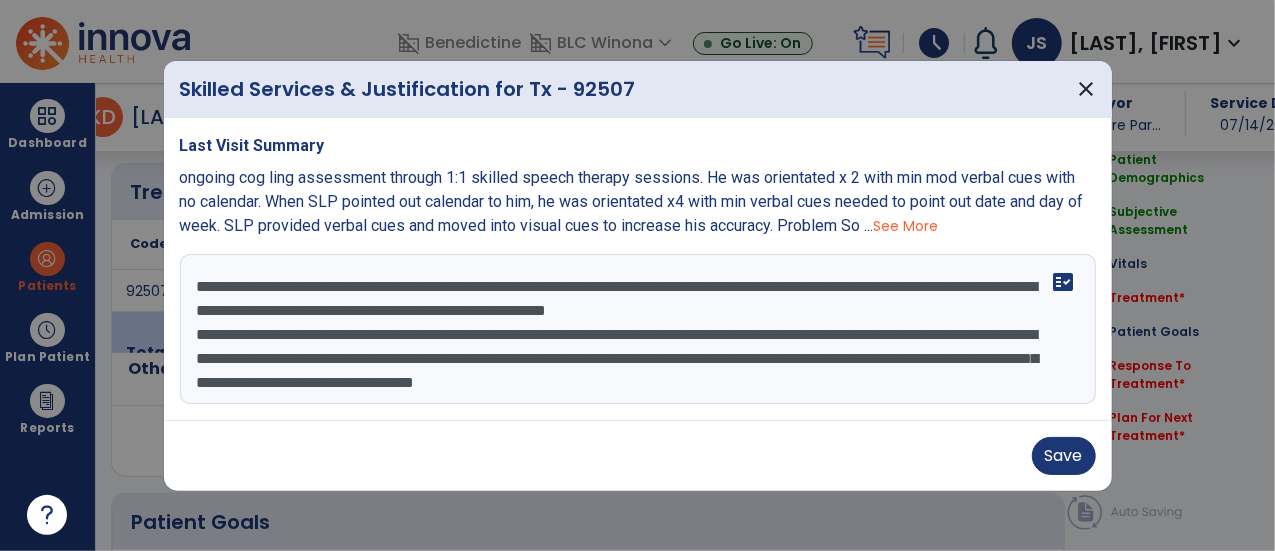 click on "**********" at bounding box center (638, 329) 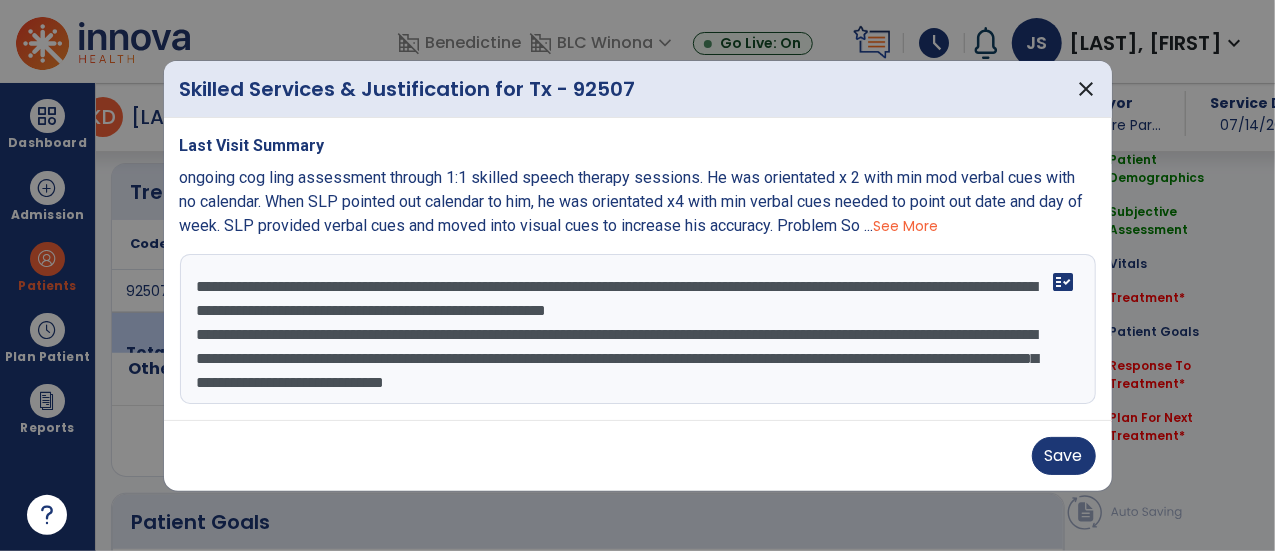 click on "**********" at bounding box center (638, 329) 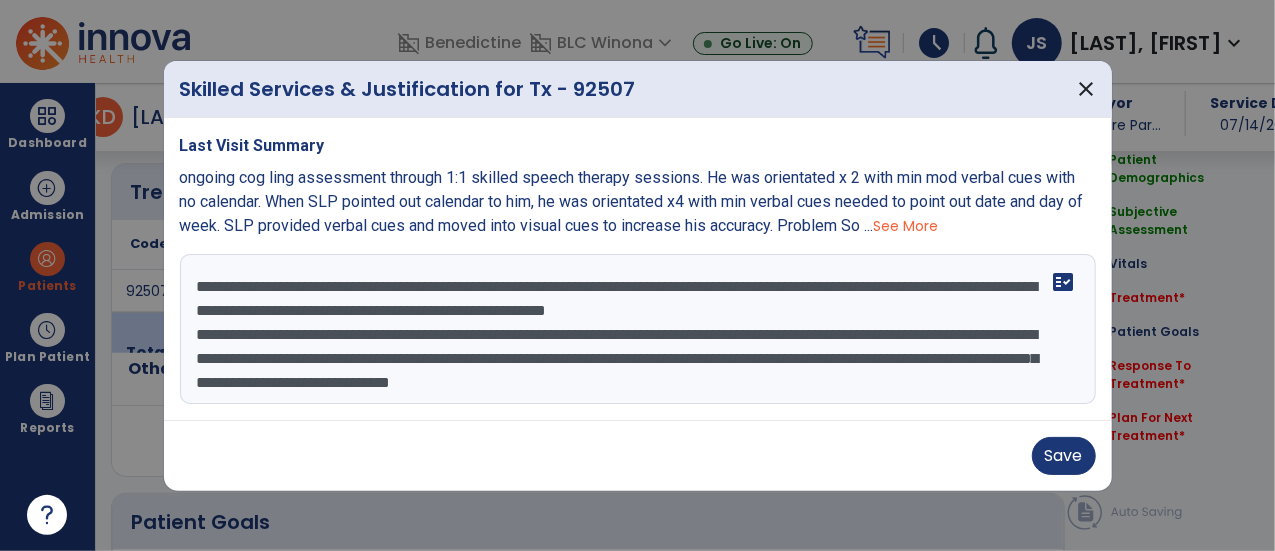 drag, startPoint x: 434, startPoint y: 367, endPoint x: 304, endPoint y: 401, distance: 134.37262 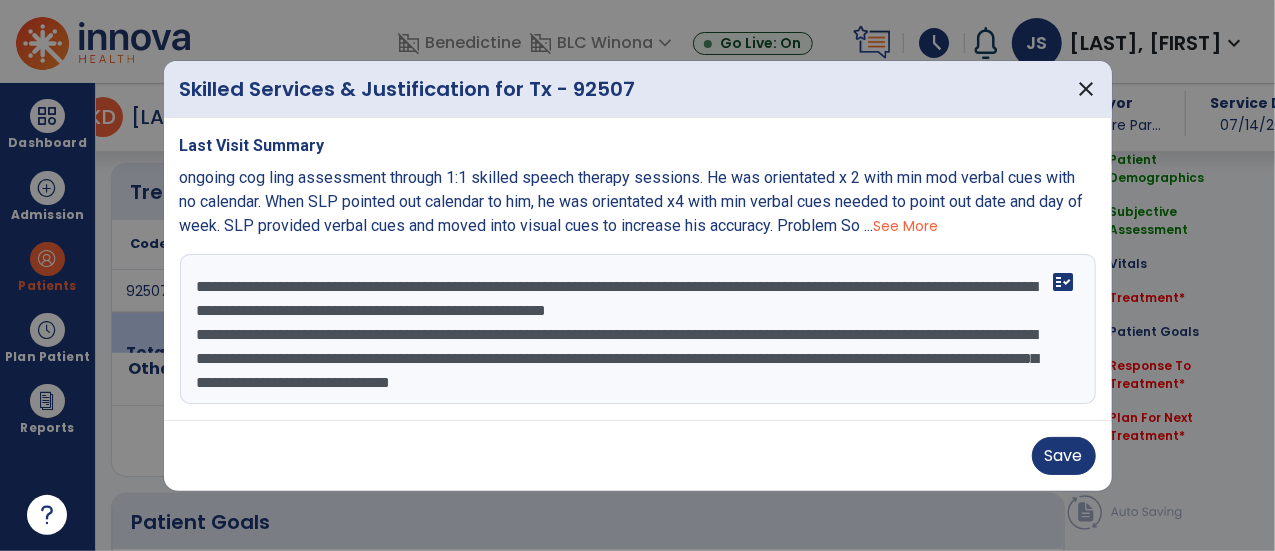click on "**********" at bounding box center (638, 329) 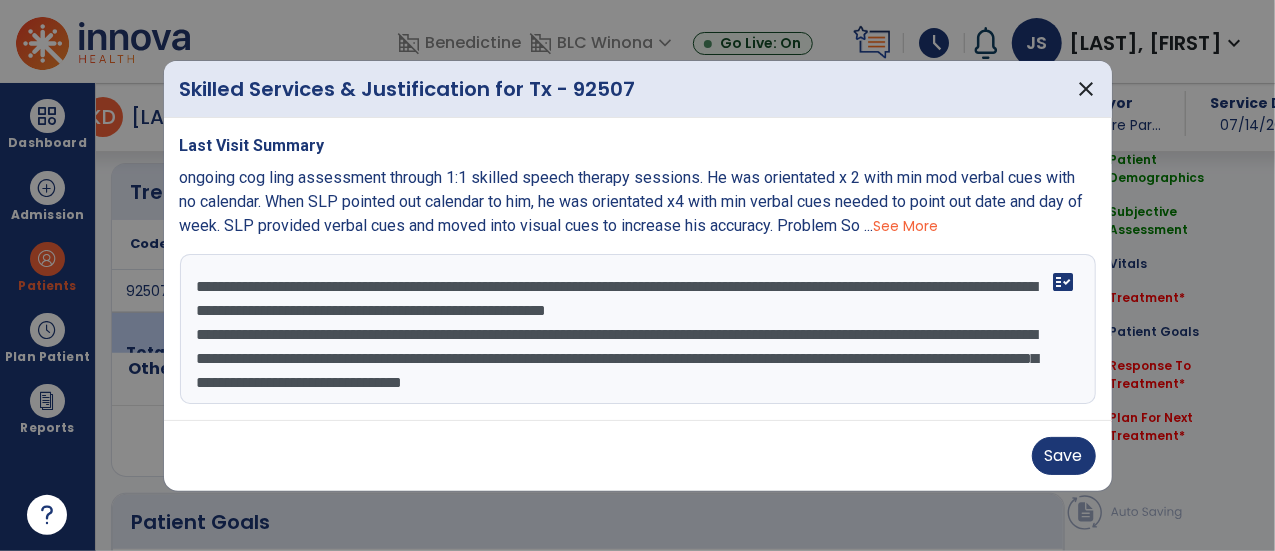 click on "**********" at bounding box center [638, 329] 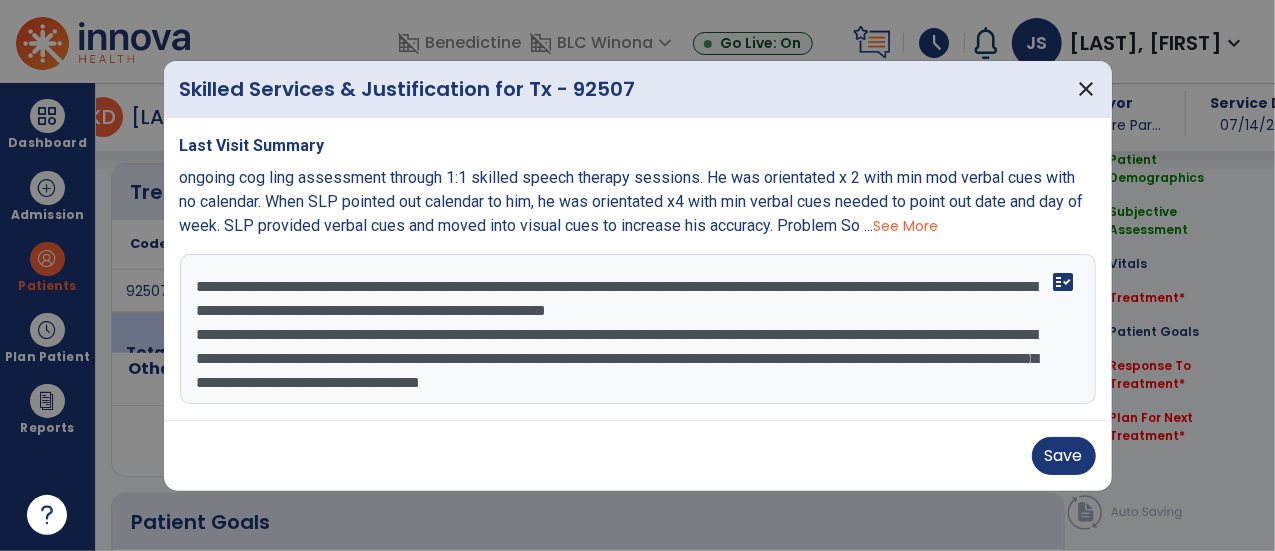 scroll, scrollTop: 14, scrollLeft: 0, axis: vertical 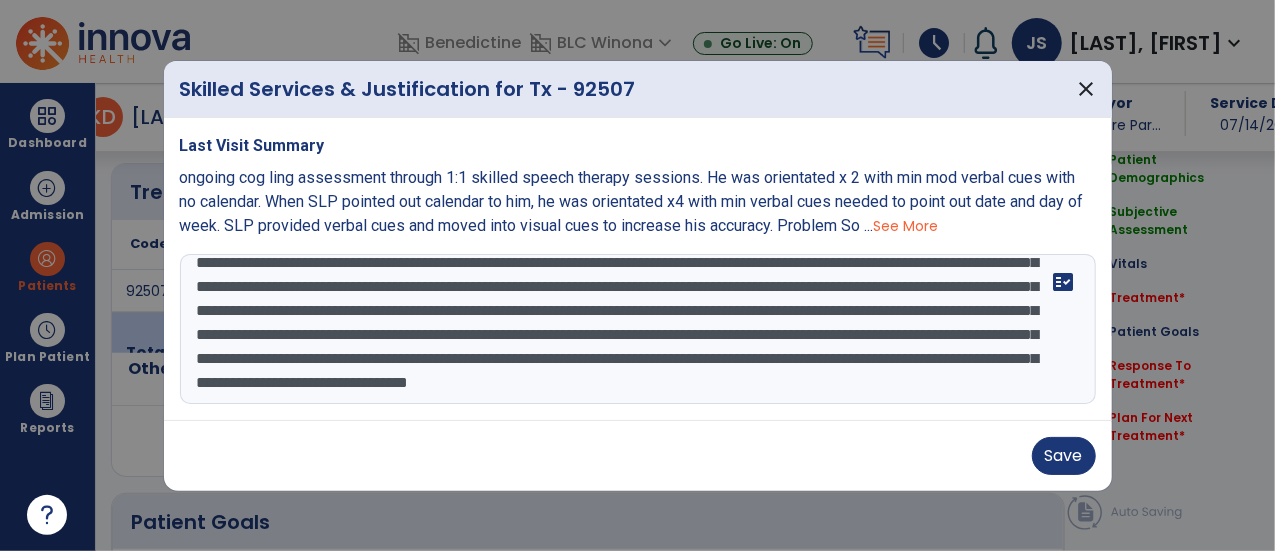 click at bounding box center (638, 329) 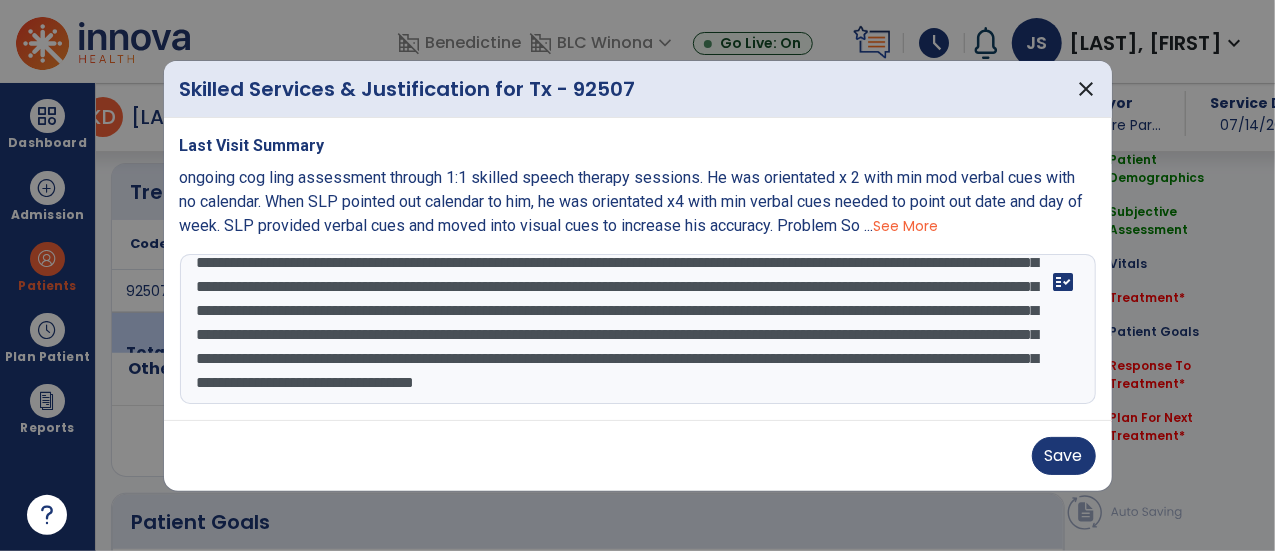 click at bounding box center [638, 329] 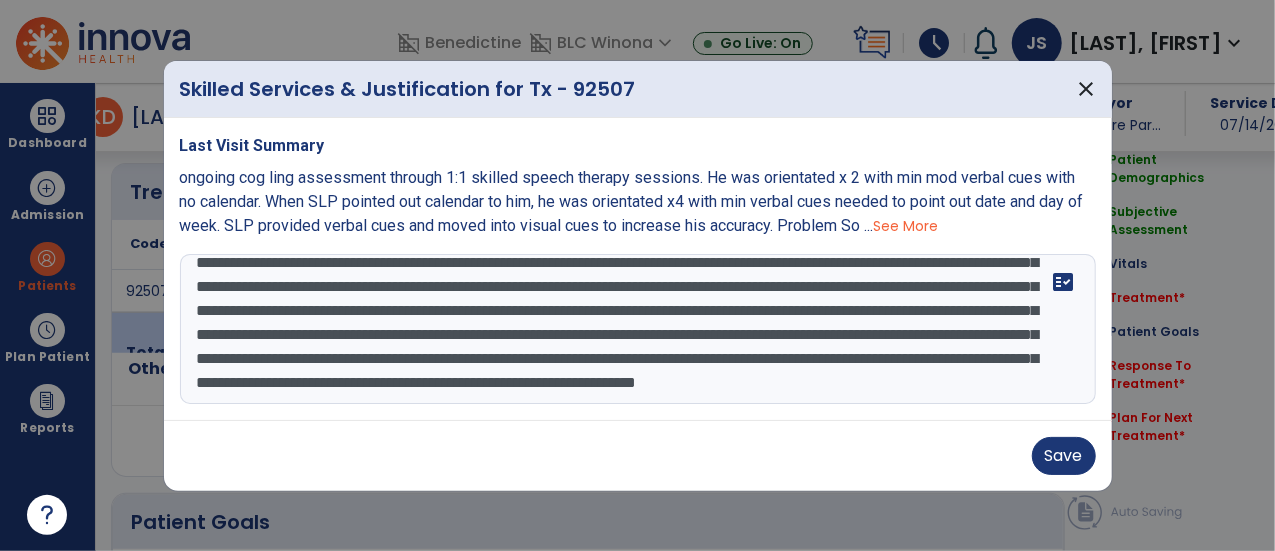 scroll, scrollTop: 182, scrollLeft: 0, axis: vertical 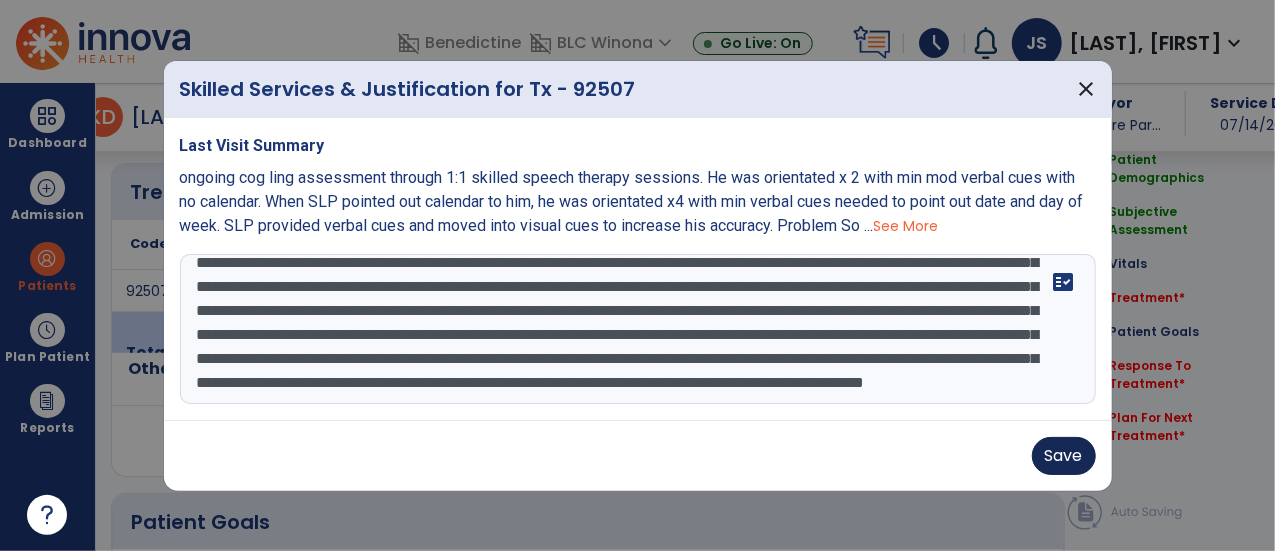 type on "**********" 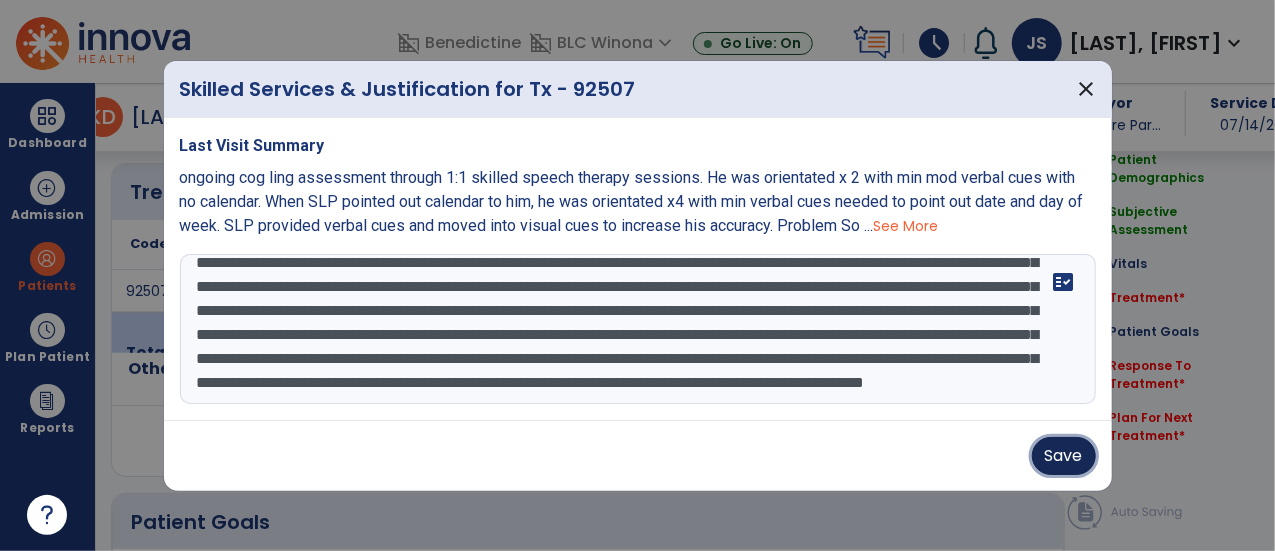 click on "Save" at bounding box center [1064, 456] 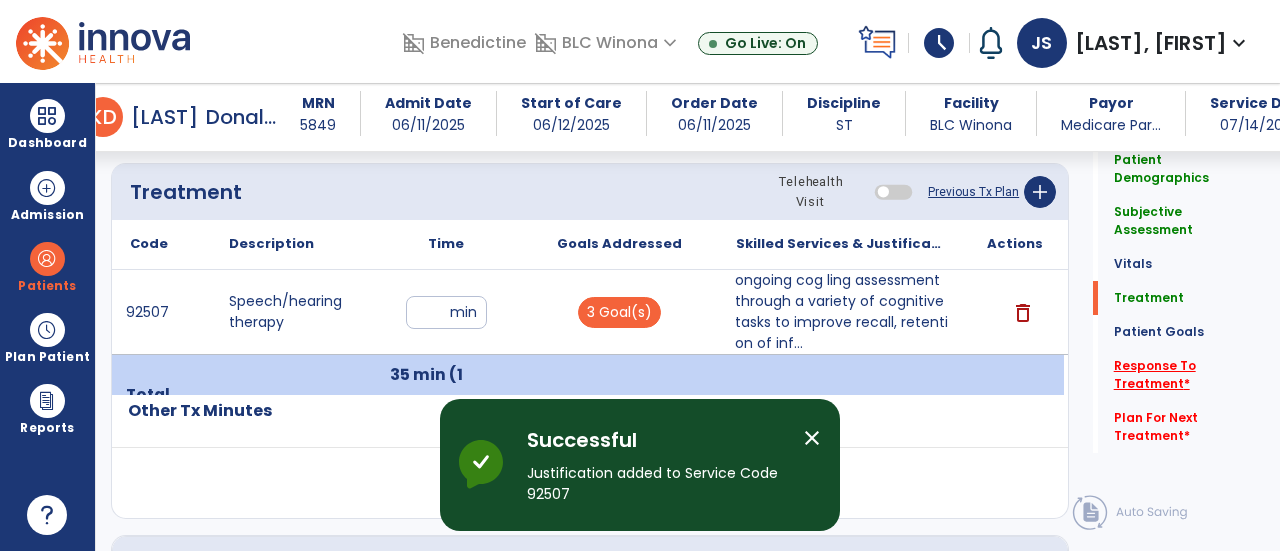 click on "Response To Treatment   *" 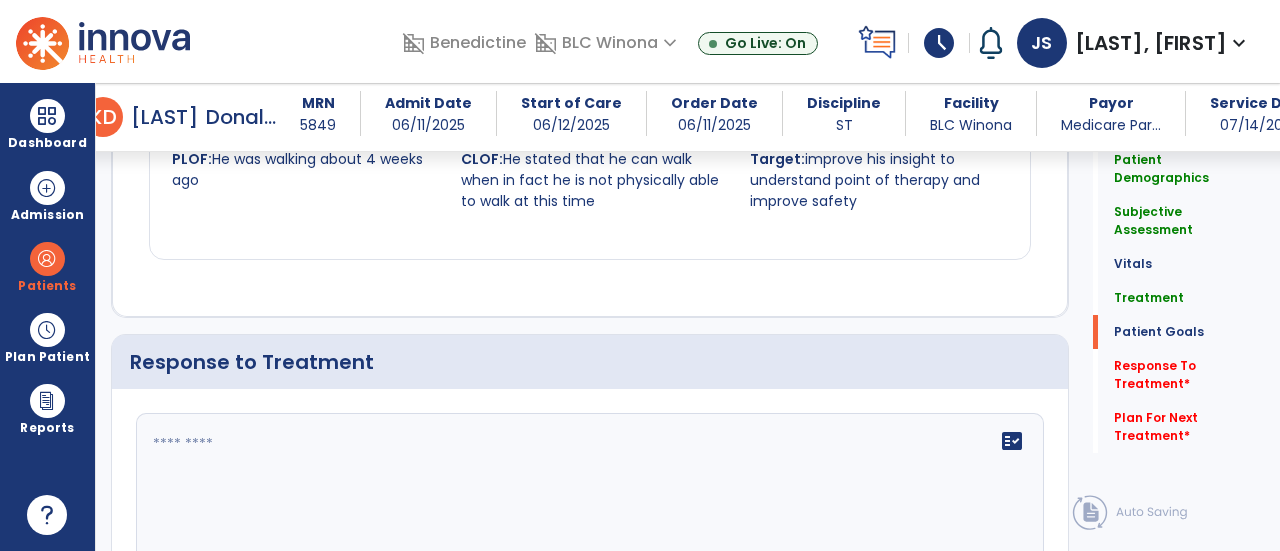 scroll, scrollTop: 3490, scrollLeft: 0, axis: vertical 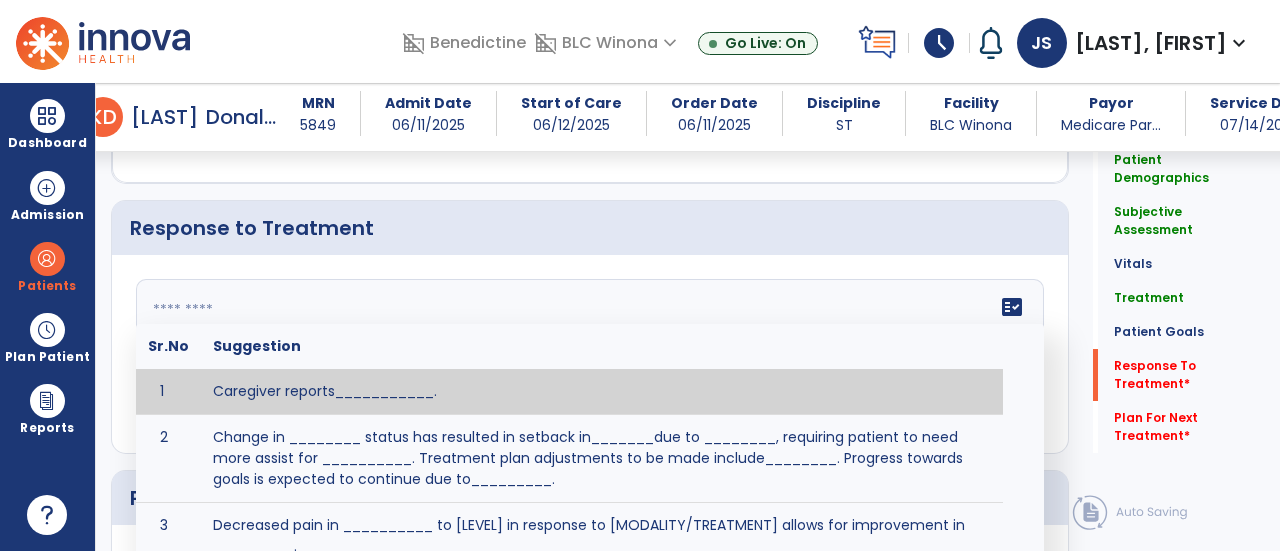 click on "fact_check  Sr.No Suggestion 1 Caregiver reports___________. 2 Change in ________ status has resulted in setback in_______due to ________, requiring patient to need more assist for __________.   Treatment plan adjustments to be made include________.  Progress towards goals is expected to continue due to_________. 3 Decreased pain in __________ to [LEVEL] in response to [MODALITY/TREATMENT] allows for improvement in _________. 4 Functional gains in _______ have impacted the patient's ability to perform_________ with a reduction in assist levels to_________. 5 Functional progress this week has been significant due to__________. 6 Gains in ________ have improved the patient's ability to perform ______with decreased levels of assist to___________. 7 Improvement in ________allows patient to tolerate higher levels of challenges in_________. 8 Pain in [AREA] has decreased to [LEVEL] in response to [TREATMENT/MODALITY], allowing fore ease in completing__________. 9 10 11 12 13 14 15 16 17 18 19 20 21" 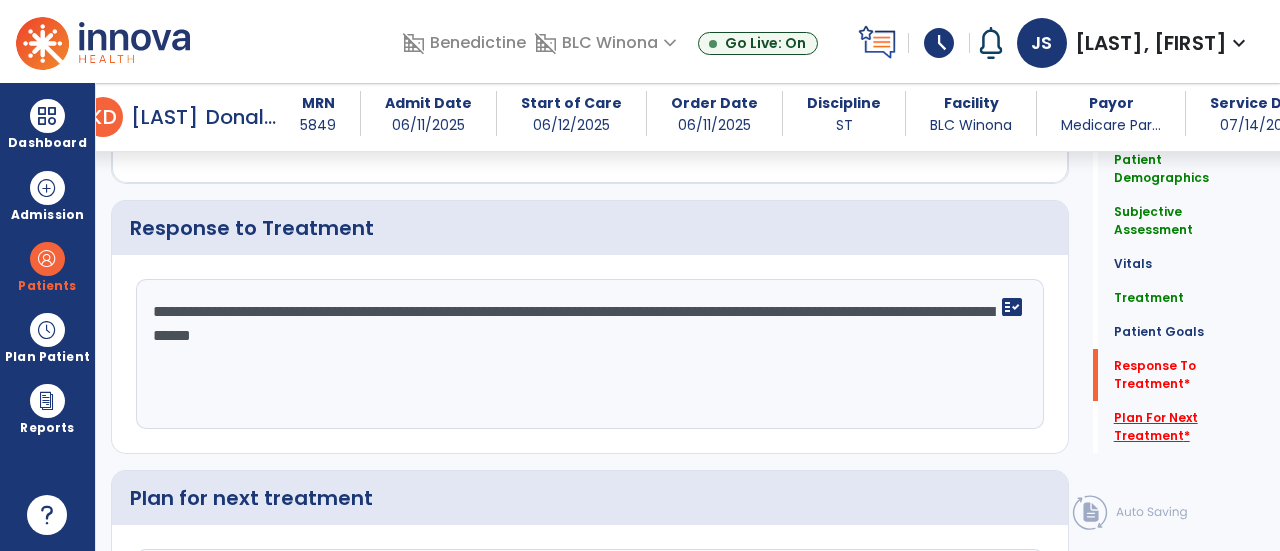 type on "**********" 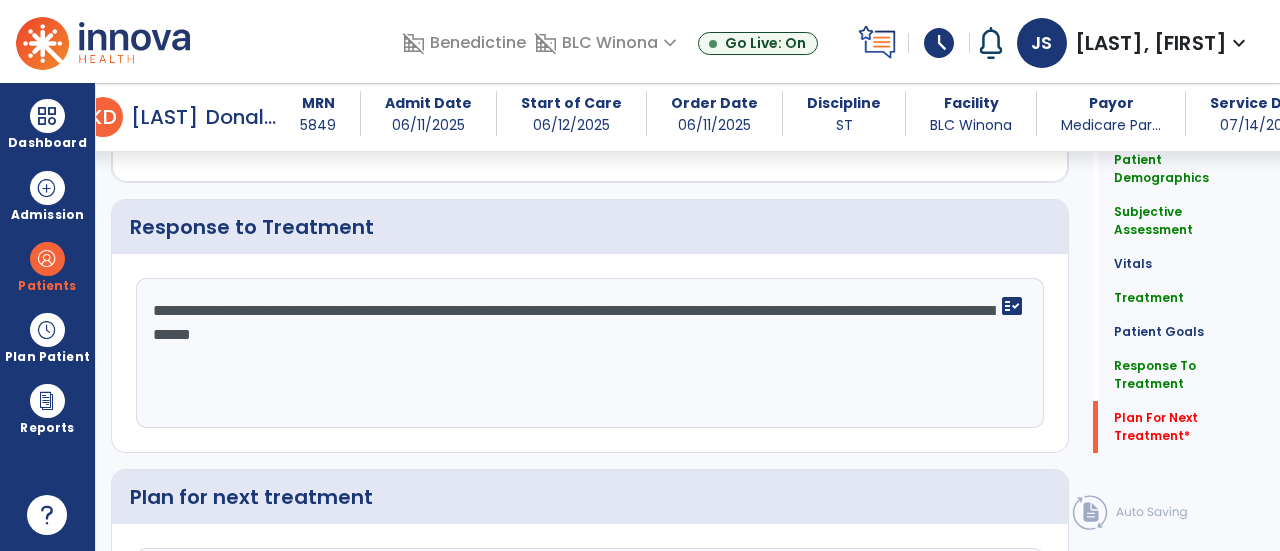 scroll, scrollTop: 3716, scrollLeft: 0, axis: vertical 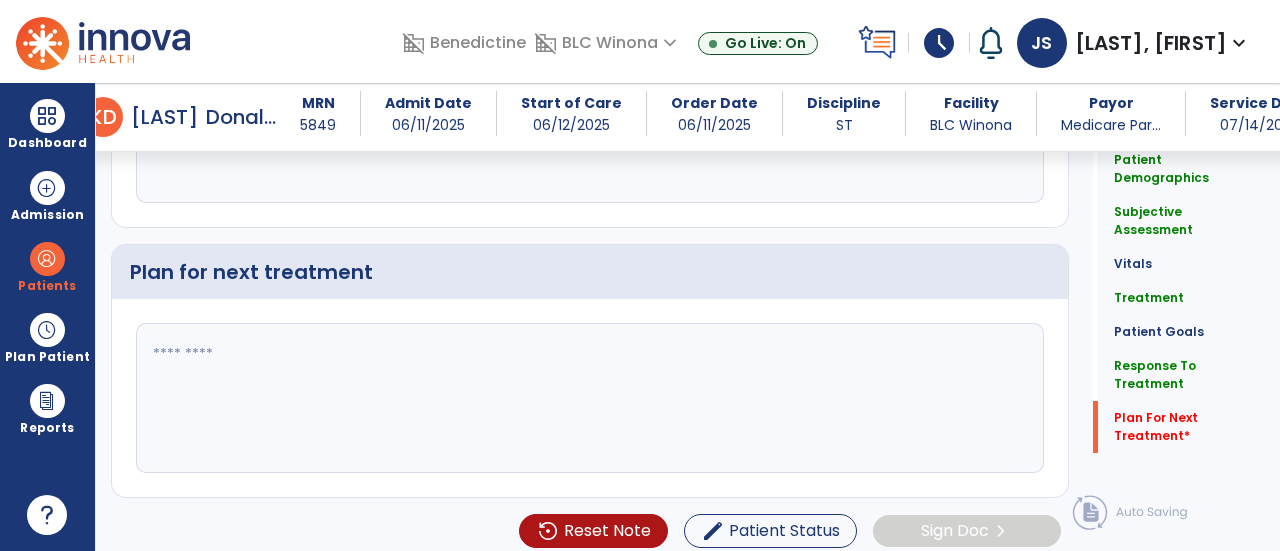 click 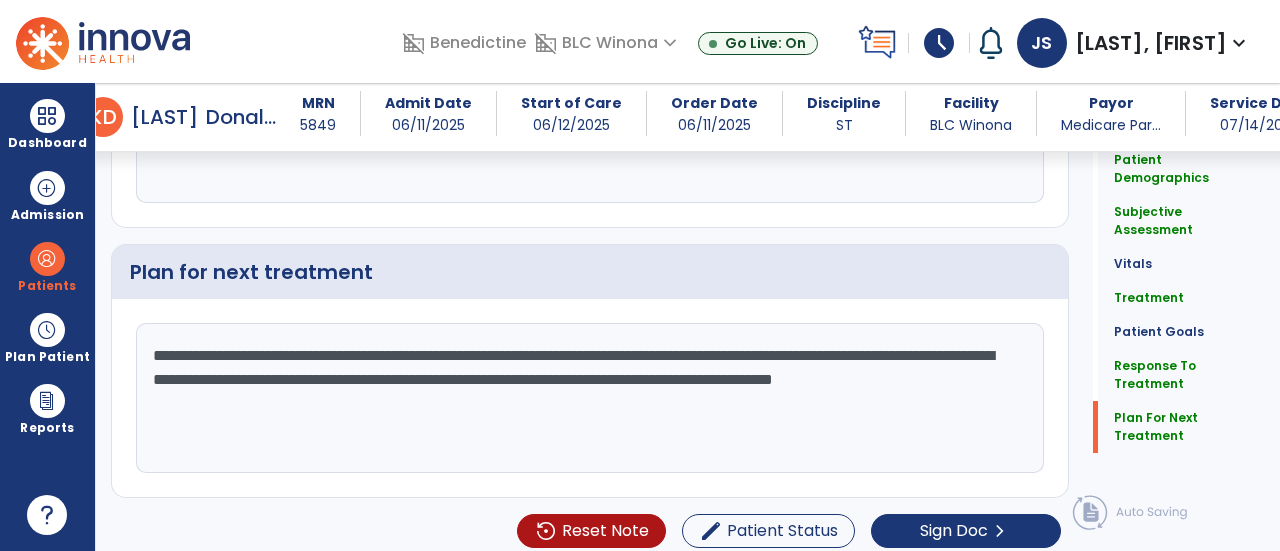 scroll, scrollTop: 3716, scrollLeft: 0, axis: vertical 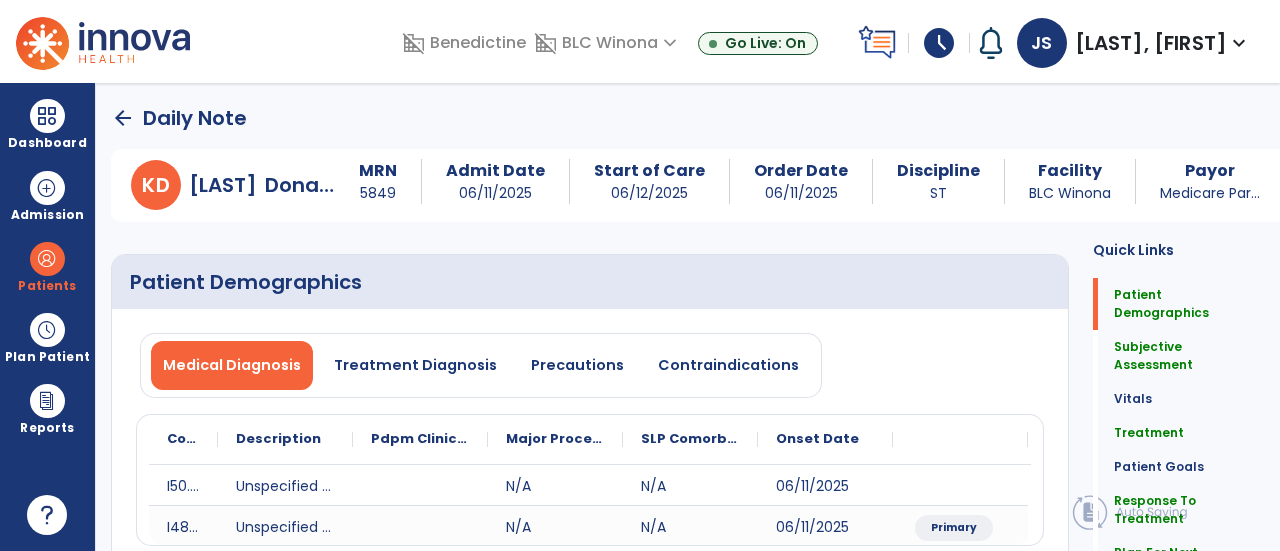 type on "**********" 